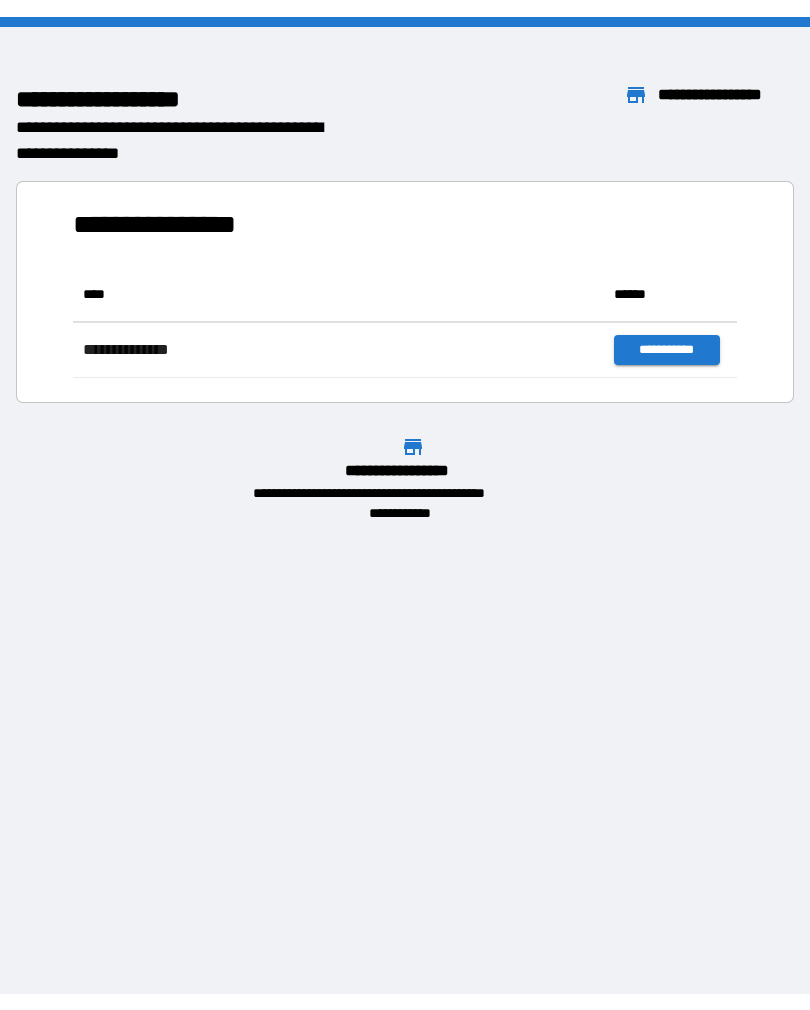 scroll, scrollTop: 0, scrollLeft: 0, axis: both 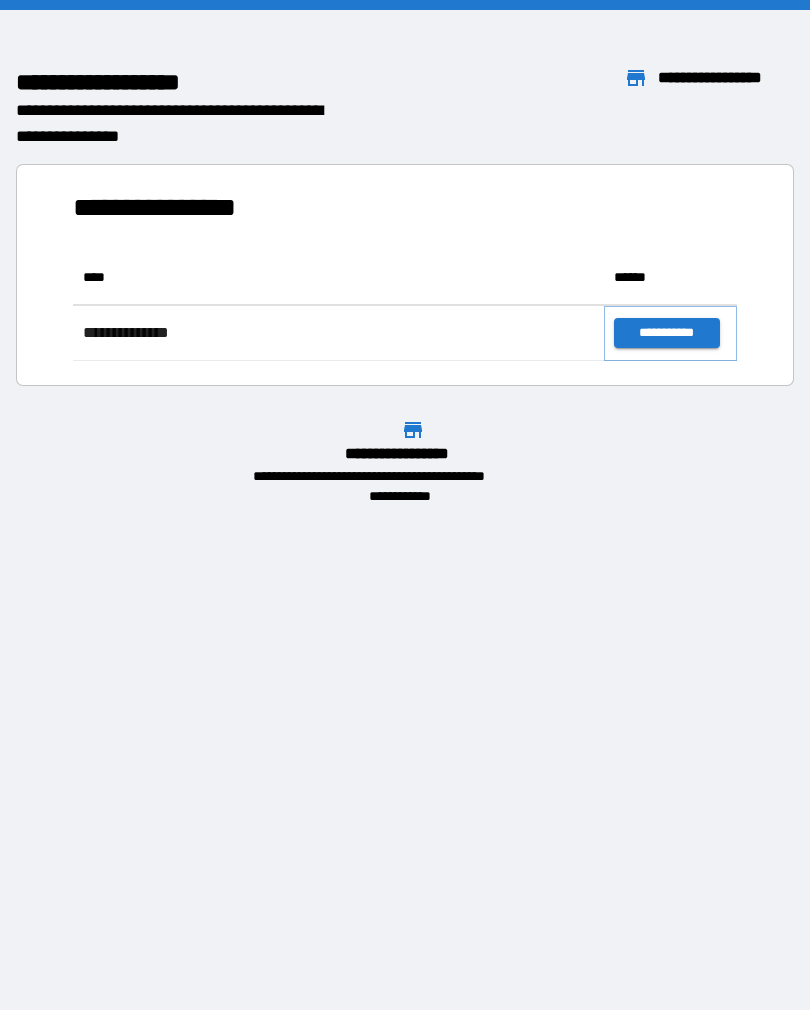 click on "**********" at bounding box center [666, 333] 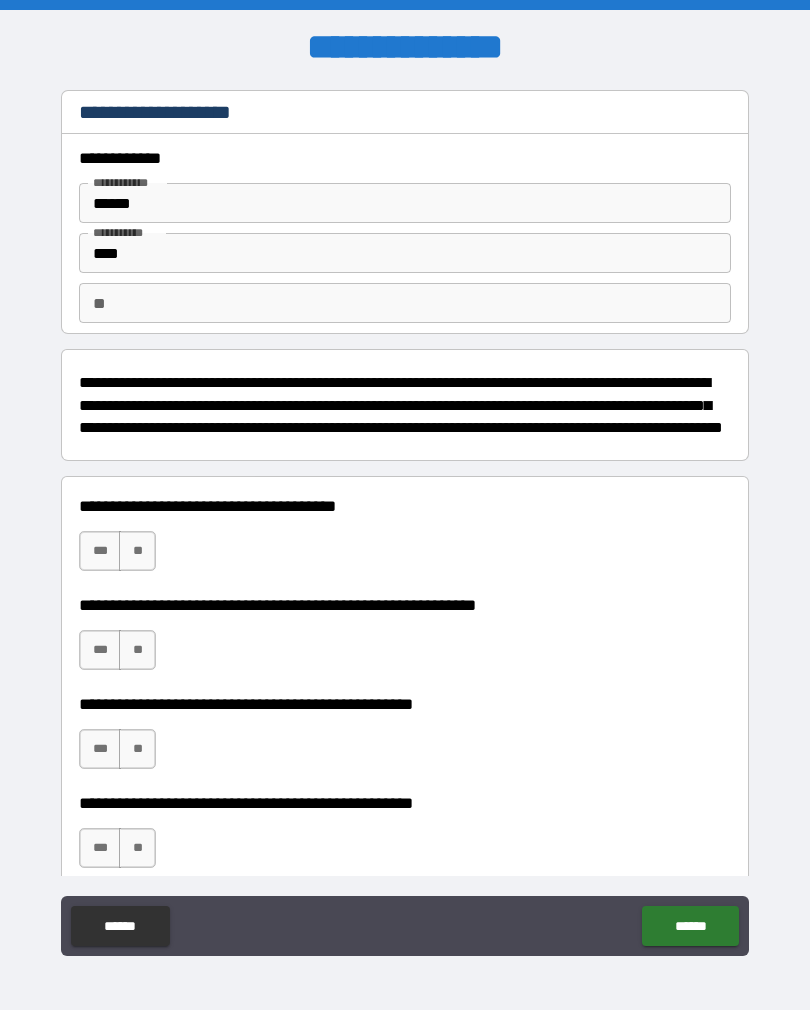 click on "**" at bounding box center (137, 551) 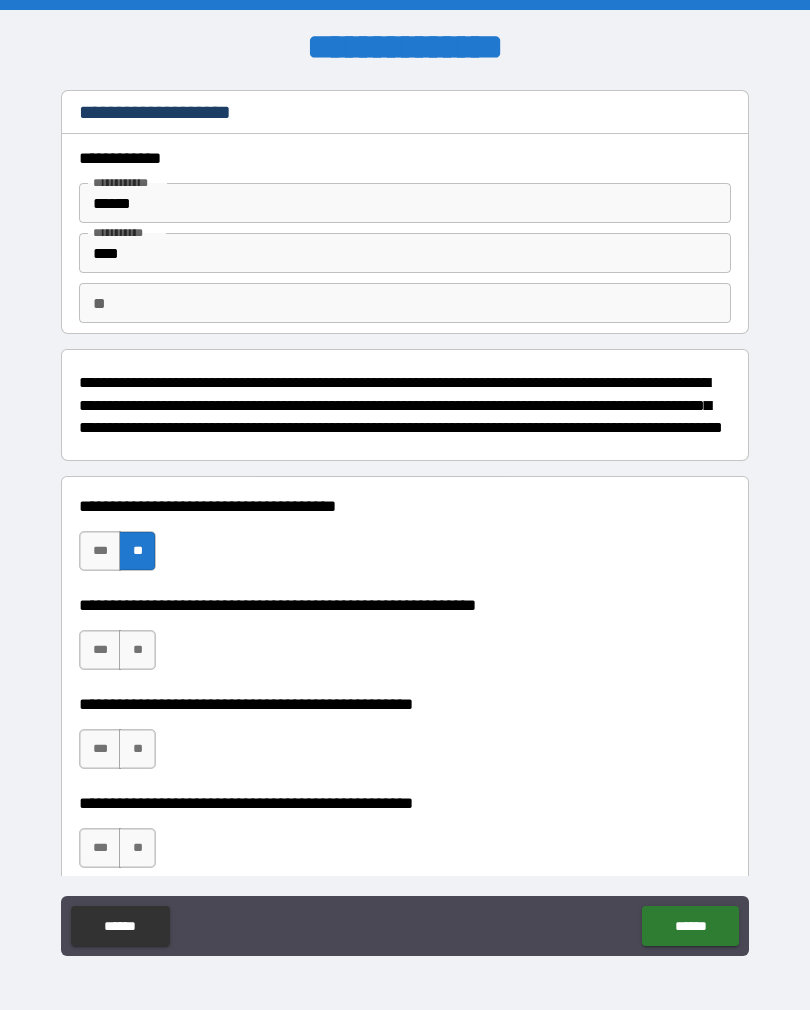 click on "***" at bounding box center (100, 650) 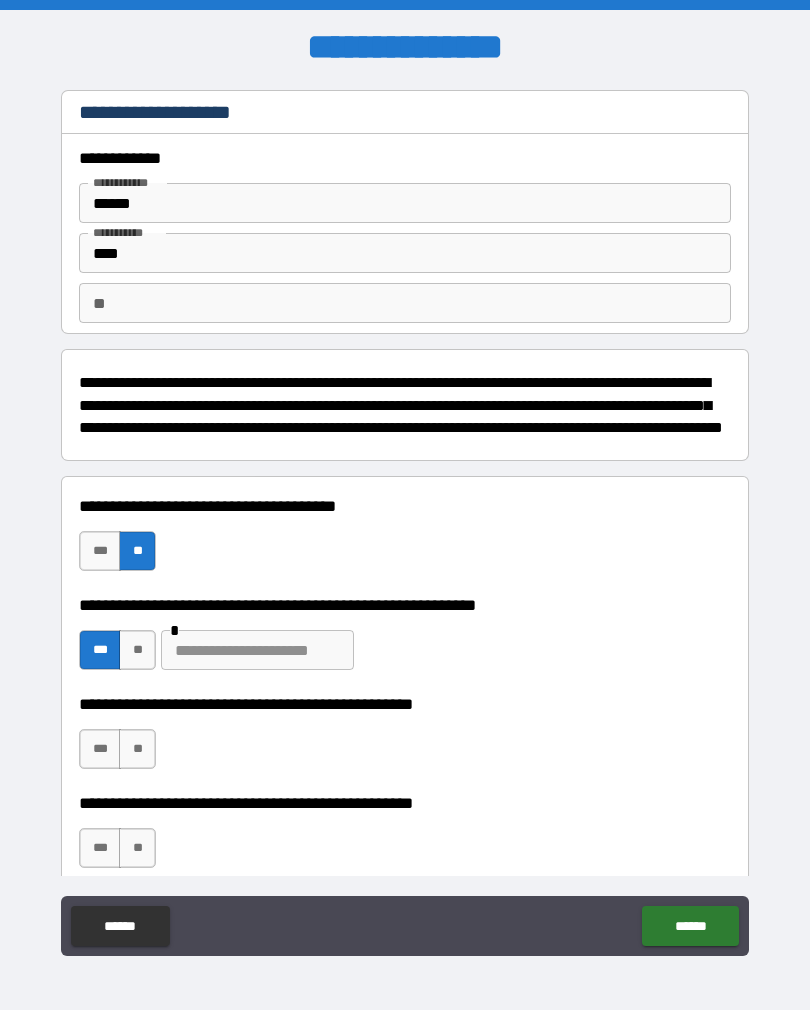 click on "**" at bounding box center (137, 749) 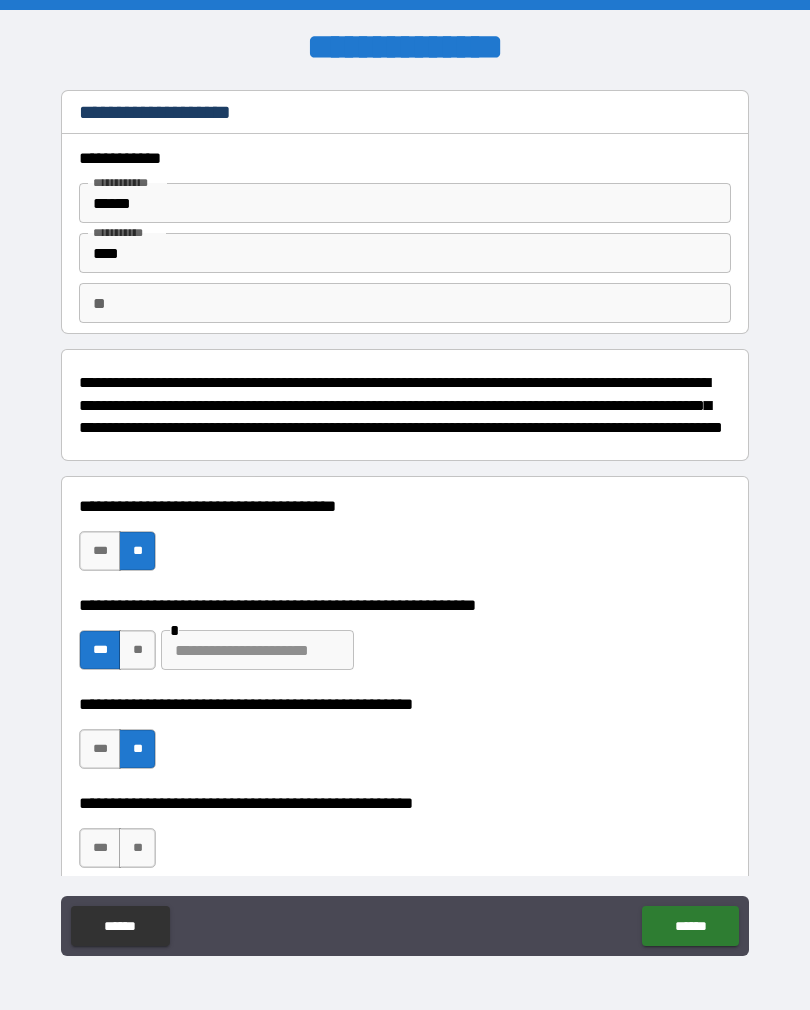 click on "**" at bounding box center (137, 848) 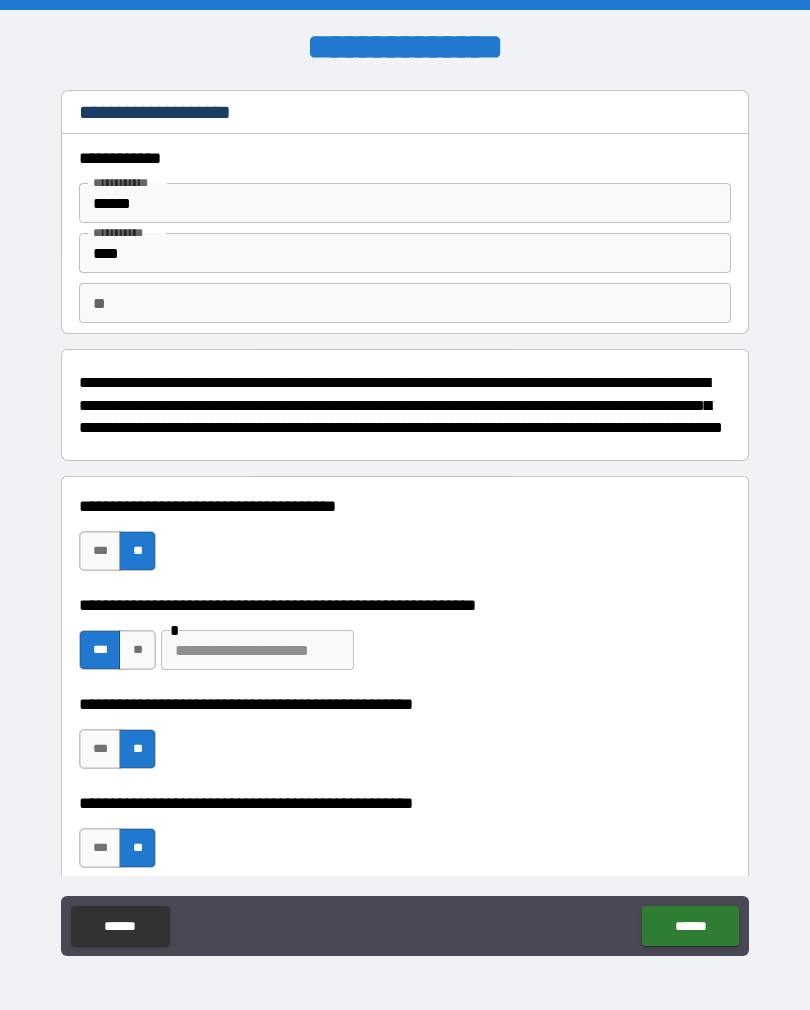 click on "******" at bounding box center (690, 926) 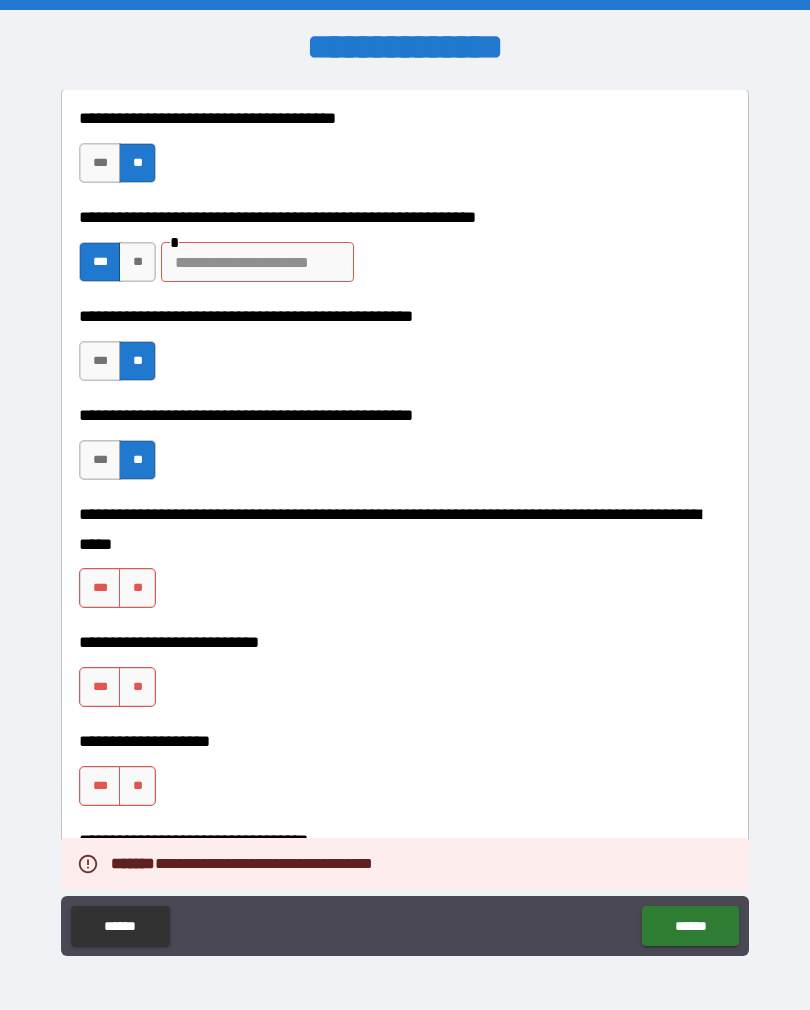 scroll, scrollTop: 389, scrollLeft: 0, axis: vertical 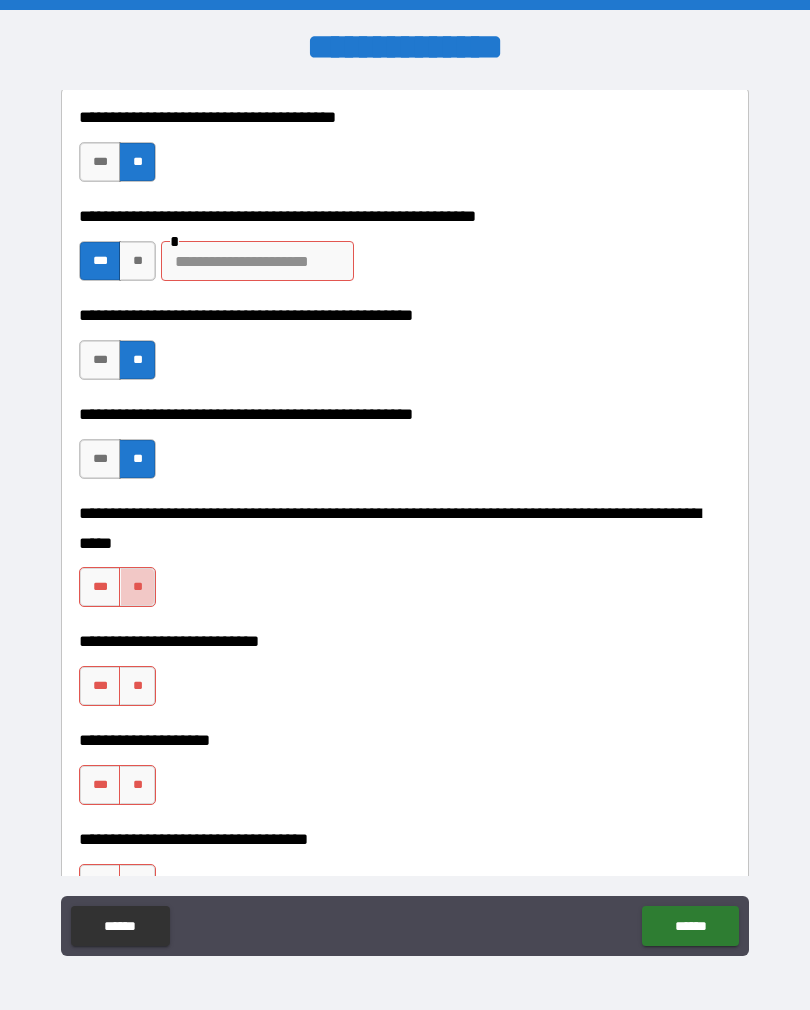 click on "**" at bounding box center [137, 587] 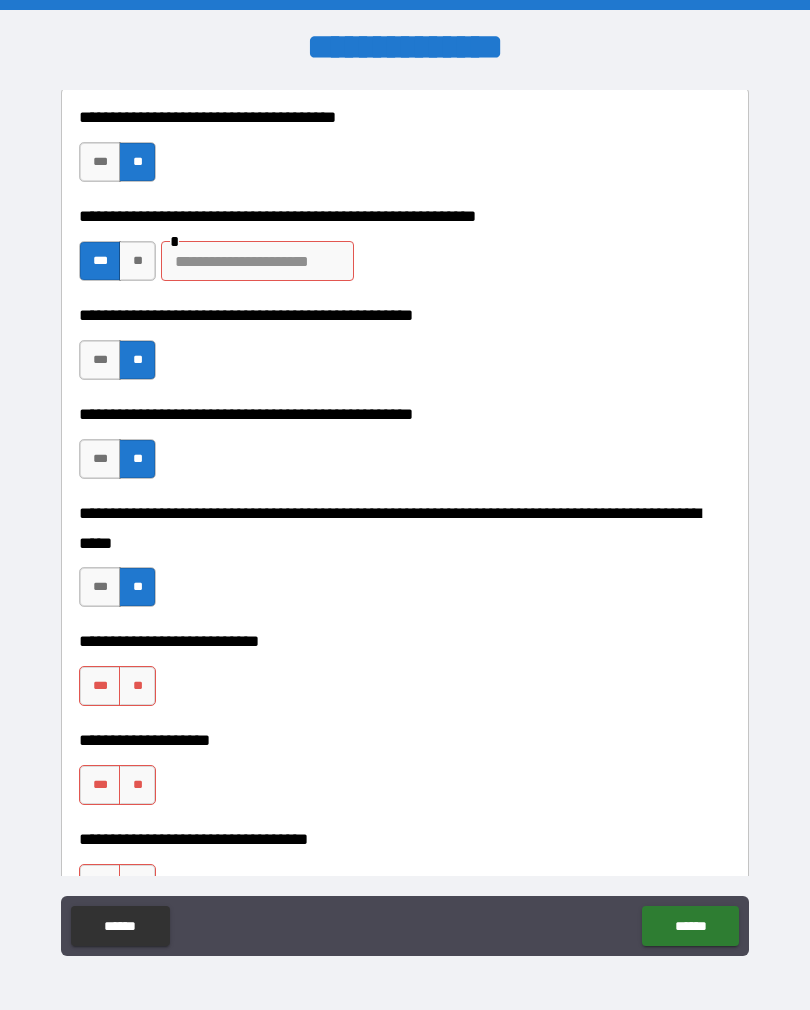 click on "**" at bounding box center (137, 686) 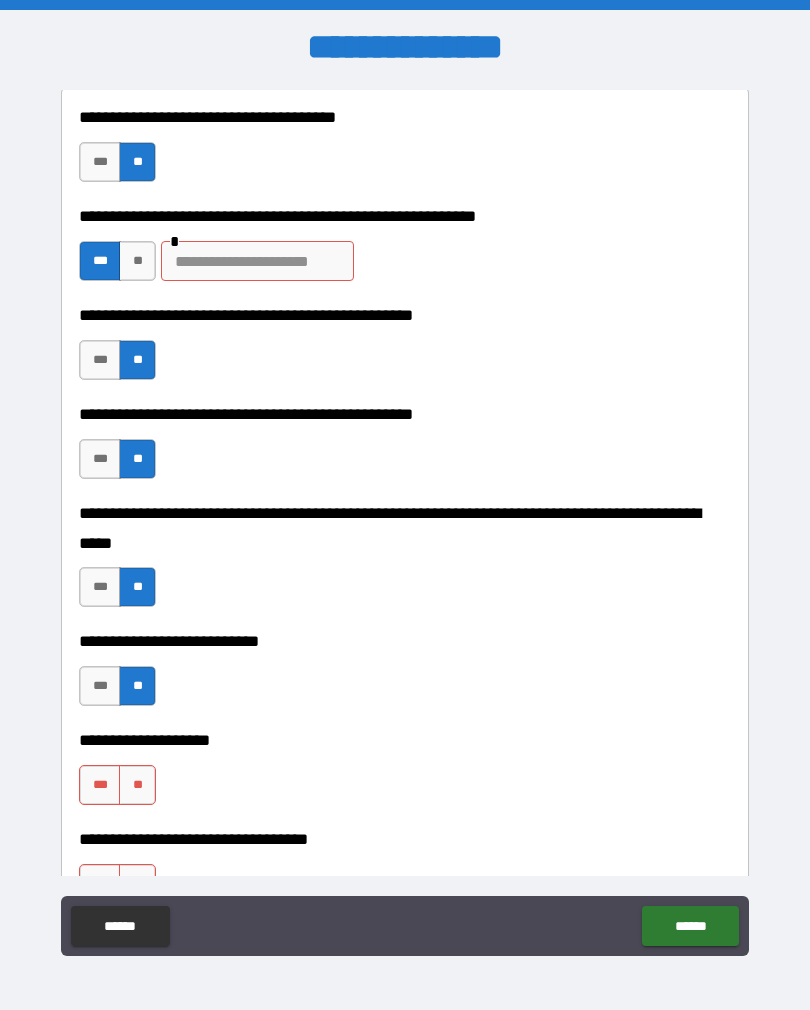 click on "**" at bounding box center (137, 785) 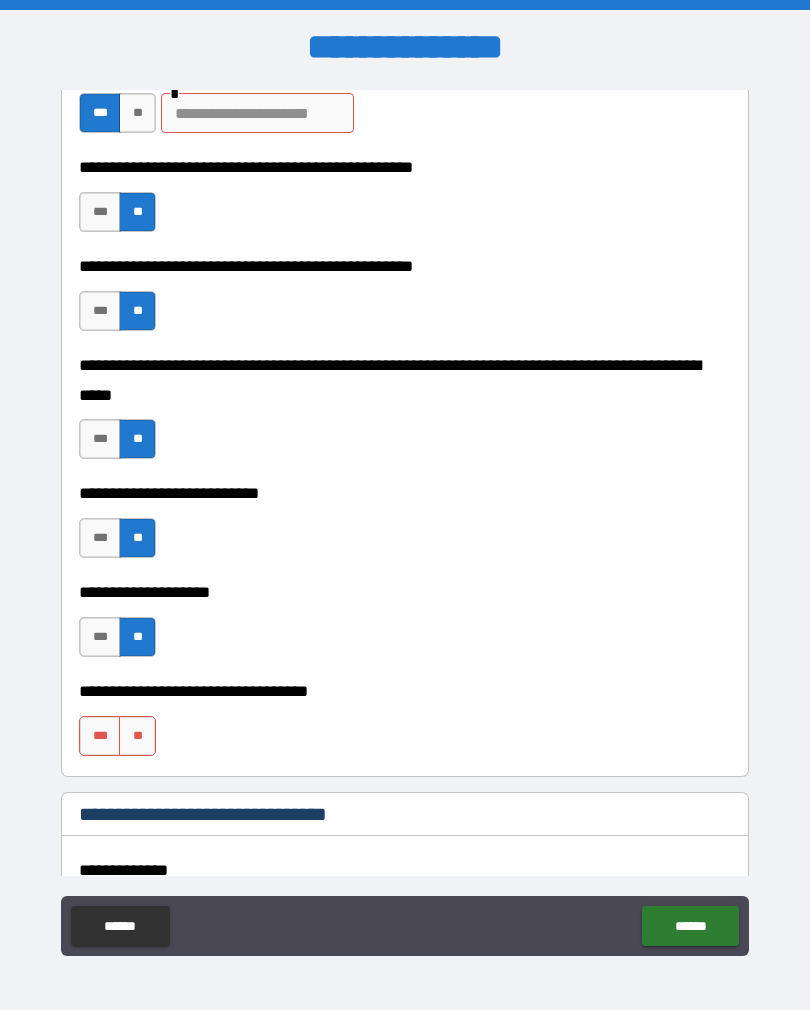scroll, scrollTop: 538, scrollLeft: 0, axis: vertical 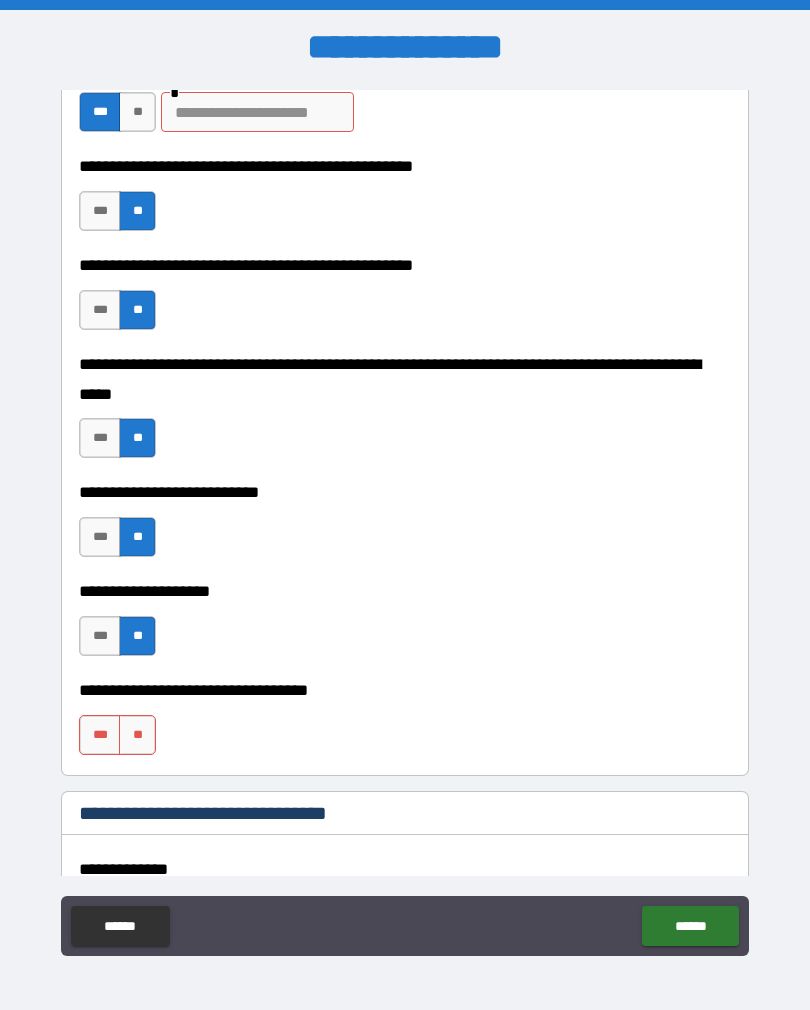 click on "**" at bounding box center [137, 735] 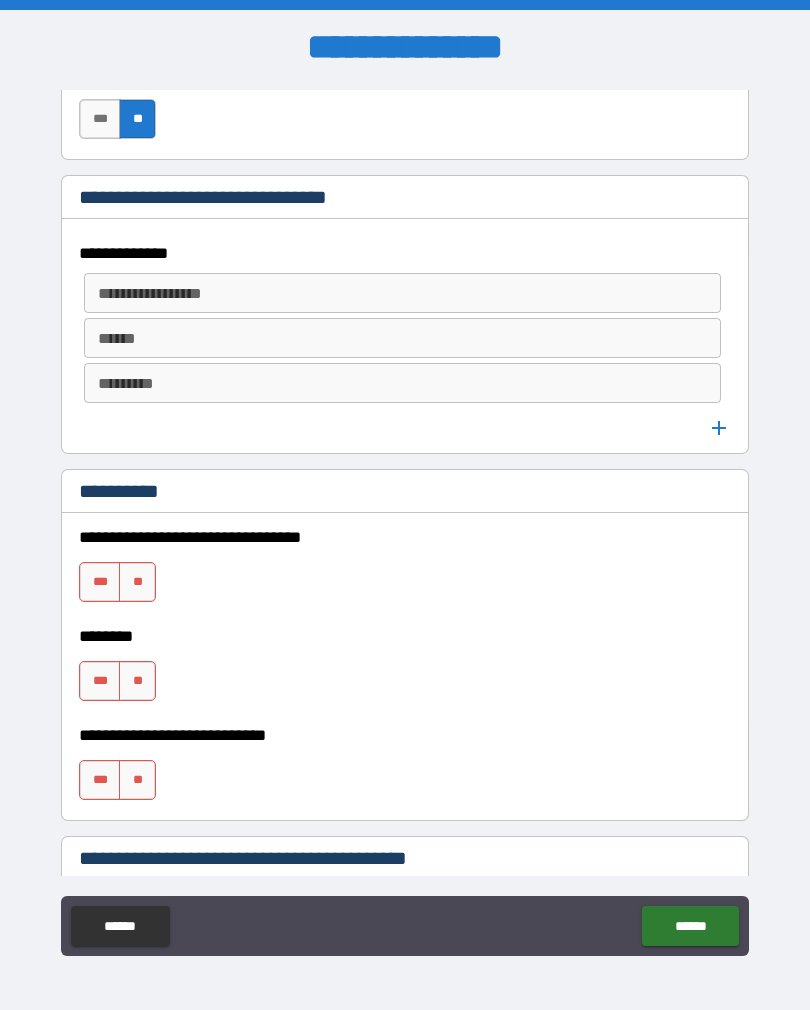 scroll, scrollTop: 1169, scrollLeft: 0, axis: vertical 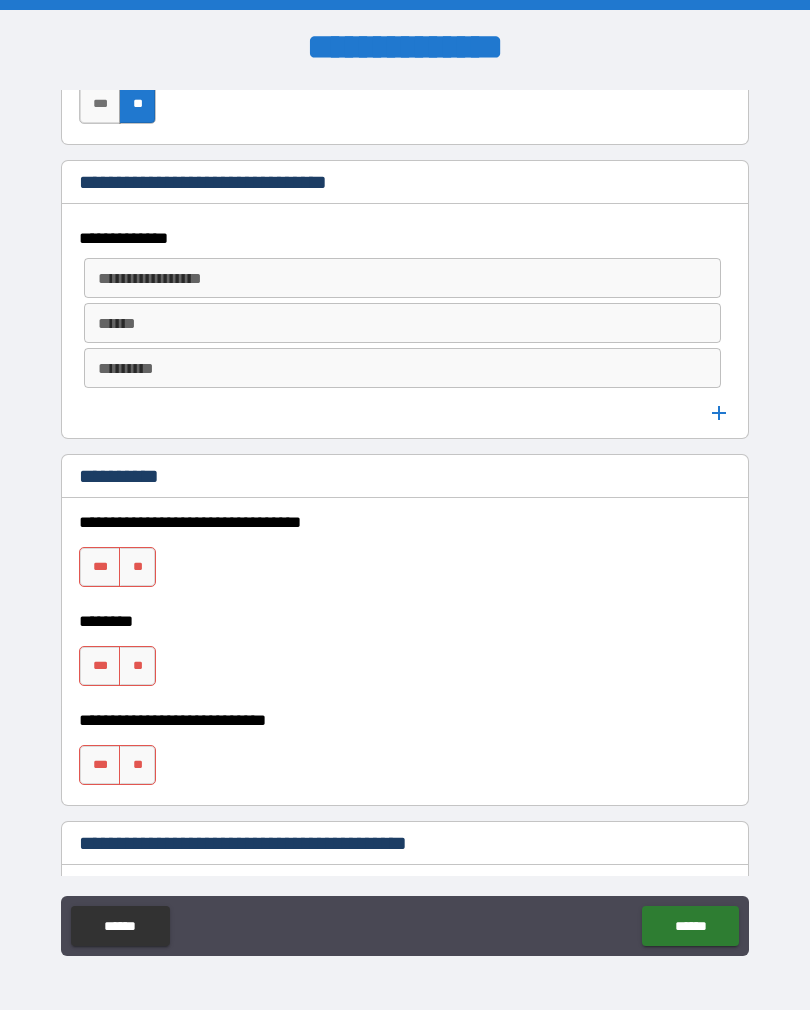 click on "**********" at bounding box center [401, 278] 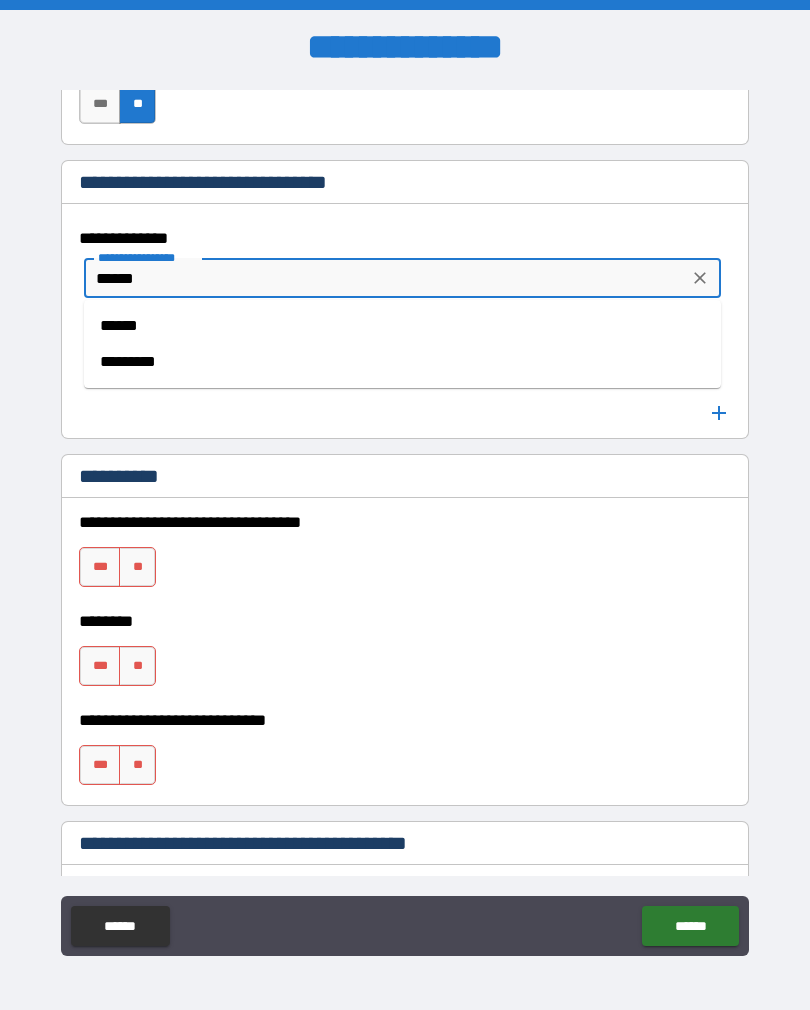 click on "******" at bounding box center (402, 326) 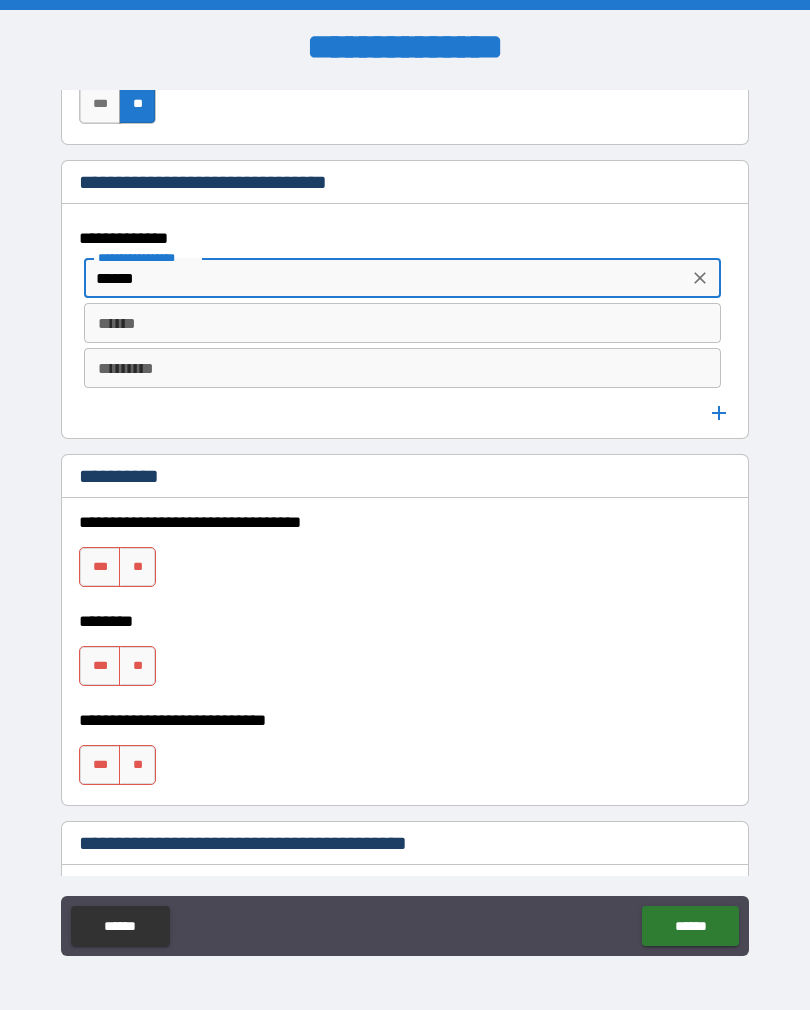 scroll, scrollTop: 1168, scrollLeft: 0, axis: vertical 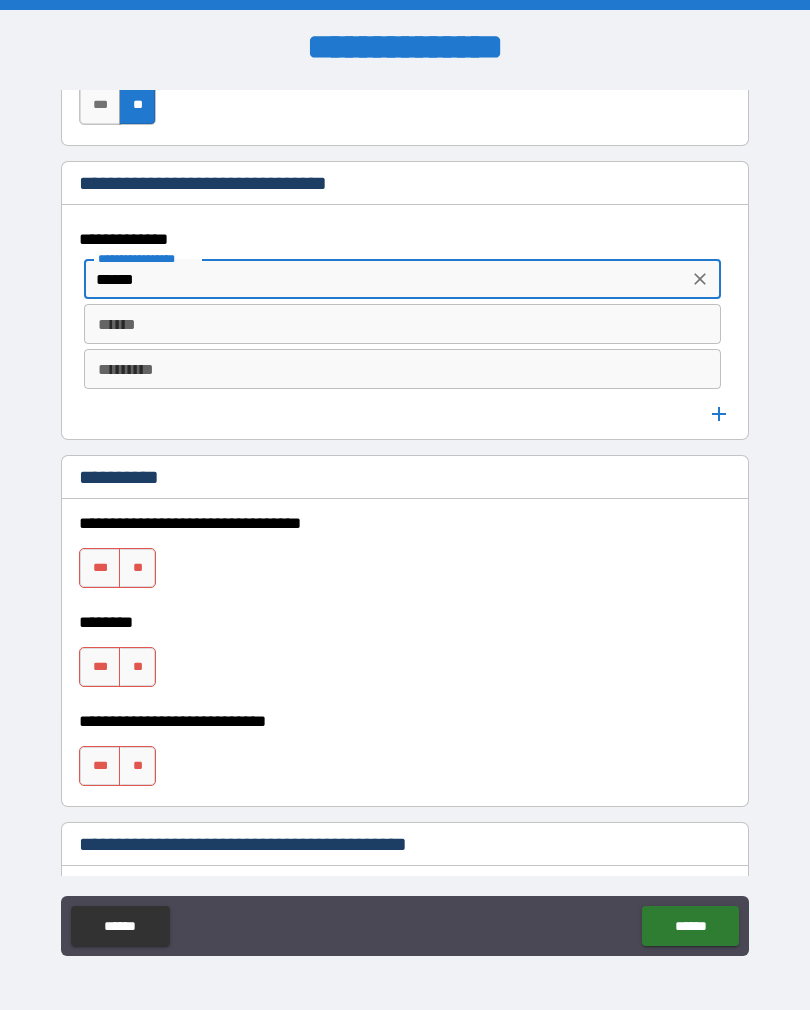 click on "******" at bounding box center (402, 324) 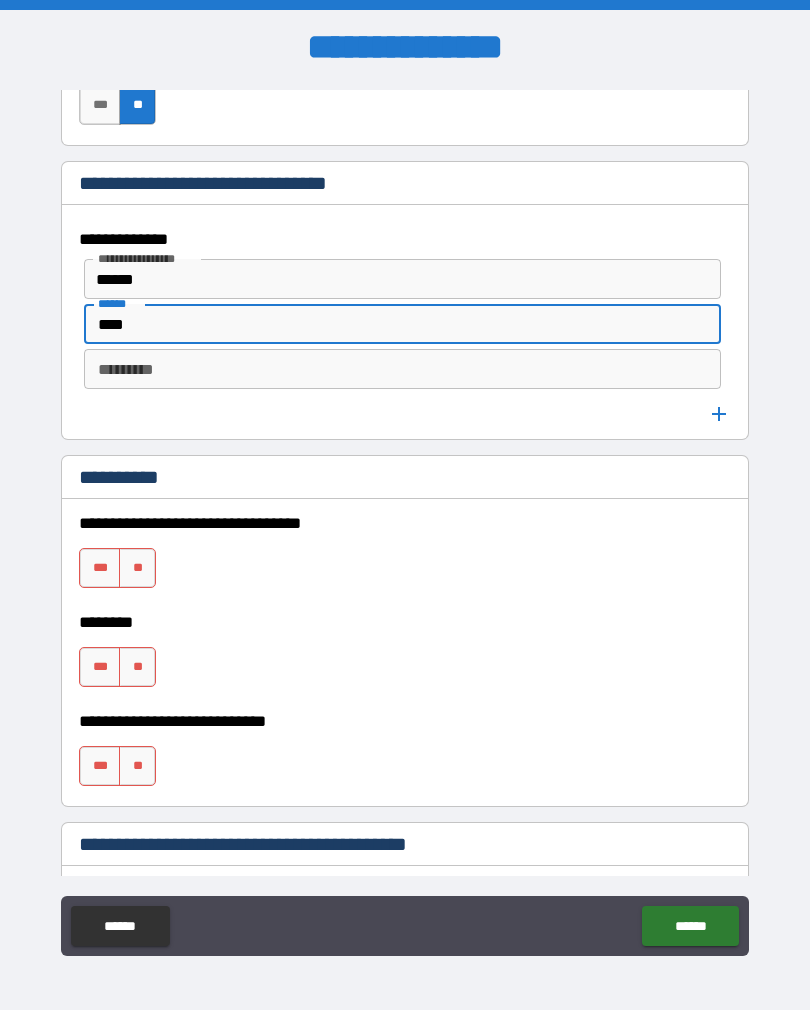 type on "****" 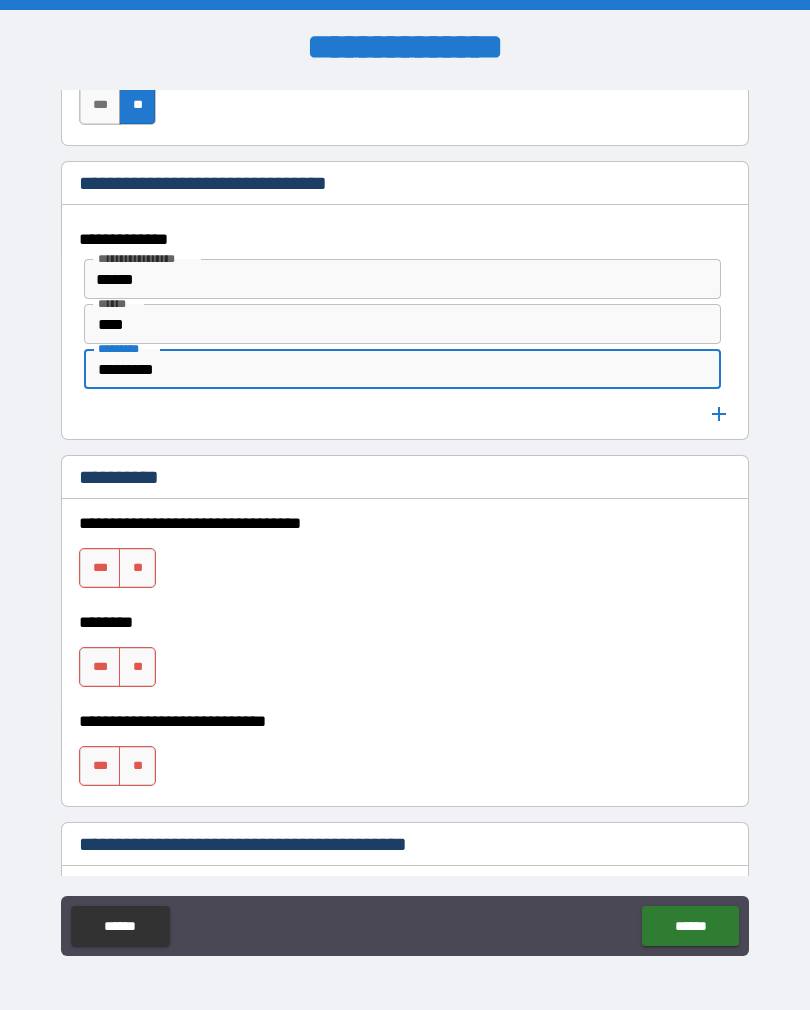 type on "********" 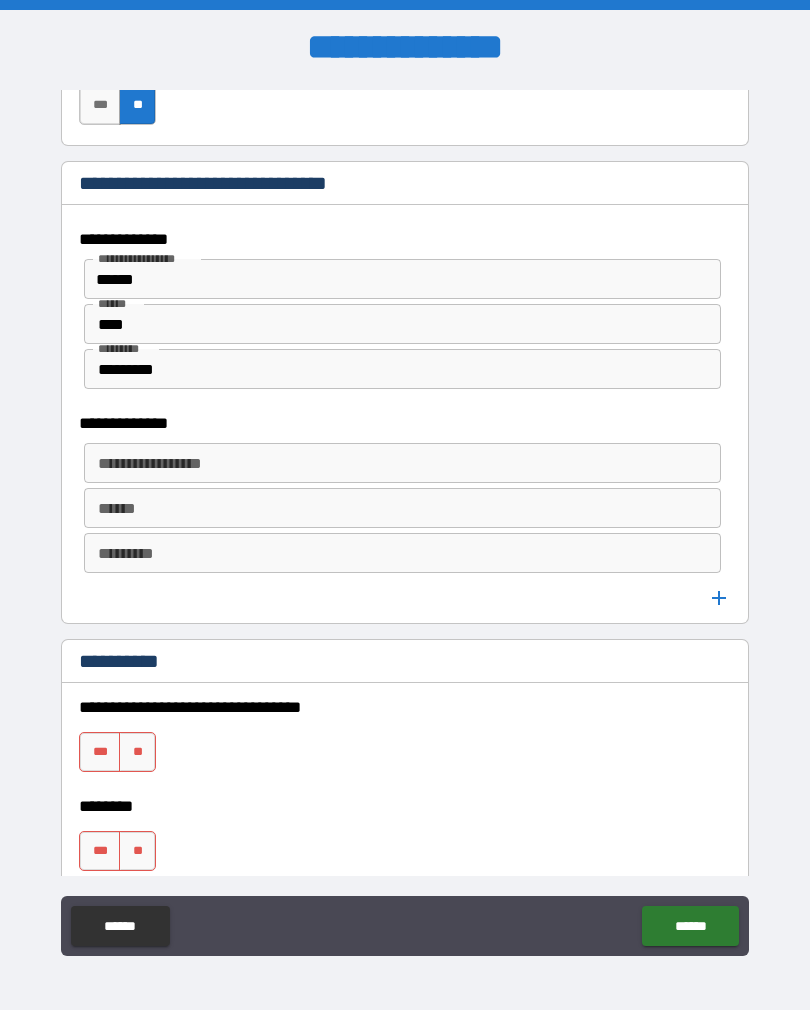 click on "**********" at bounding box center [402, 463] 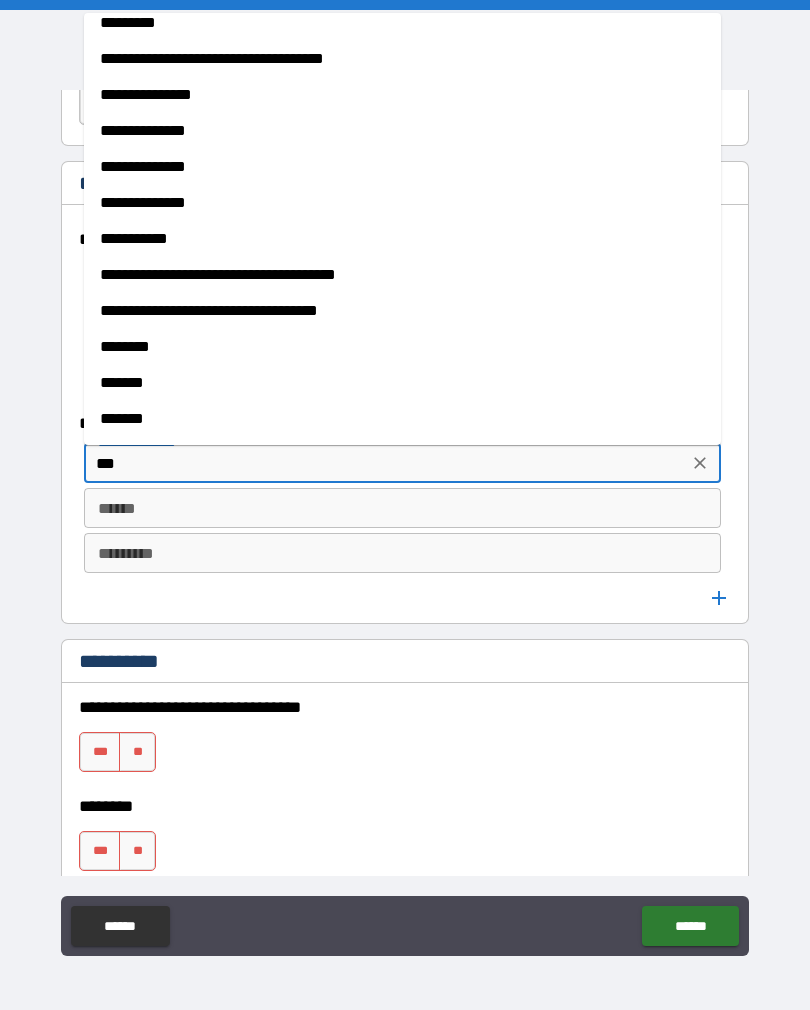 scroll, scrollTop: 484, scrollLeft: 0, axis: vertical 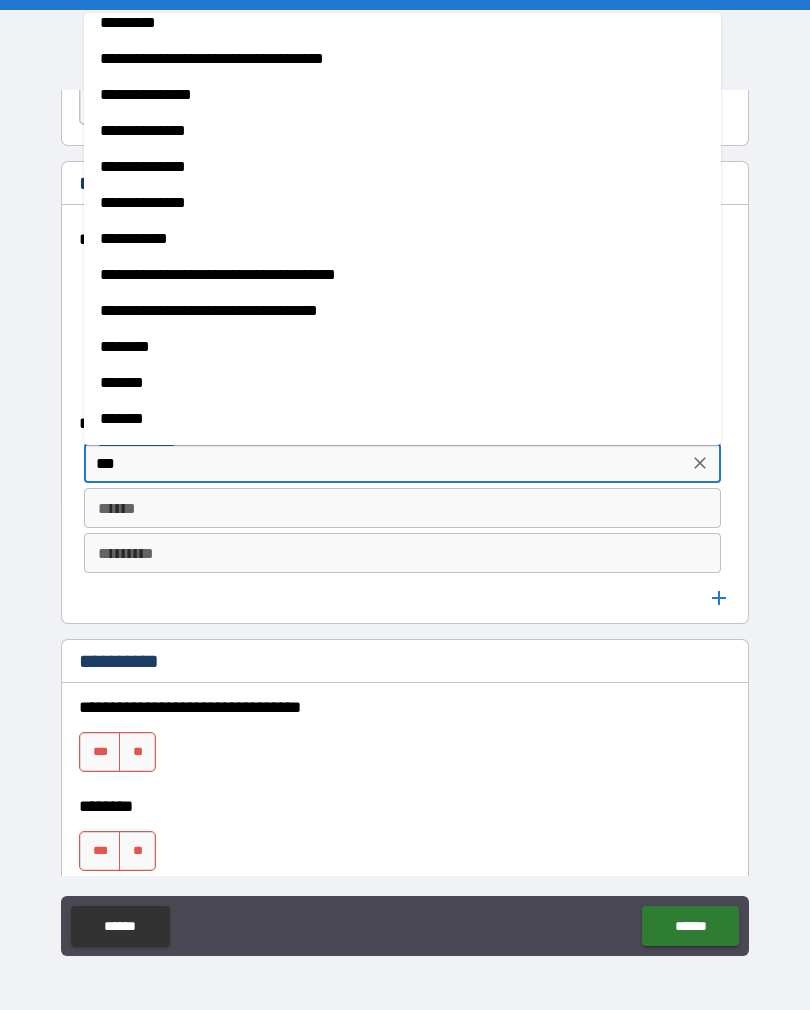 click on "*******" at bounding box center (402, 383) 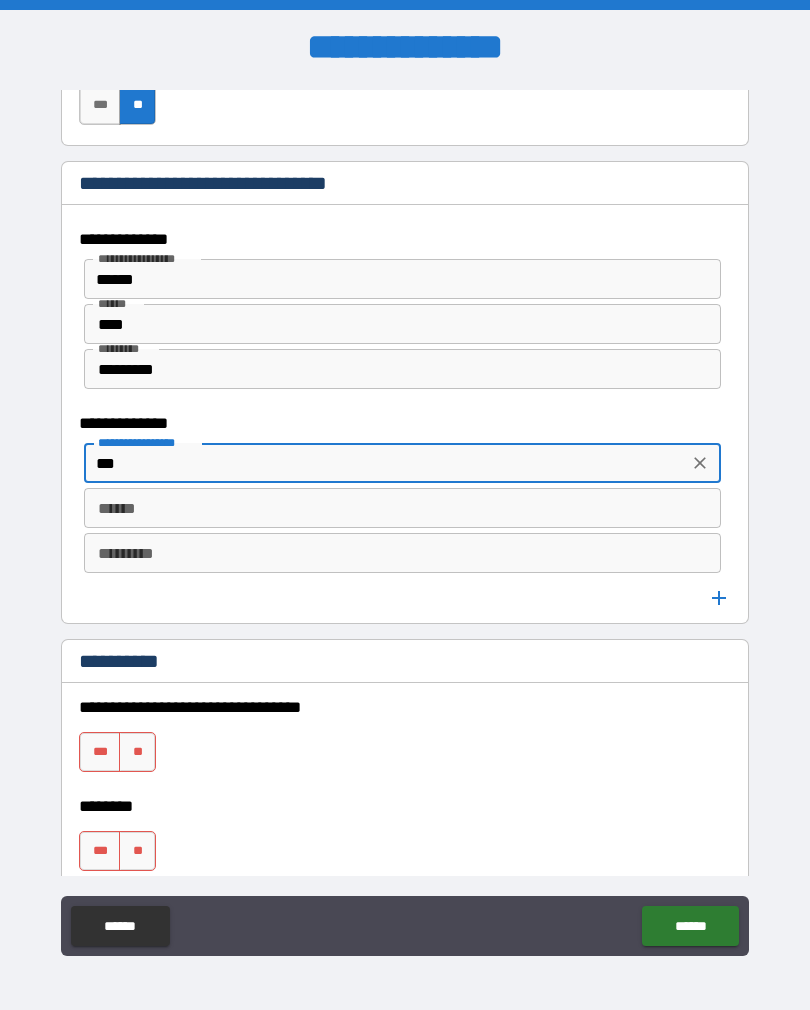 type on "*******" 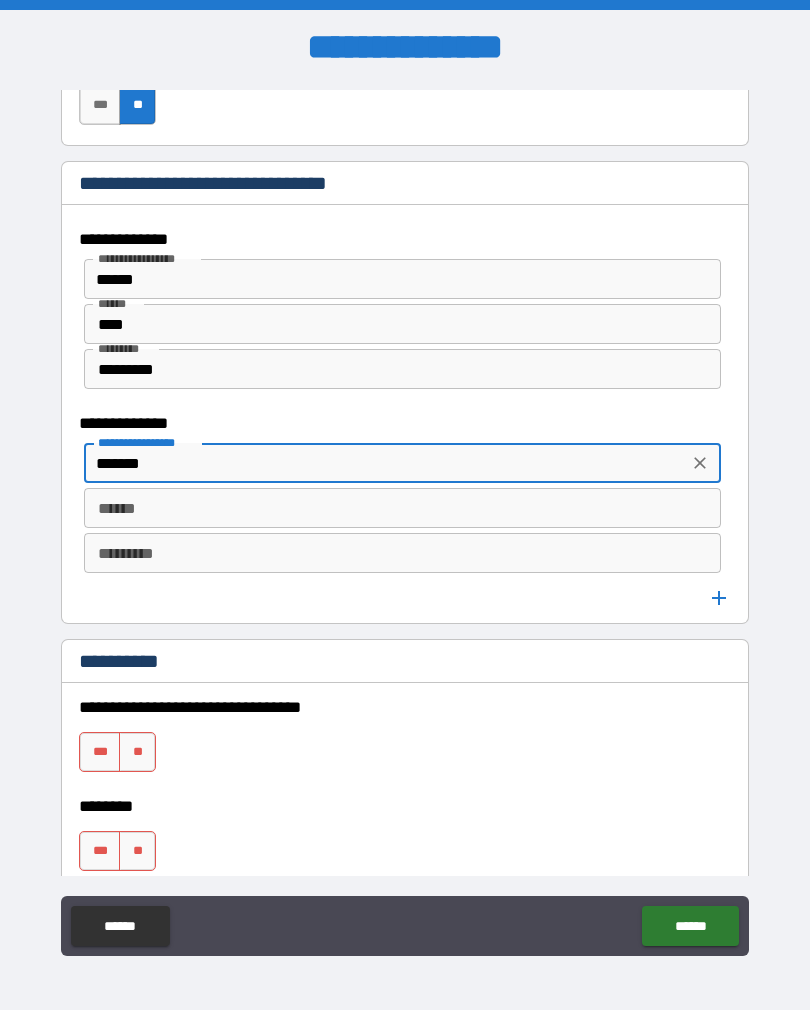 click on "******" at bounding box center [402, 508] 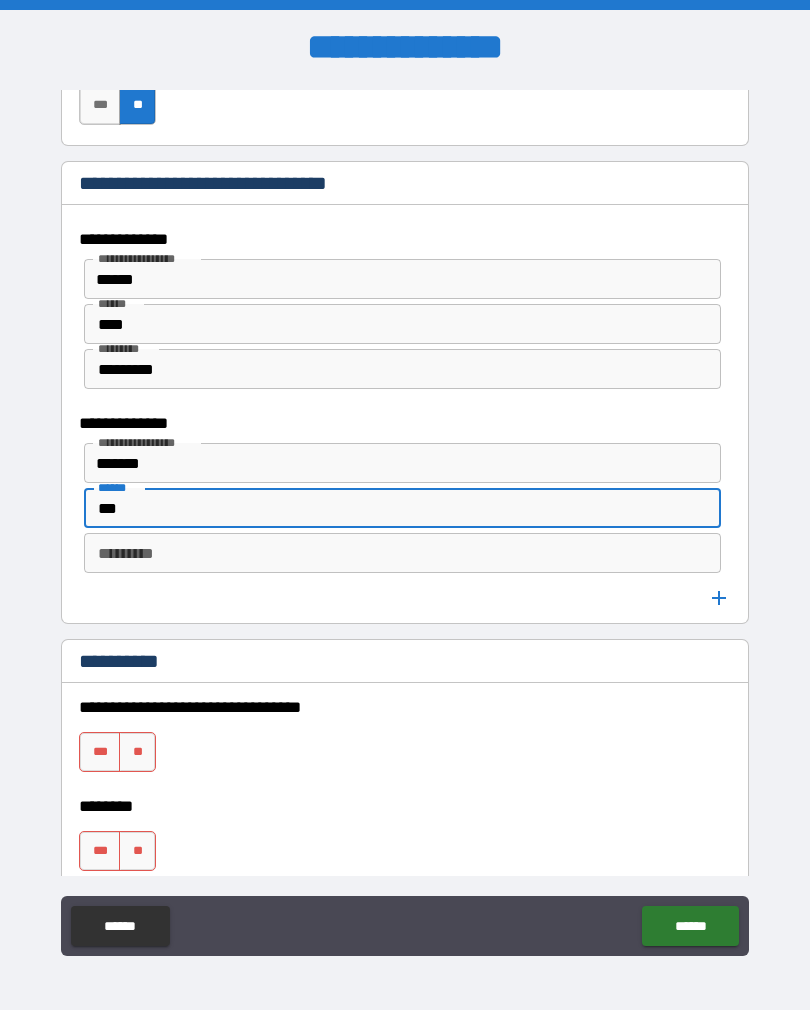 type on "**" 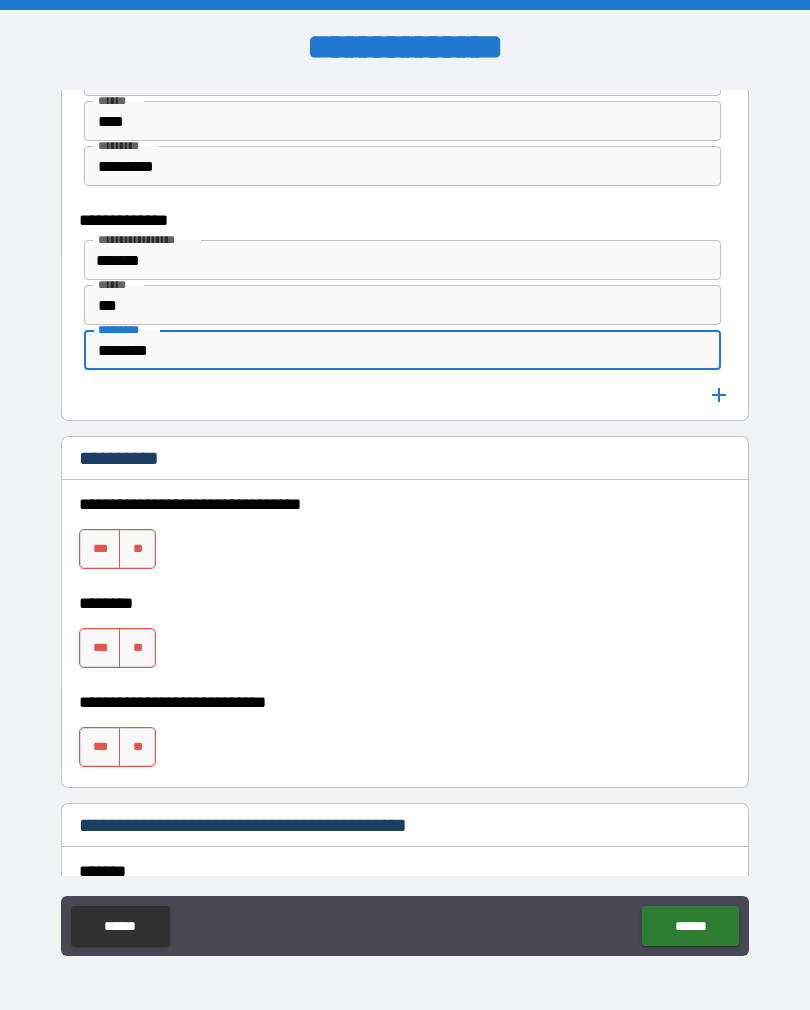 scroll, scrollTop: 1390, scrollLeft: 0, axis: vertical 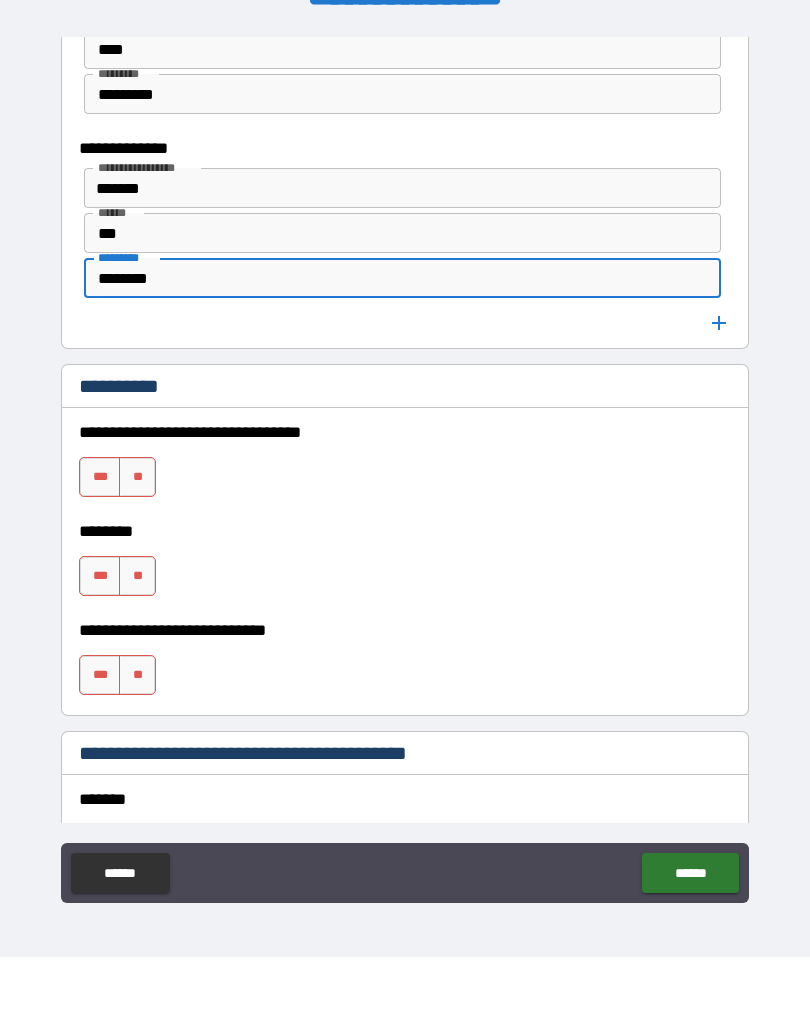 type on "********" 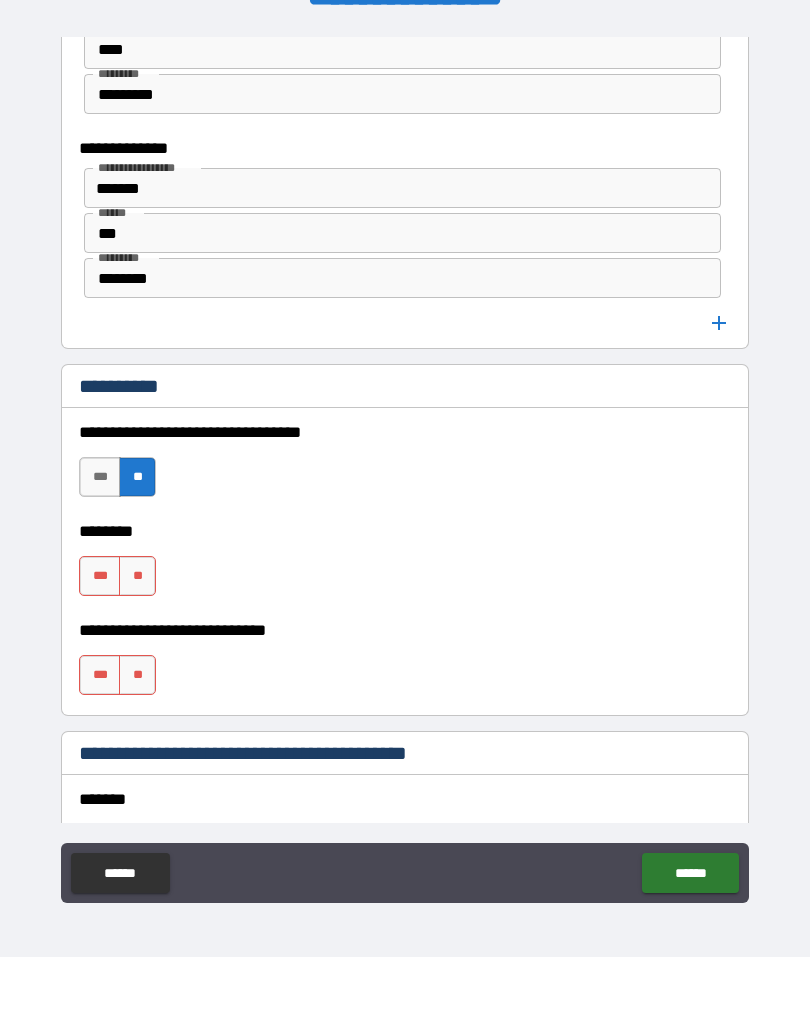 scroll, scrollTop: 31, scrollLeft: 0, axis: vertical 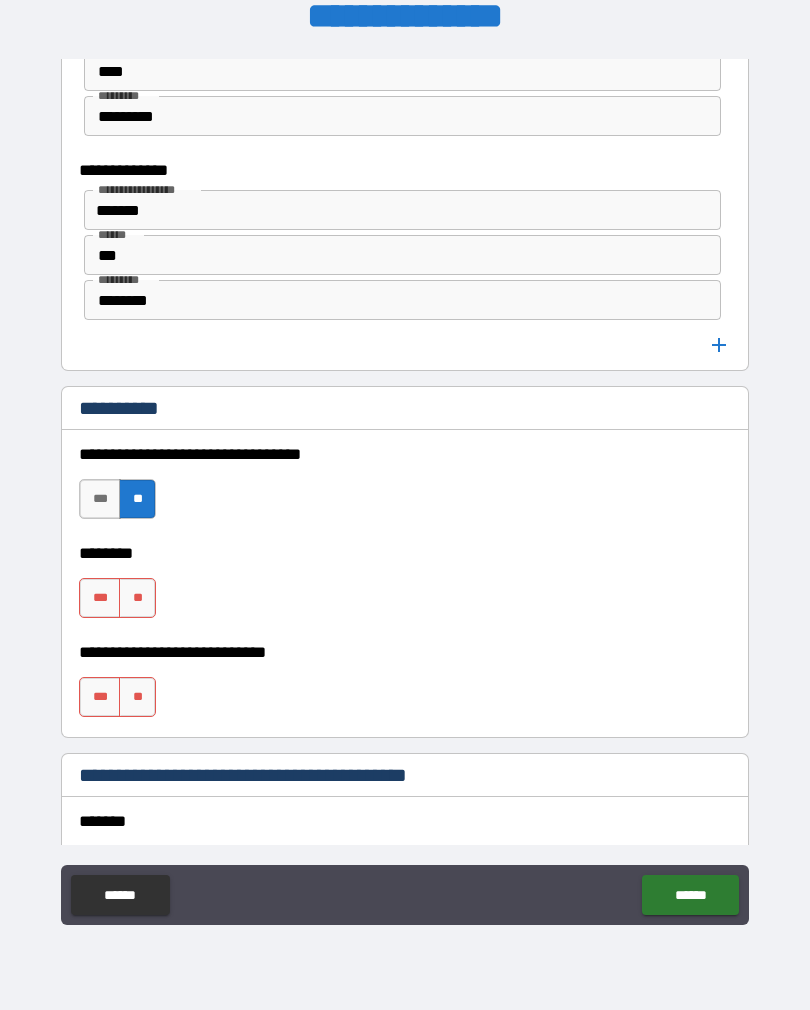 click on "**" at bounding box center (137, 598) 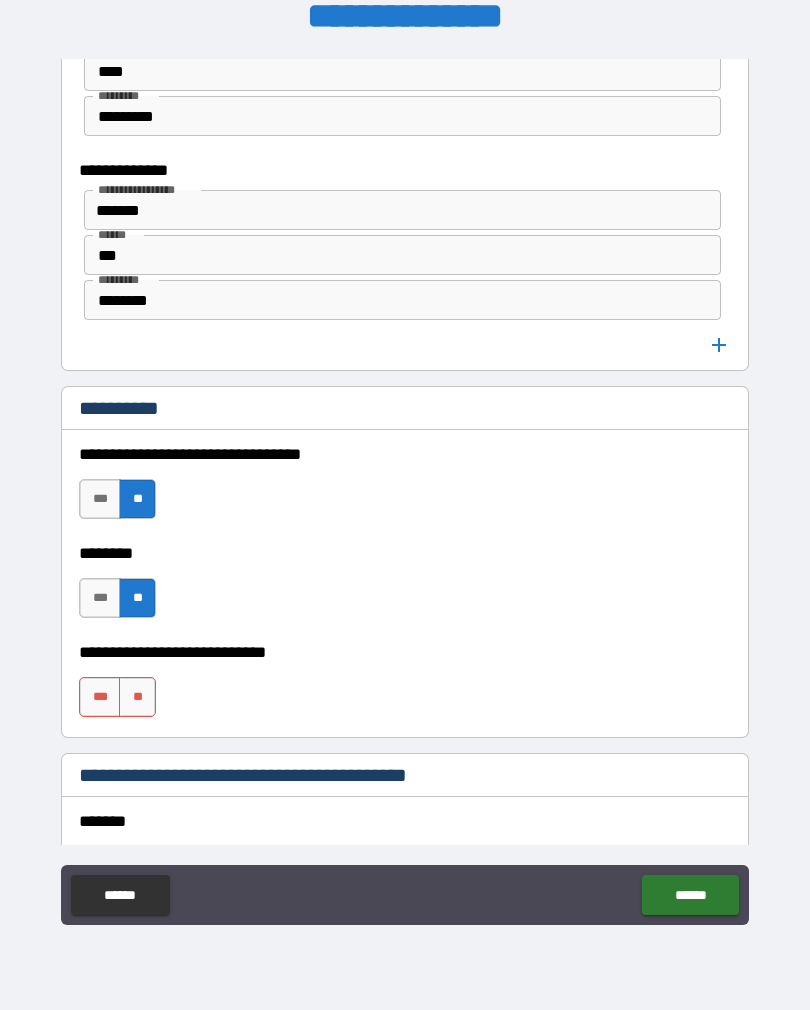 scroll, scrollTop: 1380, scrollLeft: 0, axis: vertical 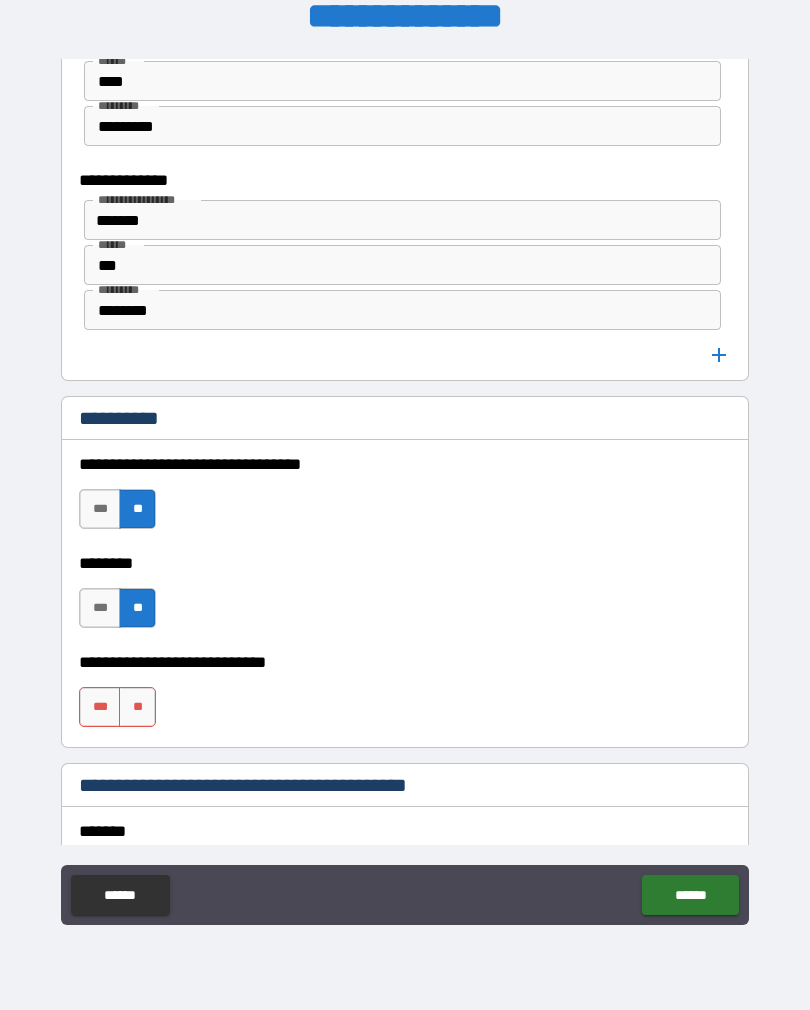 click on "**" at bounding box center [137, 707] 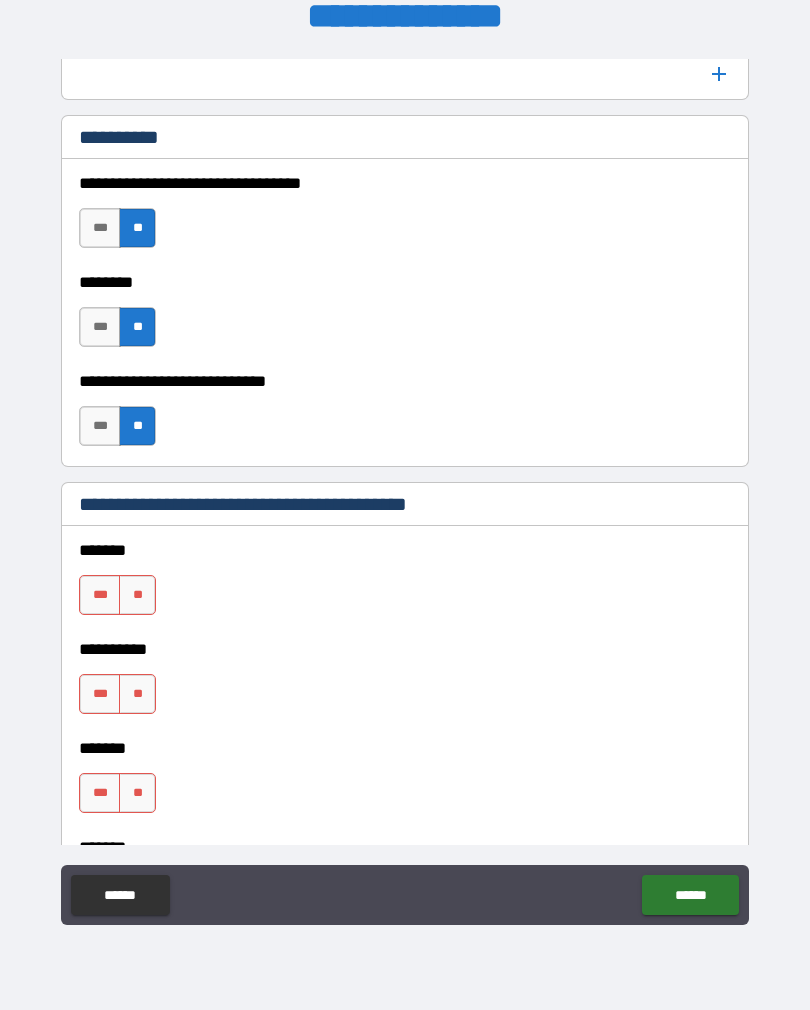 scroll, scrollTop: 1663, scrollLeft: 0, axis: vertical 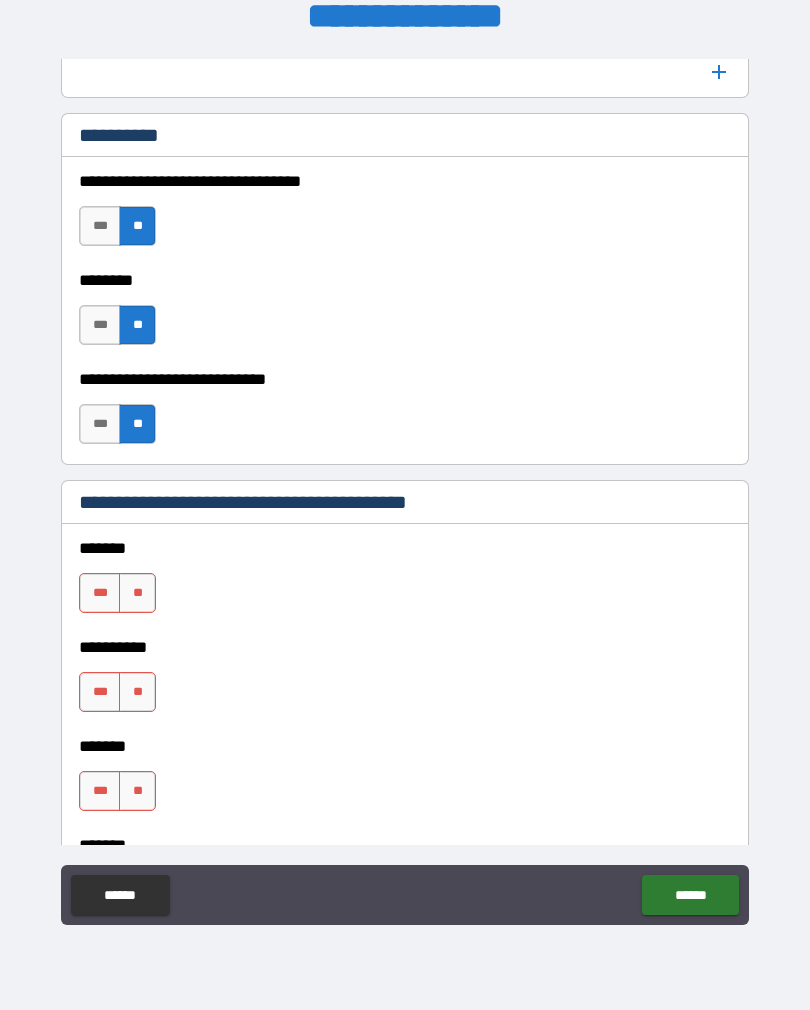 click on "**" at bounding box center (137, 593) 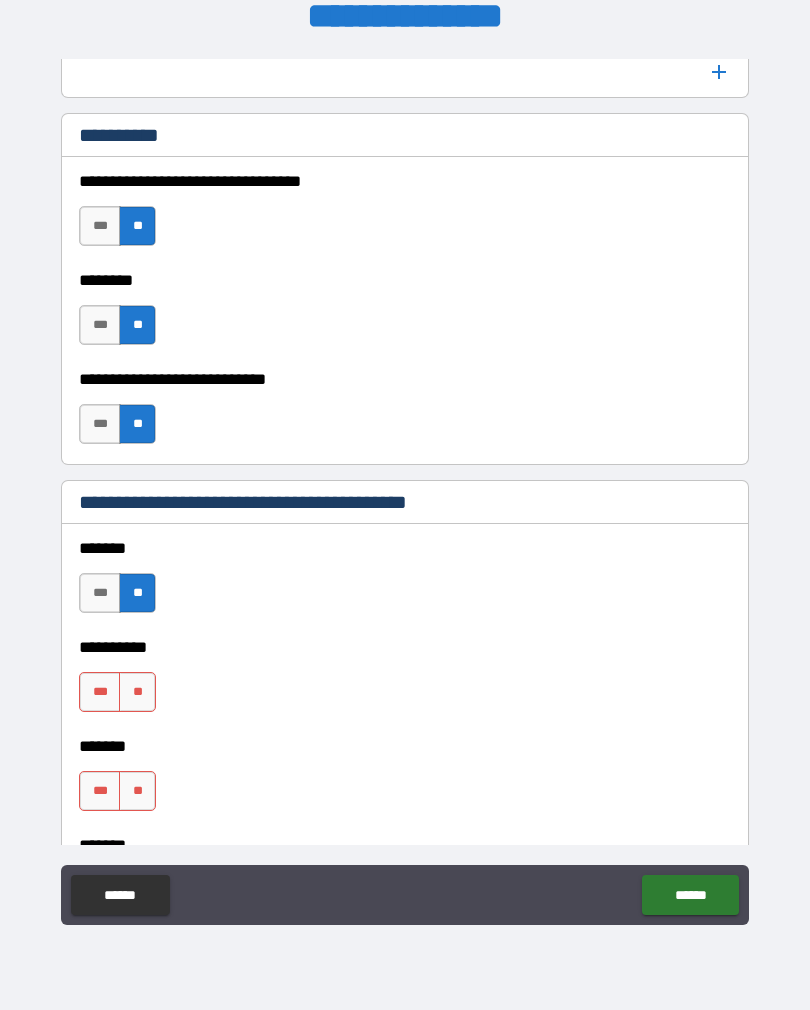 click on "**" at bounding box center (137, 692) 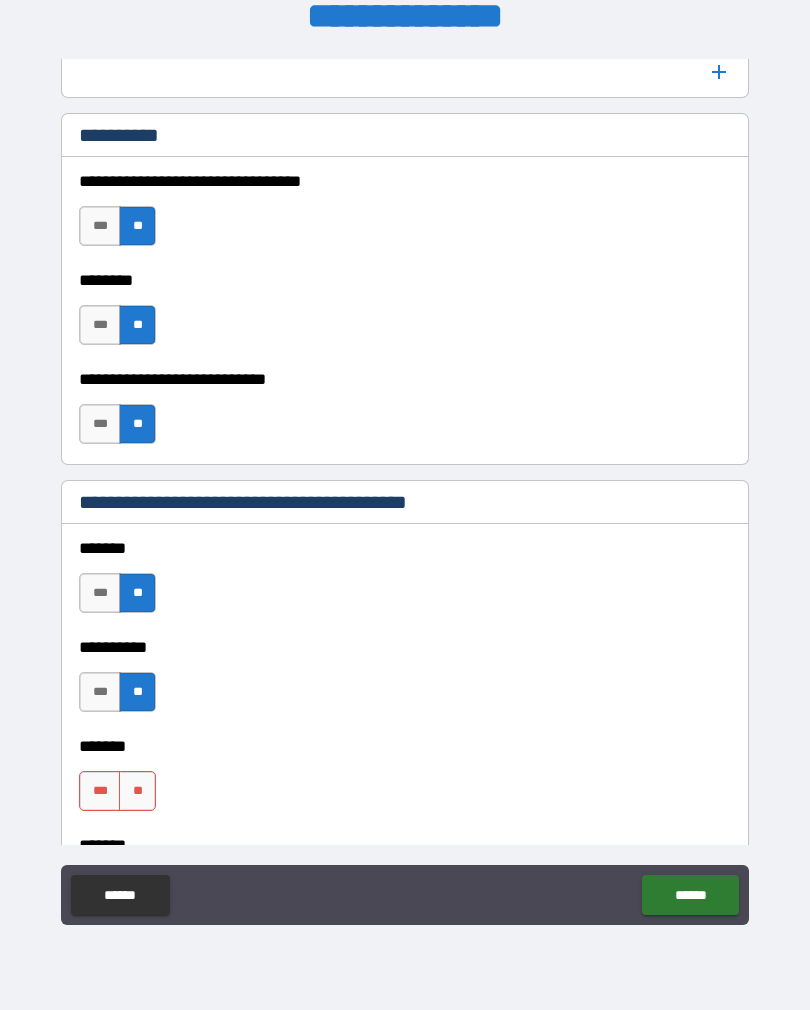 click on "**" at bounding box center [137, 791] 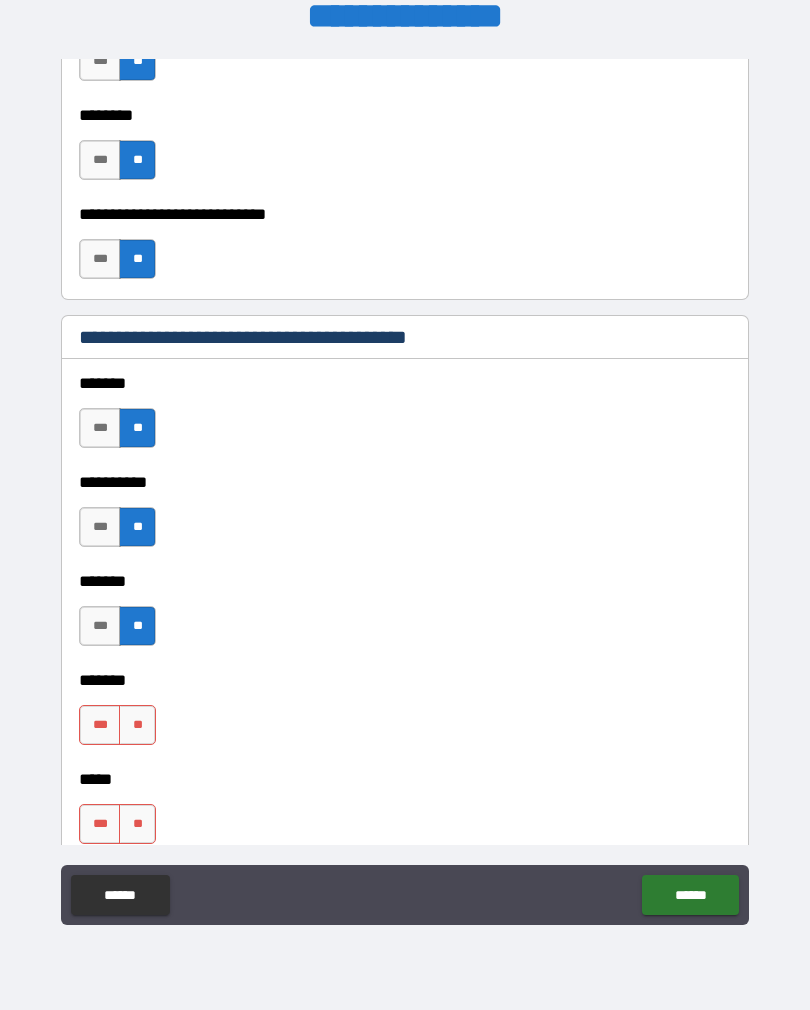 scroll, scrollTop: 1829, scrollLeft: 0, axis: vertical 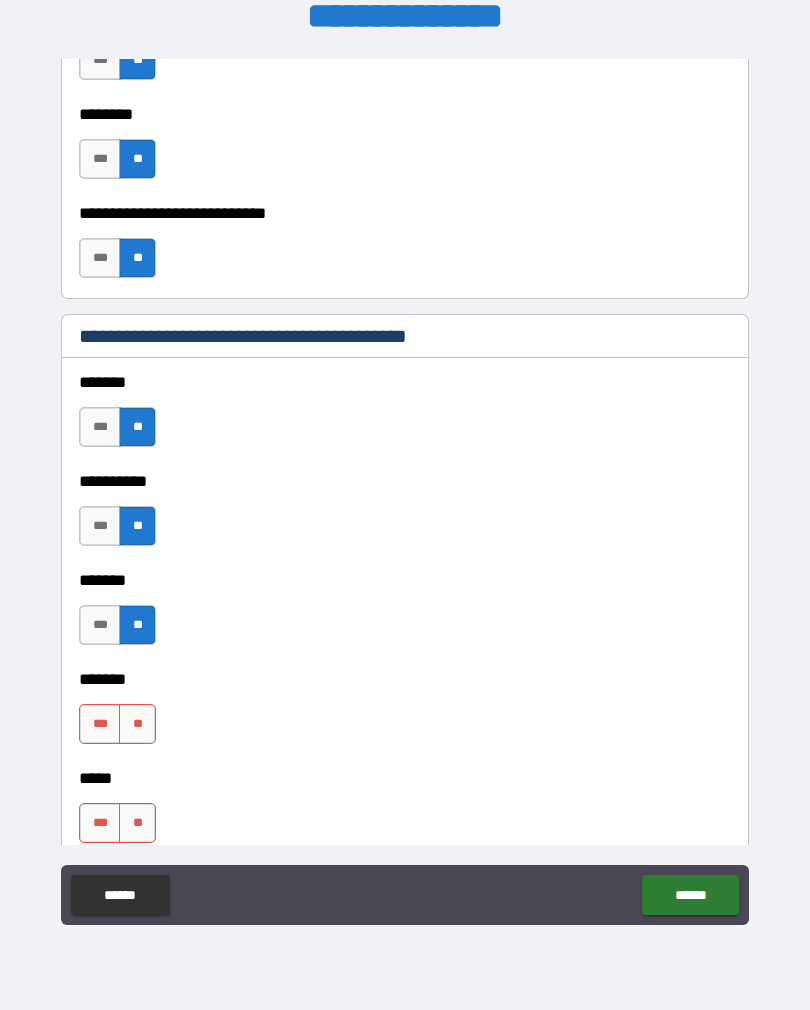 click on "**" at bounding box center [137, 724] 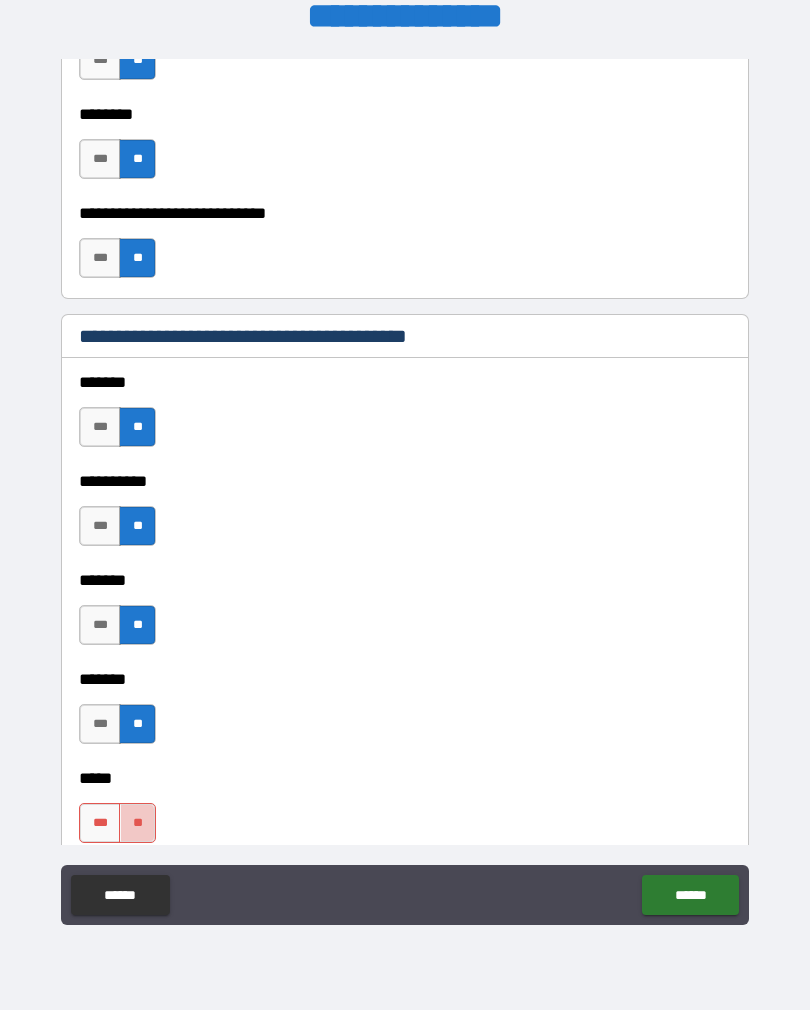 click on "**" at bounding box center (137, 823) 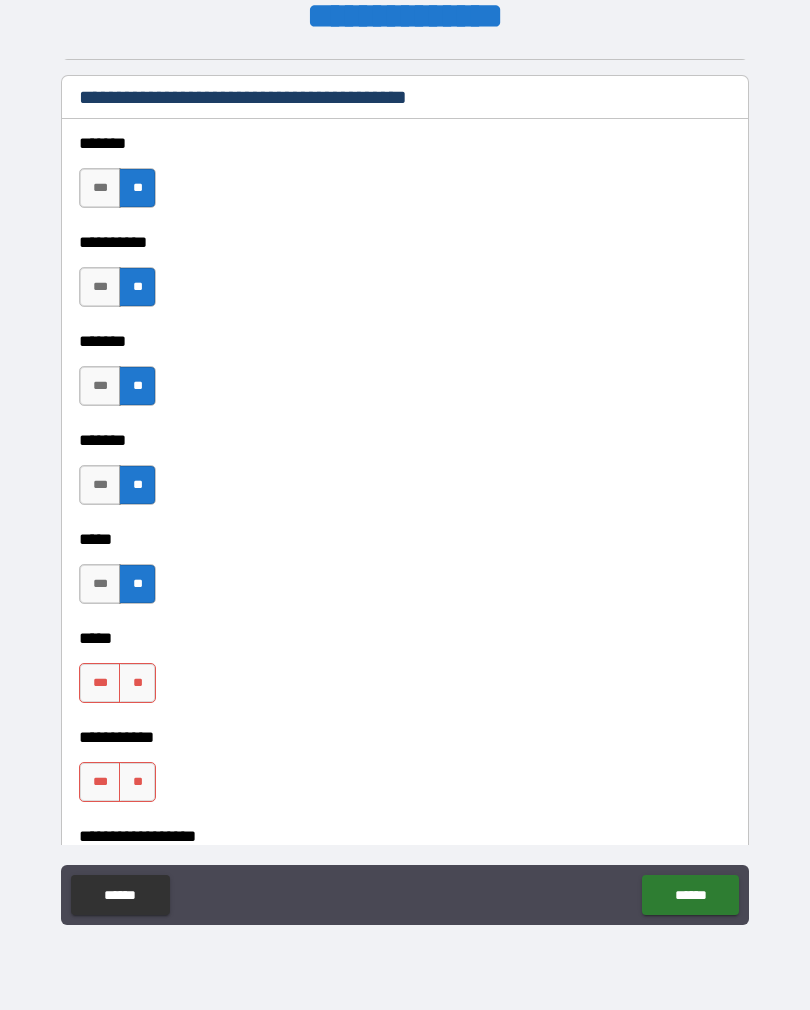 scroll, scrollTop: 2070, scrollLeft: 0, axis: vertical 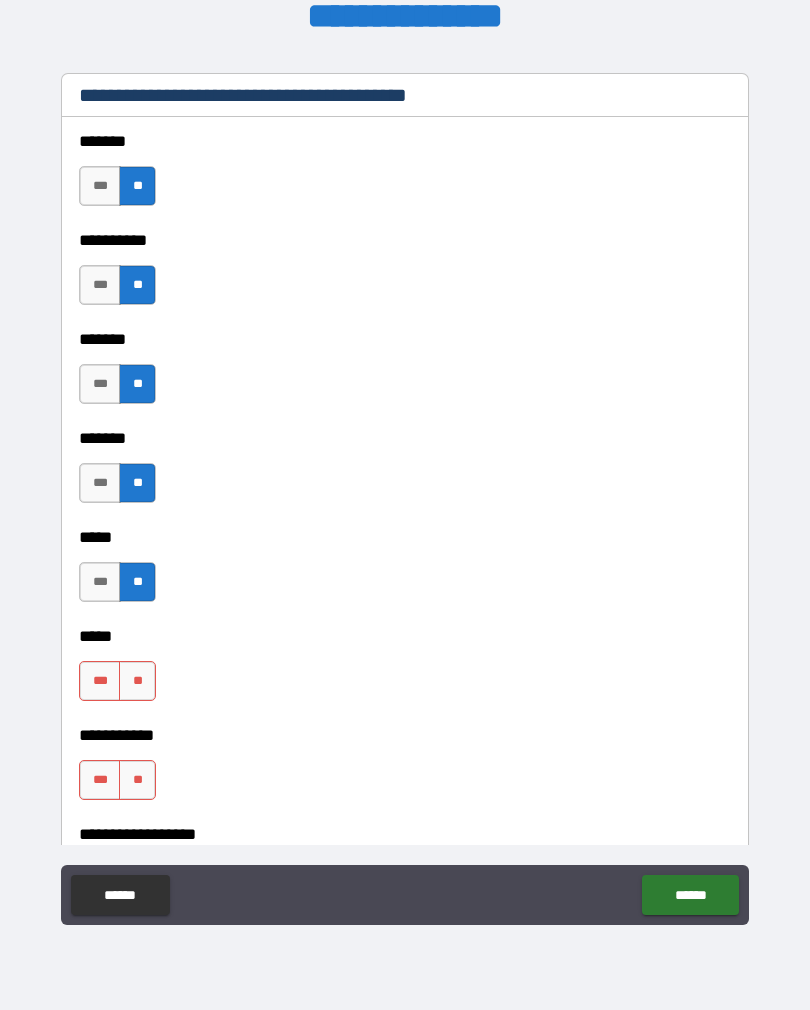 click on "***" at bounding box center [100, 681] 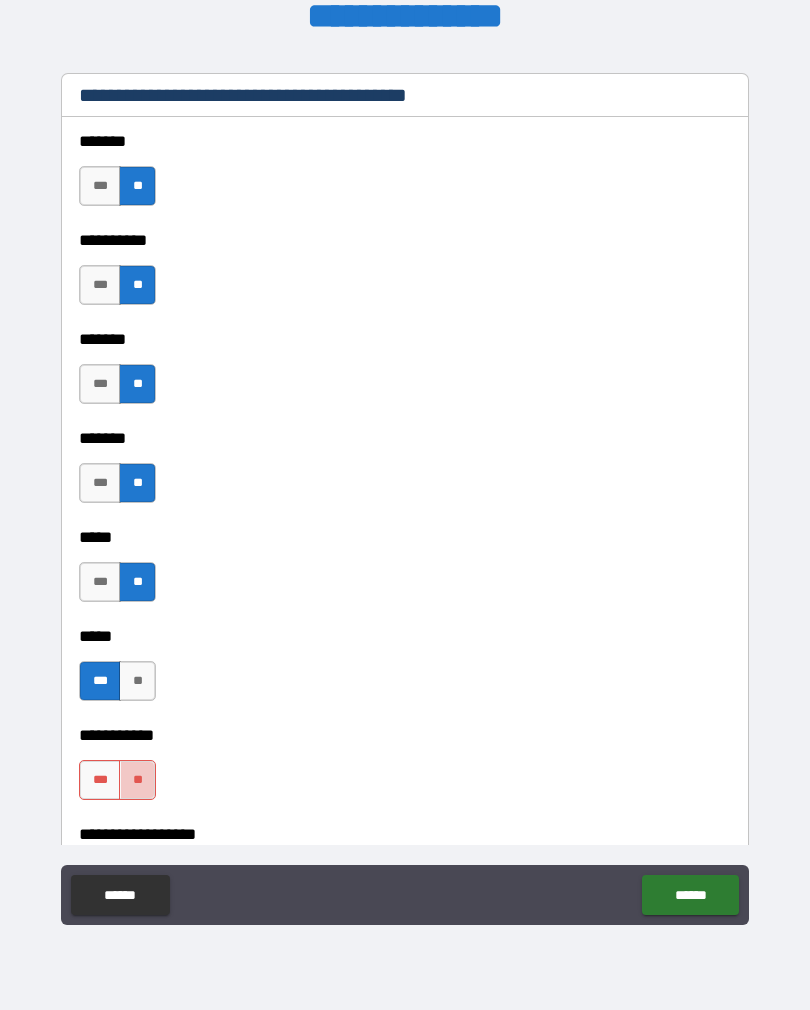 click on "**" at bounding box center [137, 780] 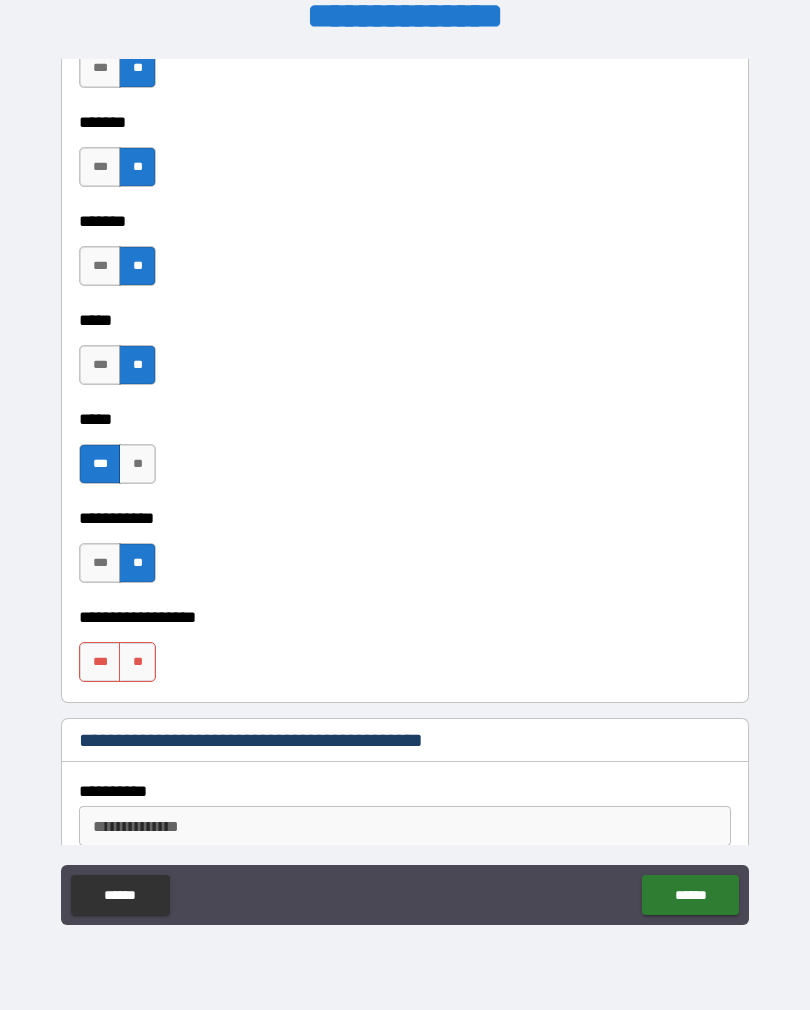 scroll, scrollTop: 2285, scrollLeft: 0, axis: vertical 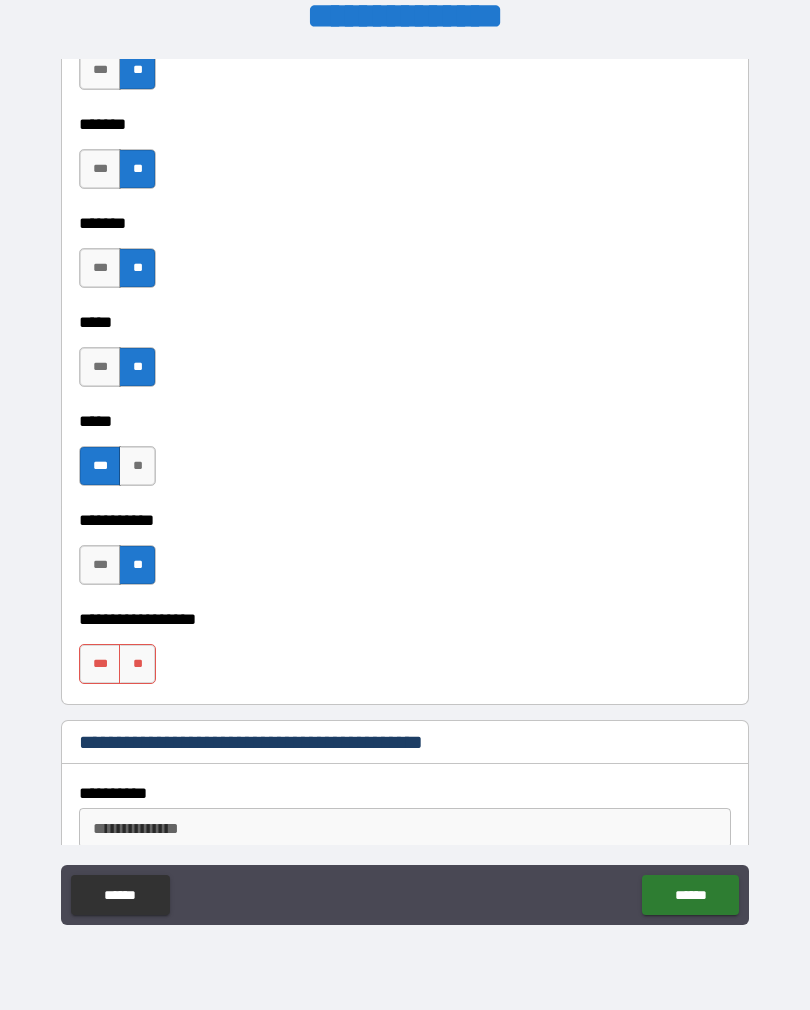 click on "**" at bounding box center [137, 664] 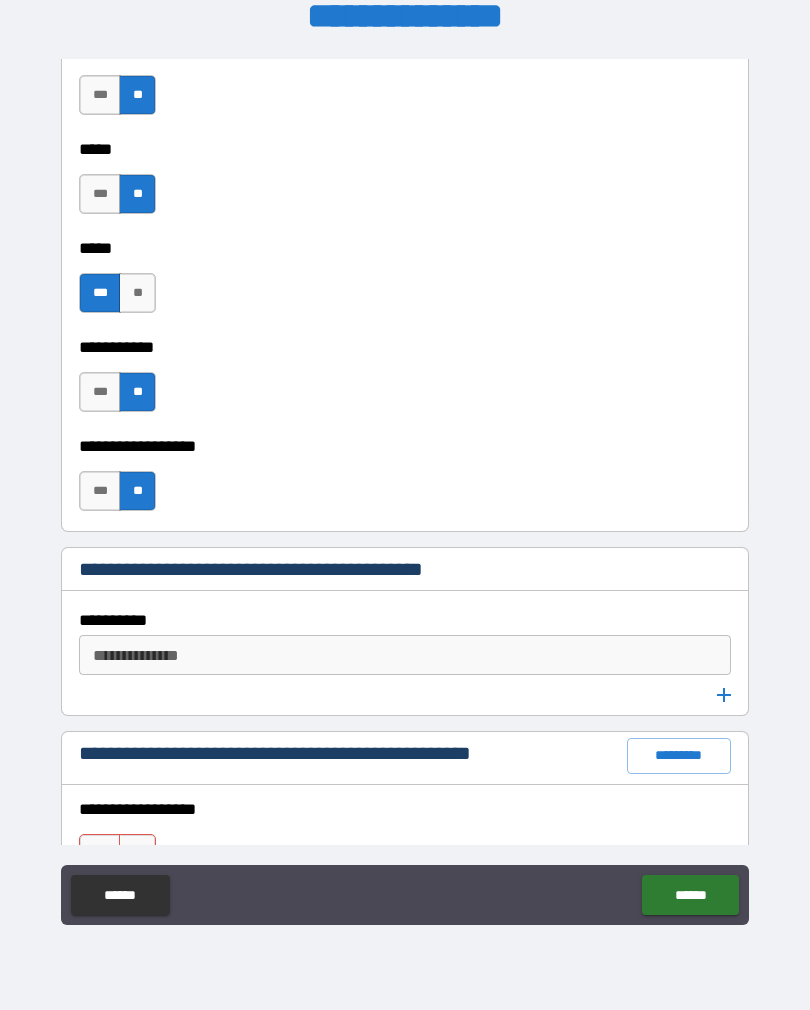 scroll, scrollTop: 2466, scrollLeft: 0, axis: vertical 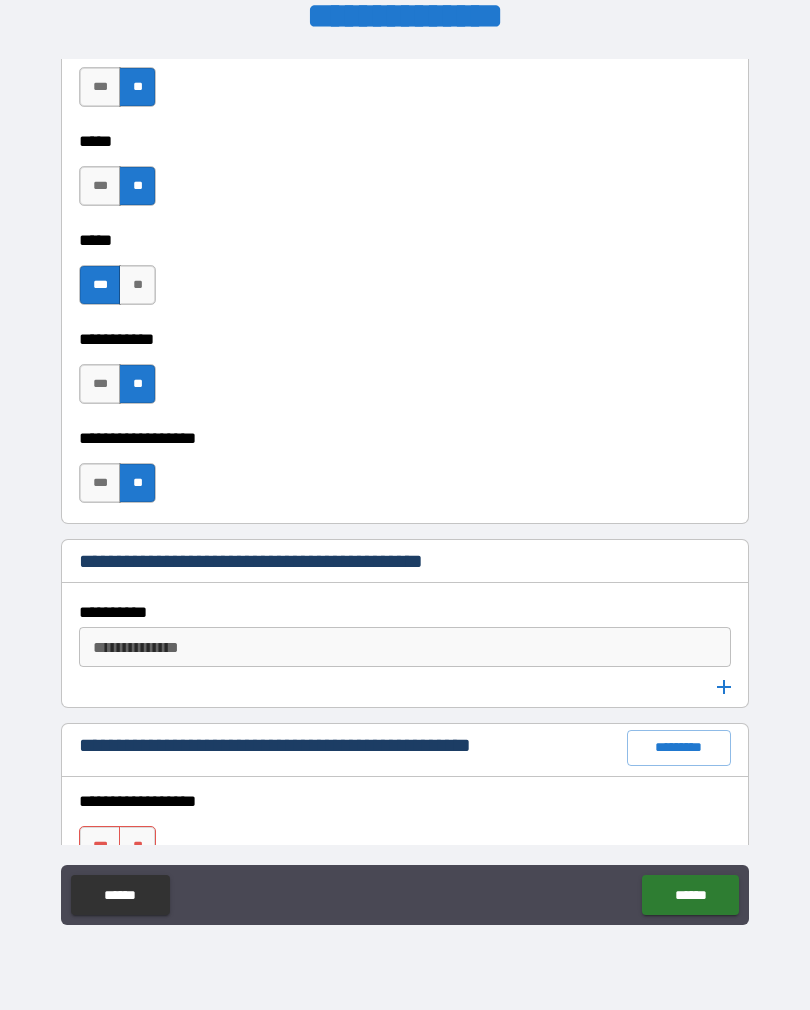 click on "**********" at bounding box center [403, 647] 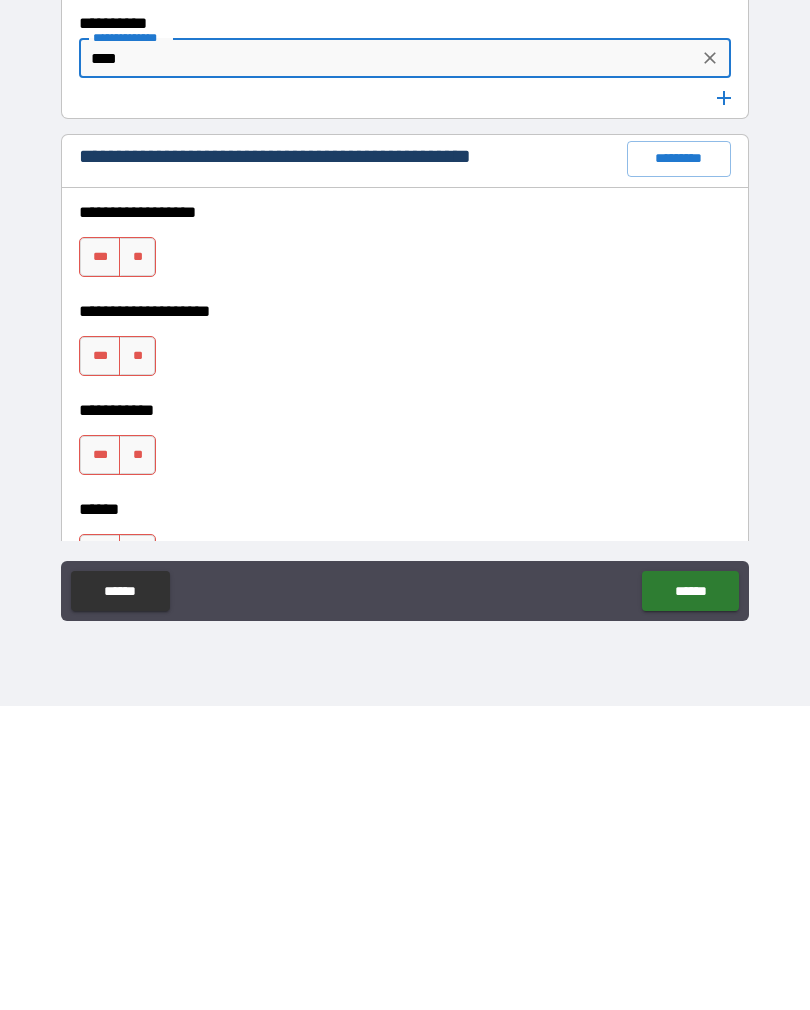 scroll, scrollTop: 2752, scrollLeft: 0, axis: vertical 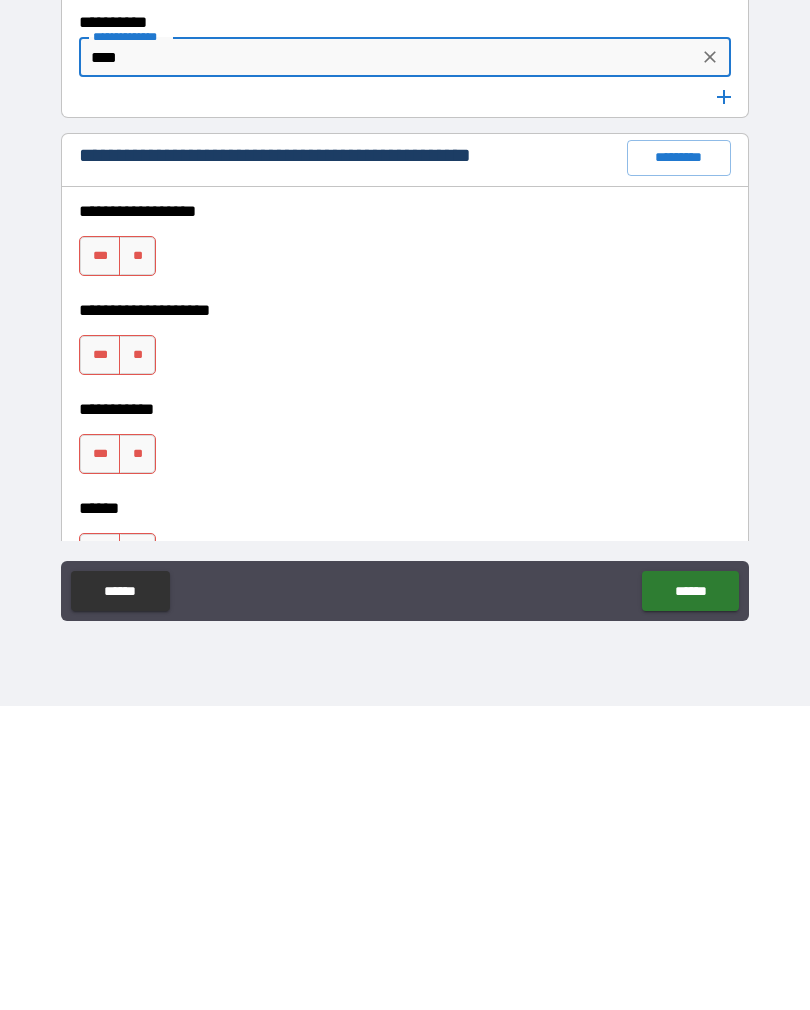 type on "****" 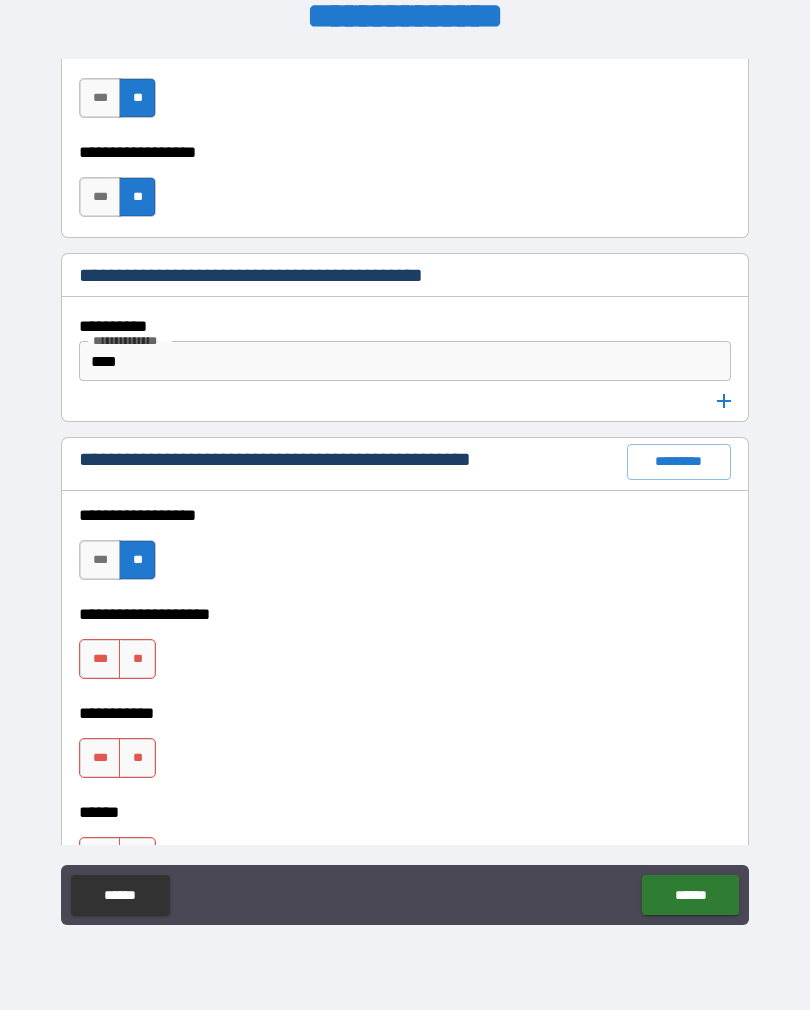 click on "**" at bounding box center (137, 659) 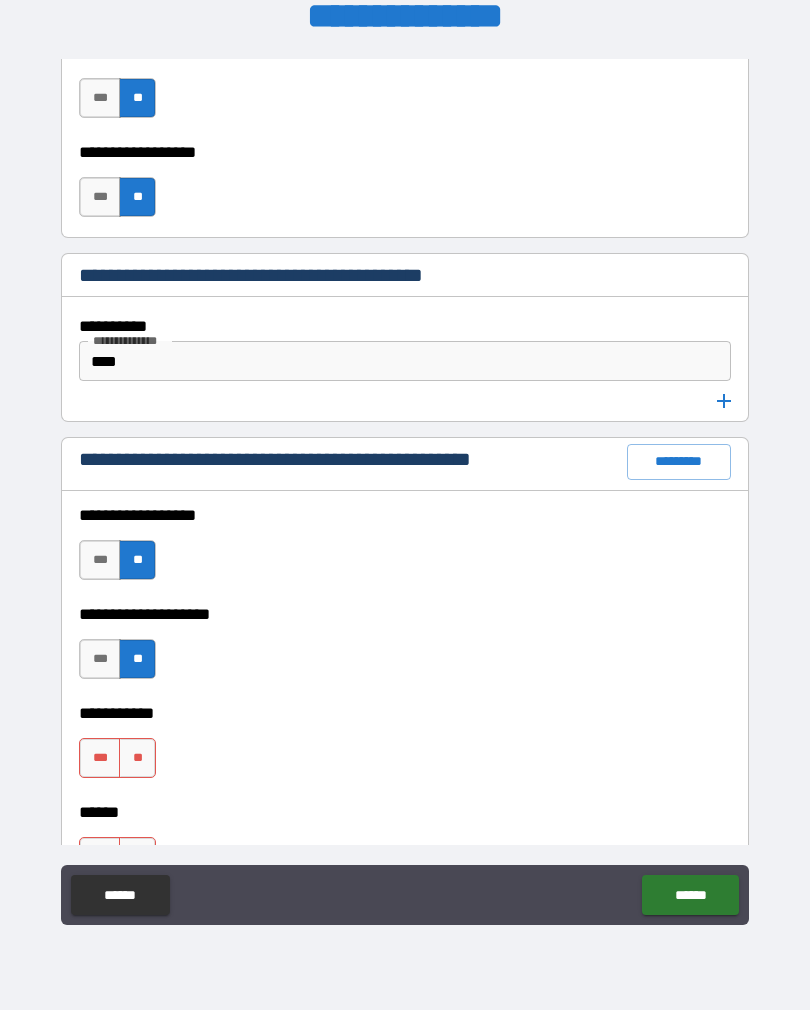 click on "**" at bounding box center [137, 758] 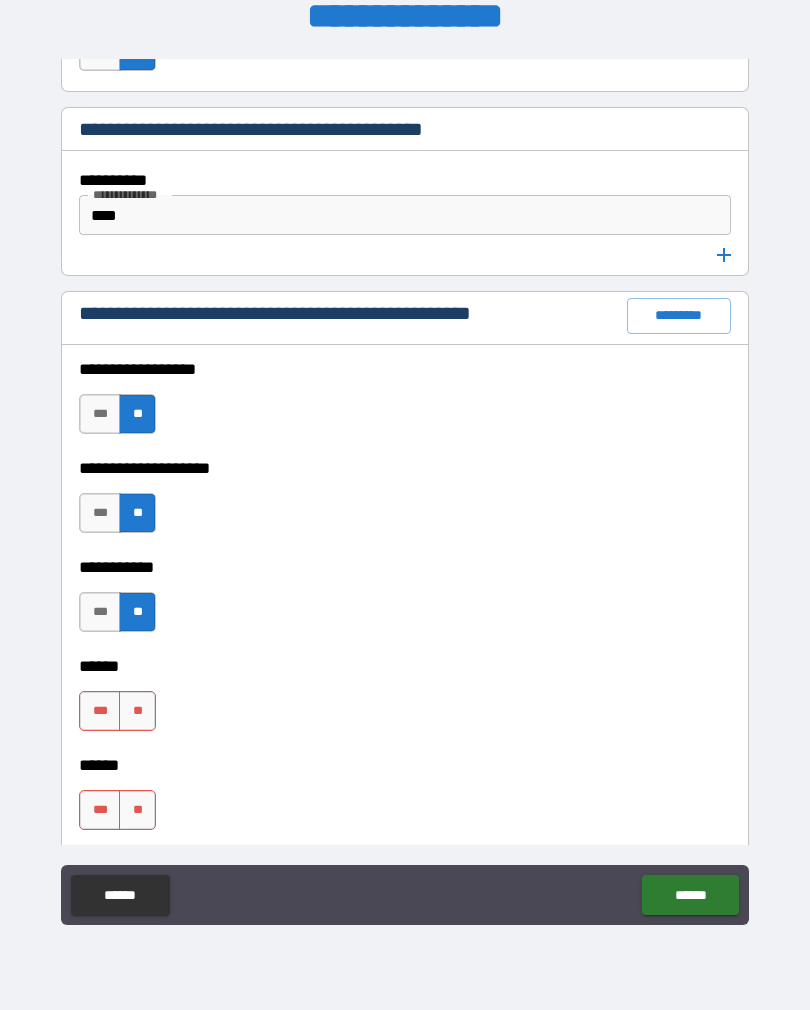scroll, scrollTop: 2910, scrollLeft: 0, axis: vertical 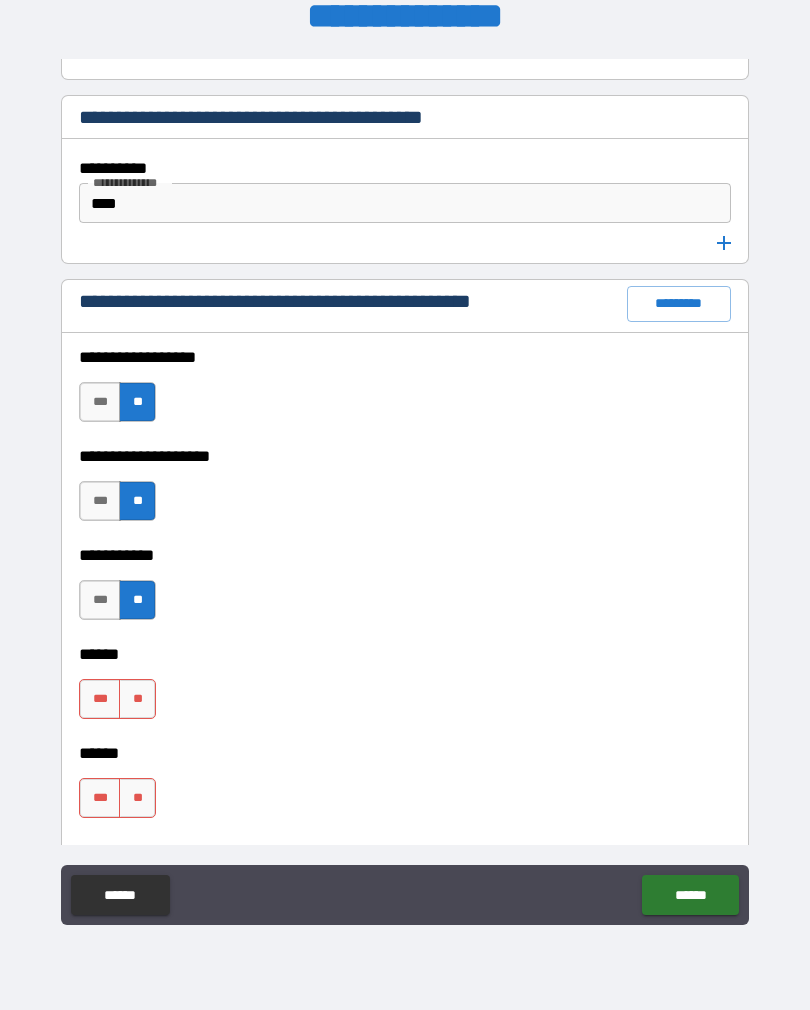 click on "**" at bounding box center [137, 699] 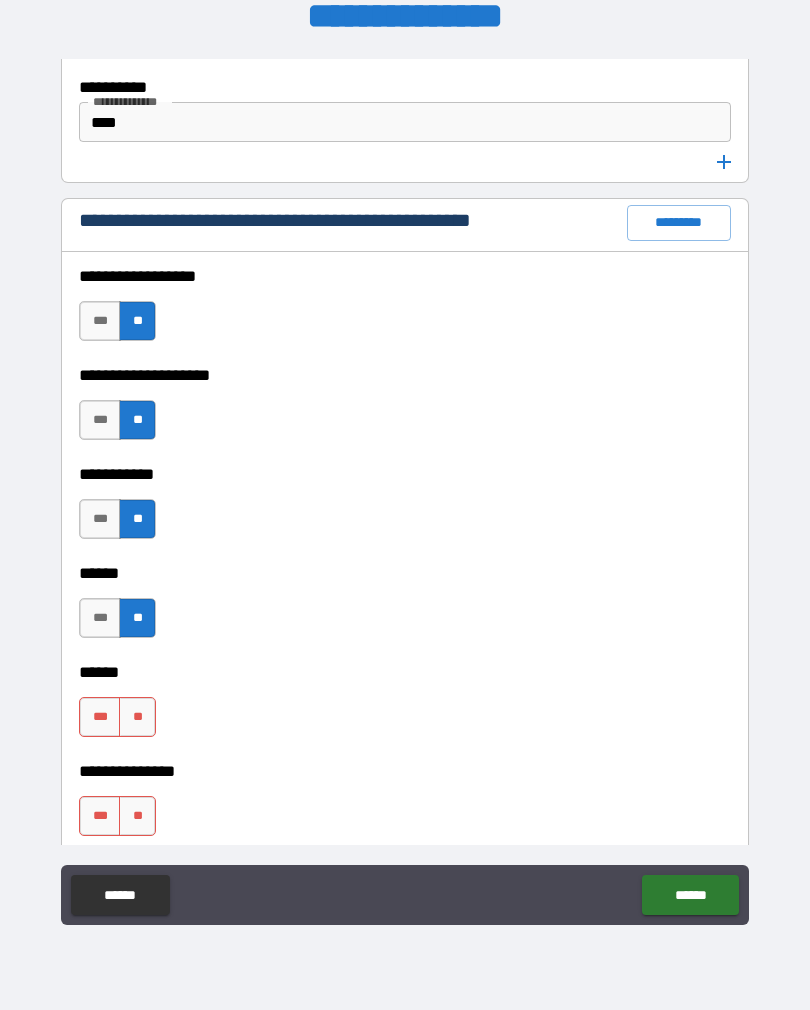 scroll, scrollTop: 3008, scrollLeft: 0, axis: vertical 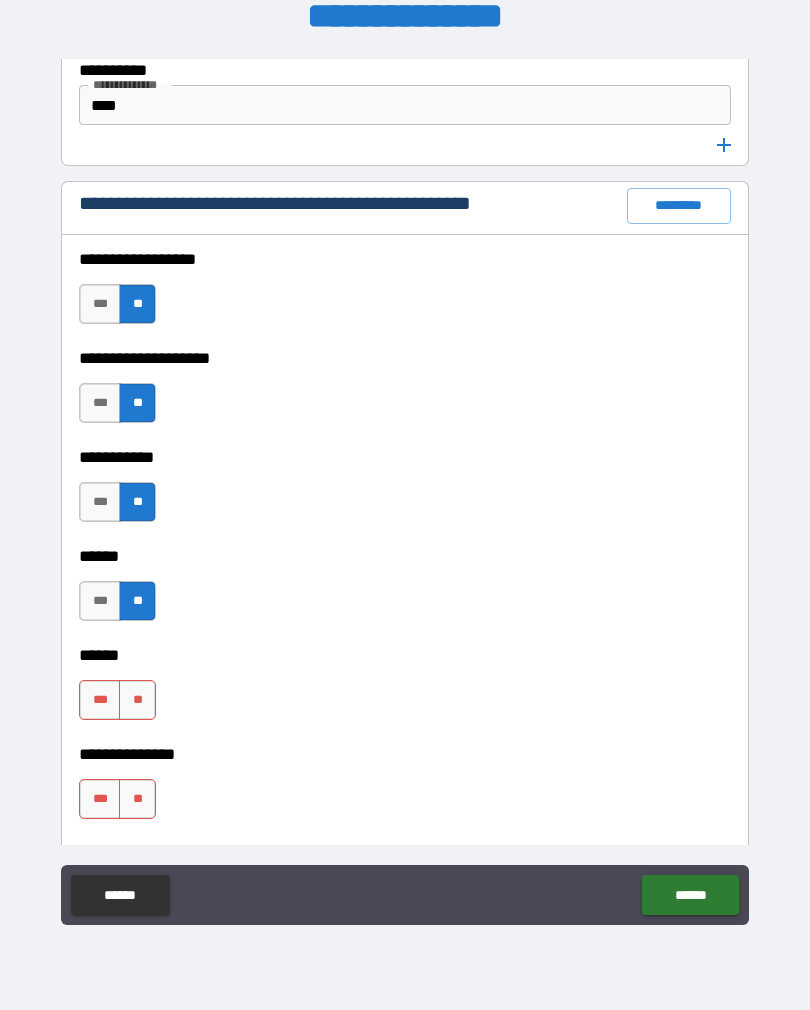 click on "**" at bounding box center [137, 700] 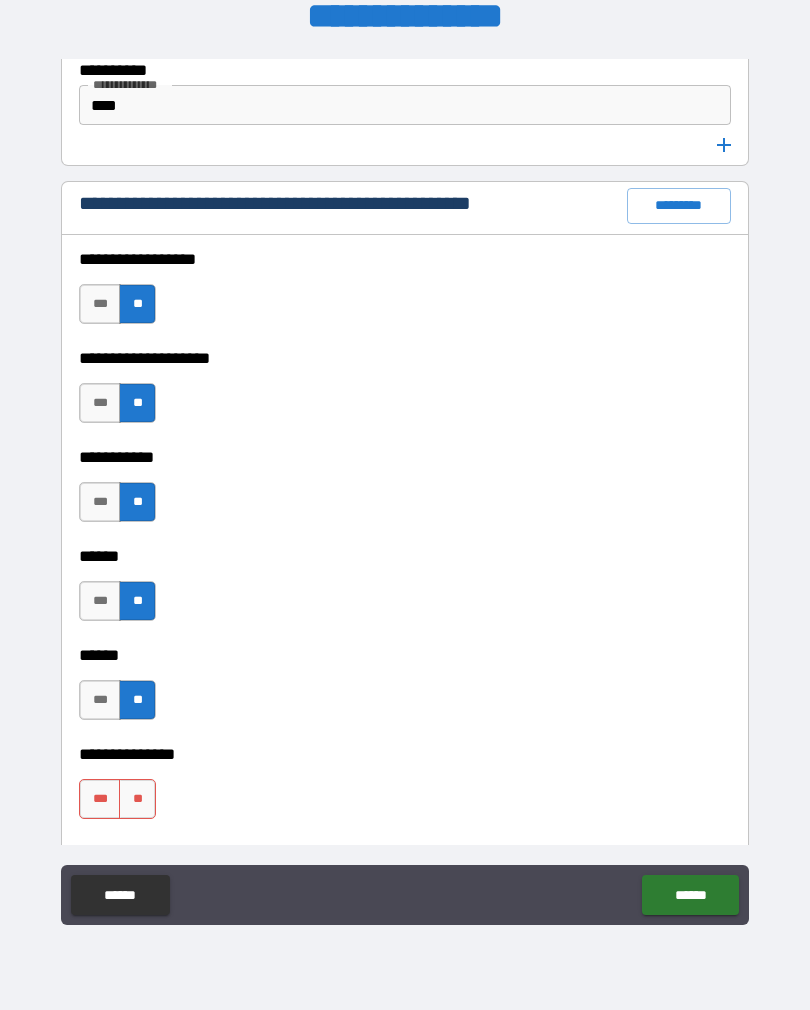 click on "***" at bounding box center [100, 799] 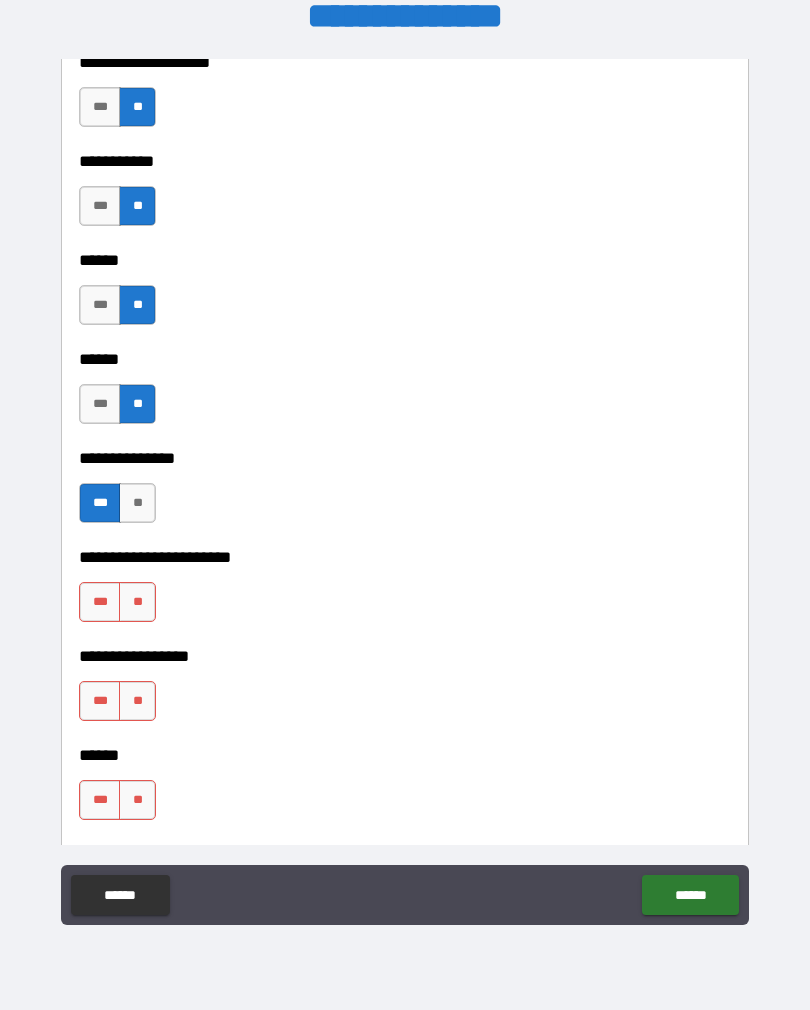 scroll, scrollTop: 3303, scrollLeft: 0, axis: vertical 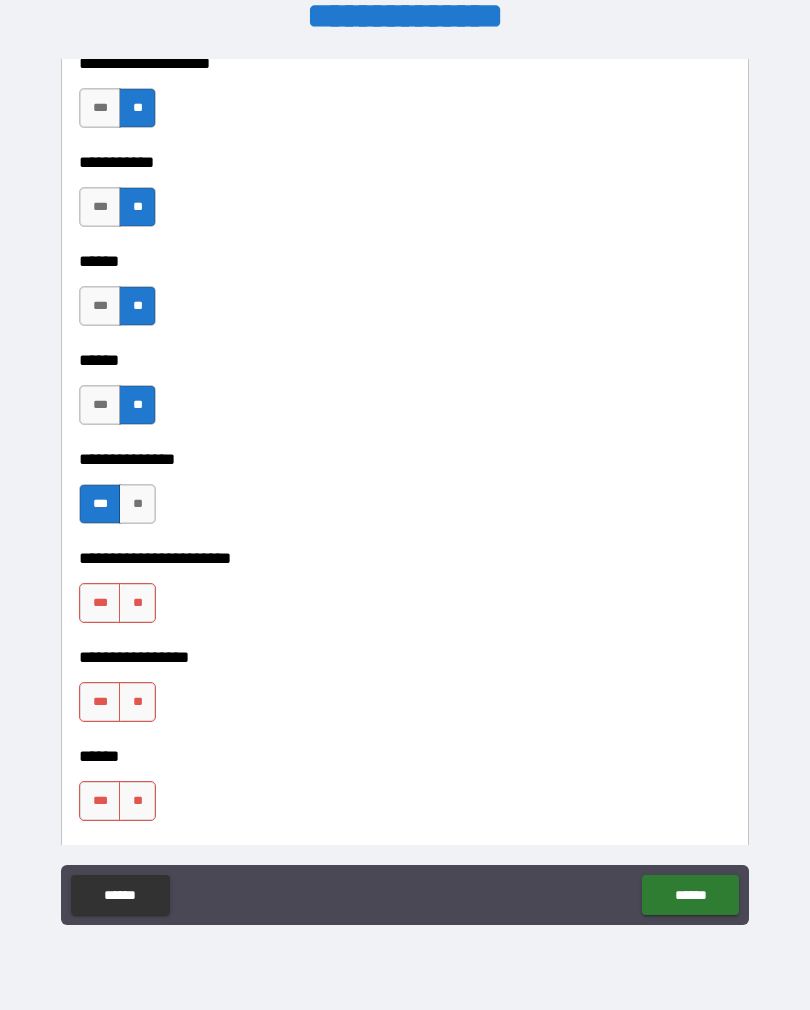 click on "**" at bounding box center (137, 603) 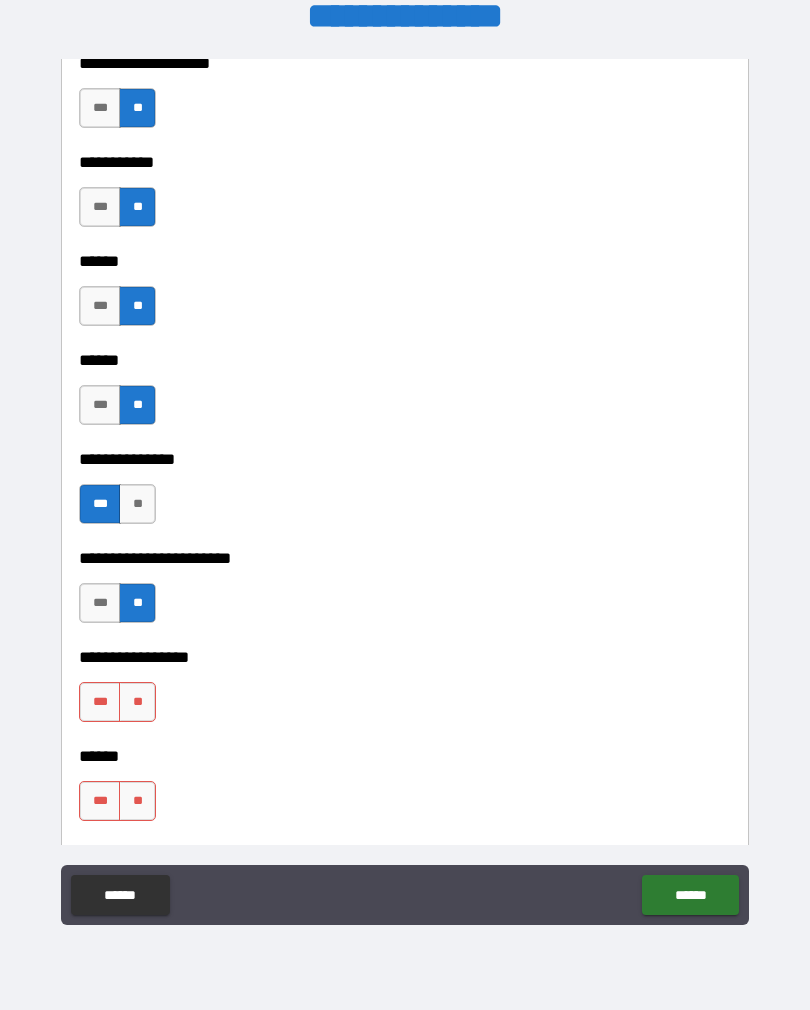 click on "**" at bounding box center (137, 702) 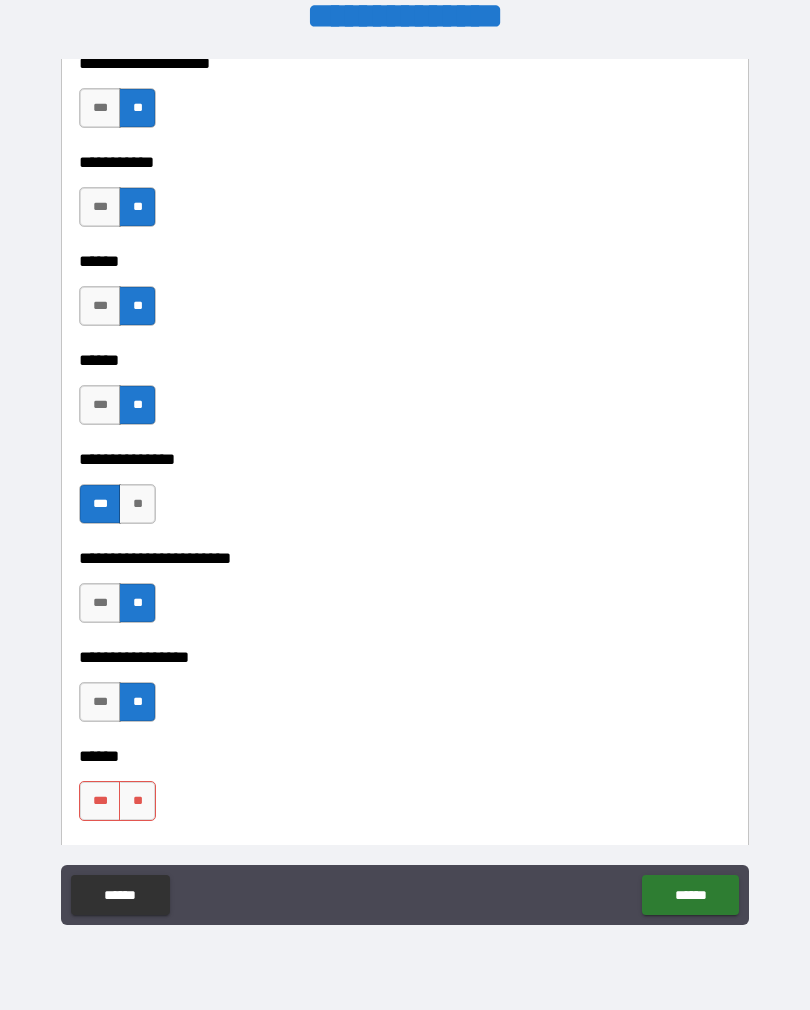 click on "**" at bounding box center (137, 801) 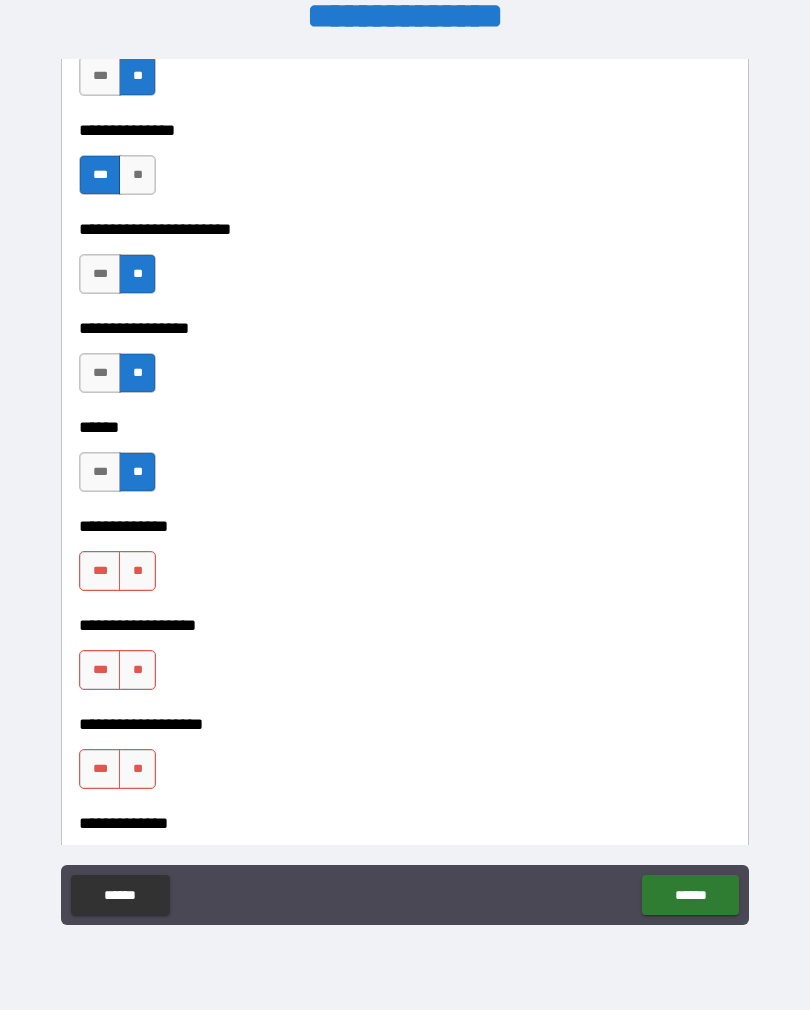 scroll, scrollTop: 3637, scrollLeft: 0, axis: vertical 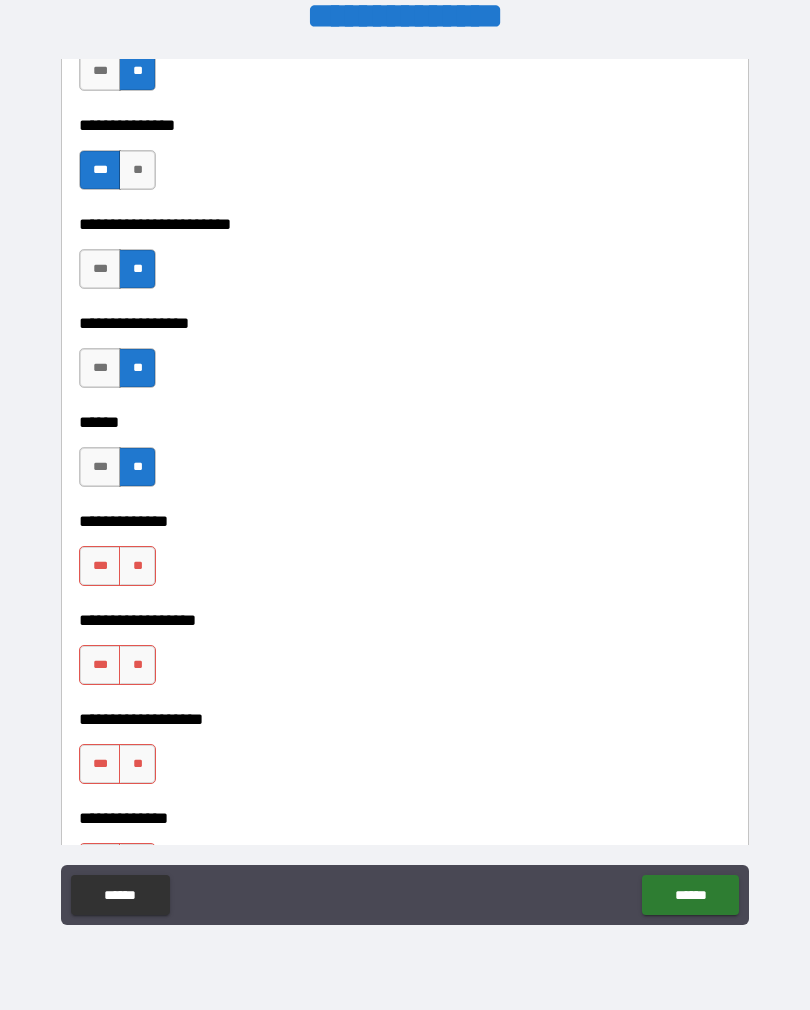 click on "**" at bounding box center [137, 566] 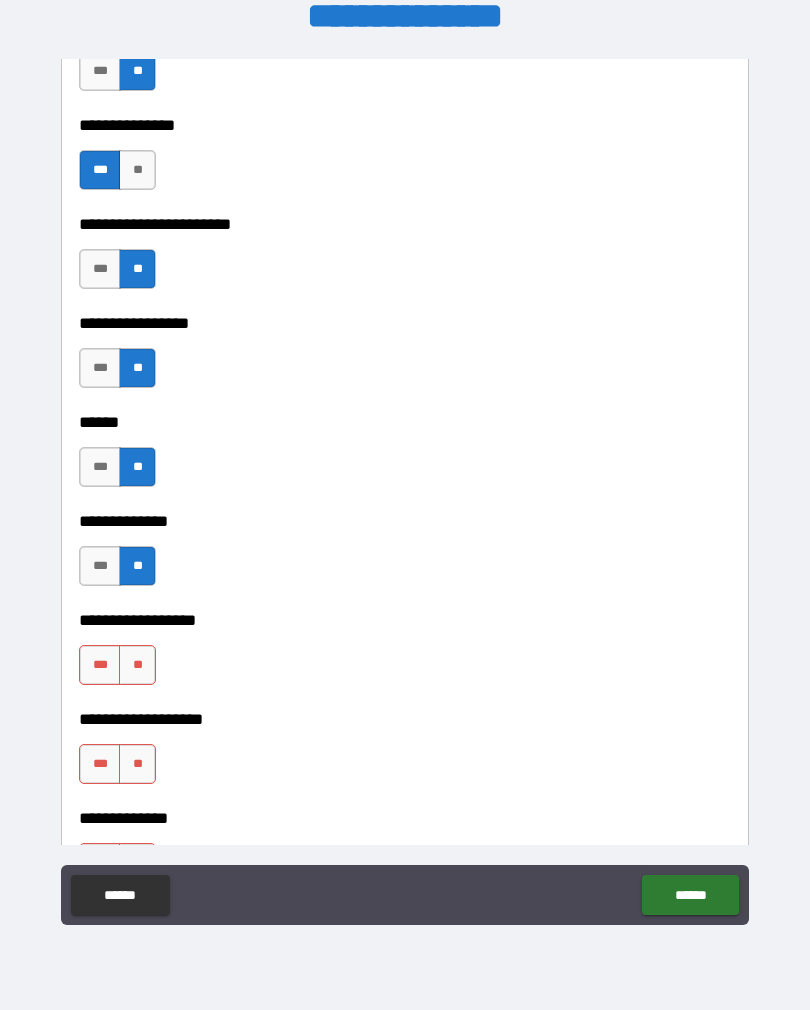 click on "**" at bounding box center (137, 665) 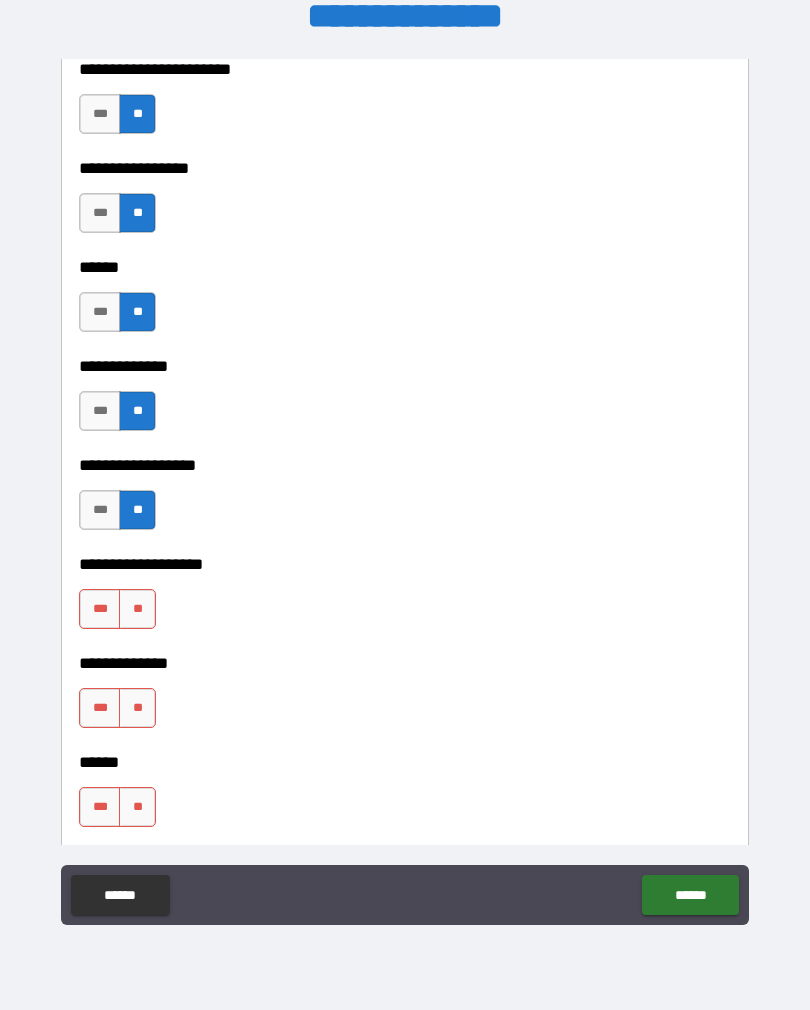 scroll, scrollTop: 3787, scrollLeft: 0, axis: vertical 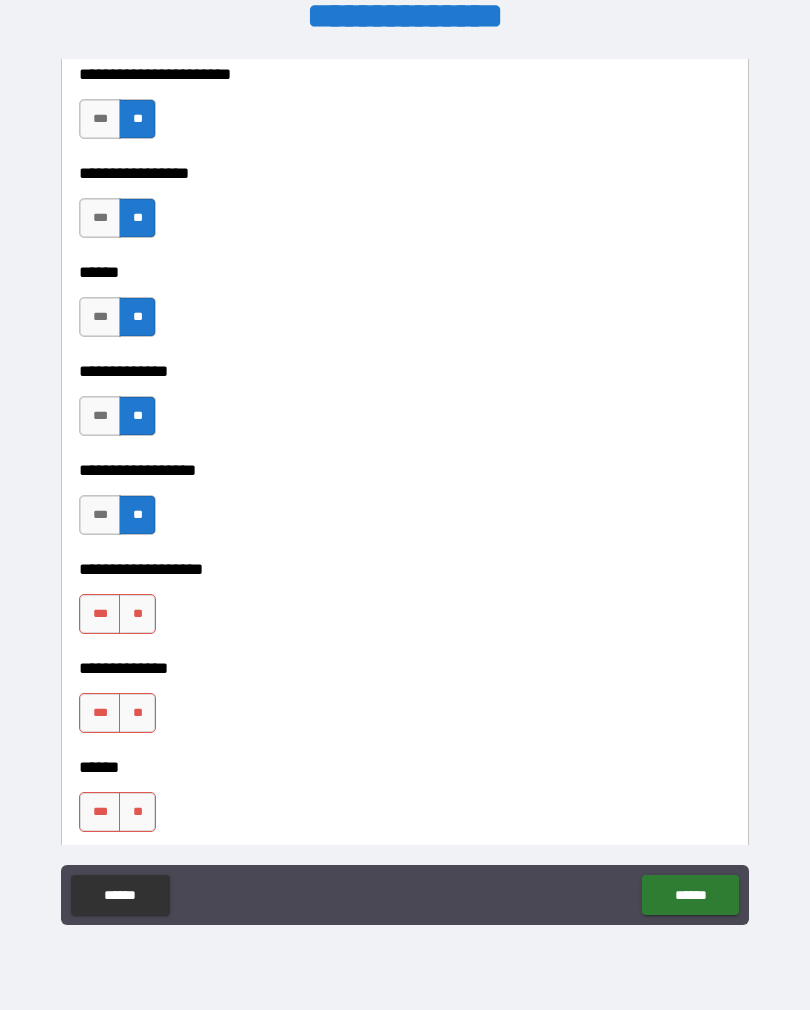 click on "**" at bounding box center [137, 614] 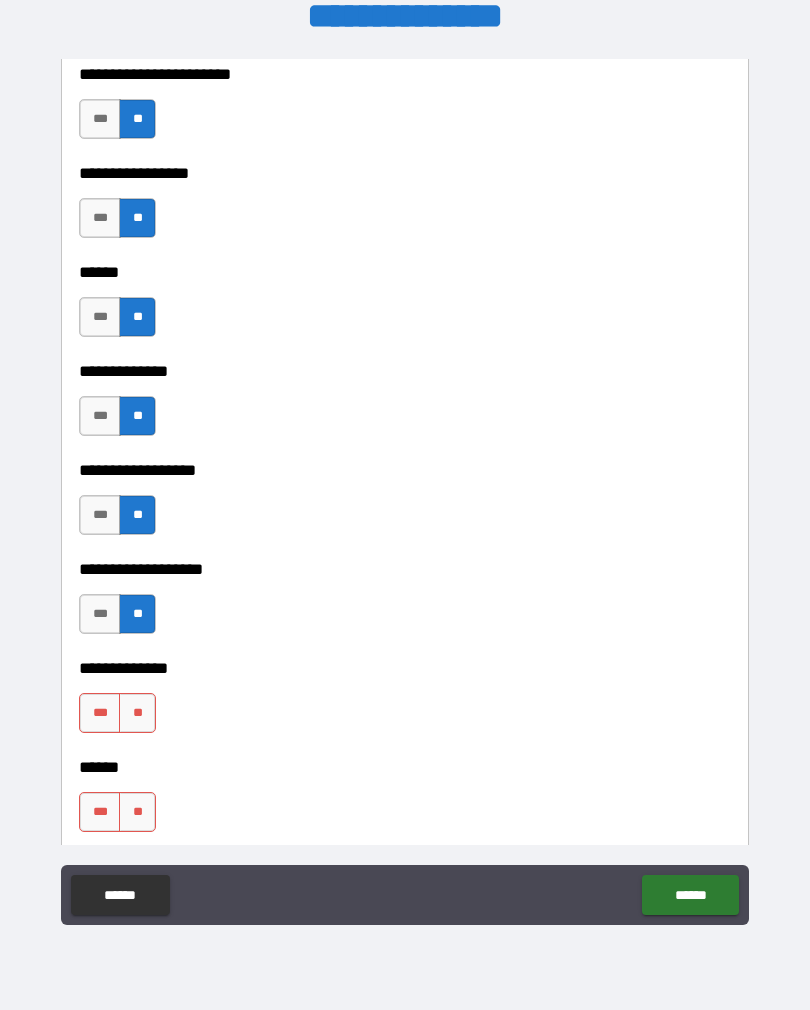 click on "**" at bounding box center (137, 713) 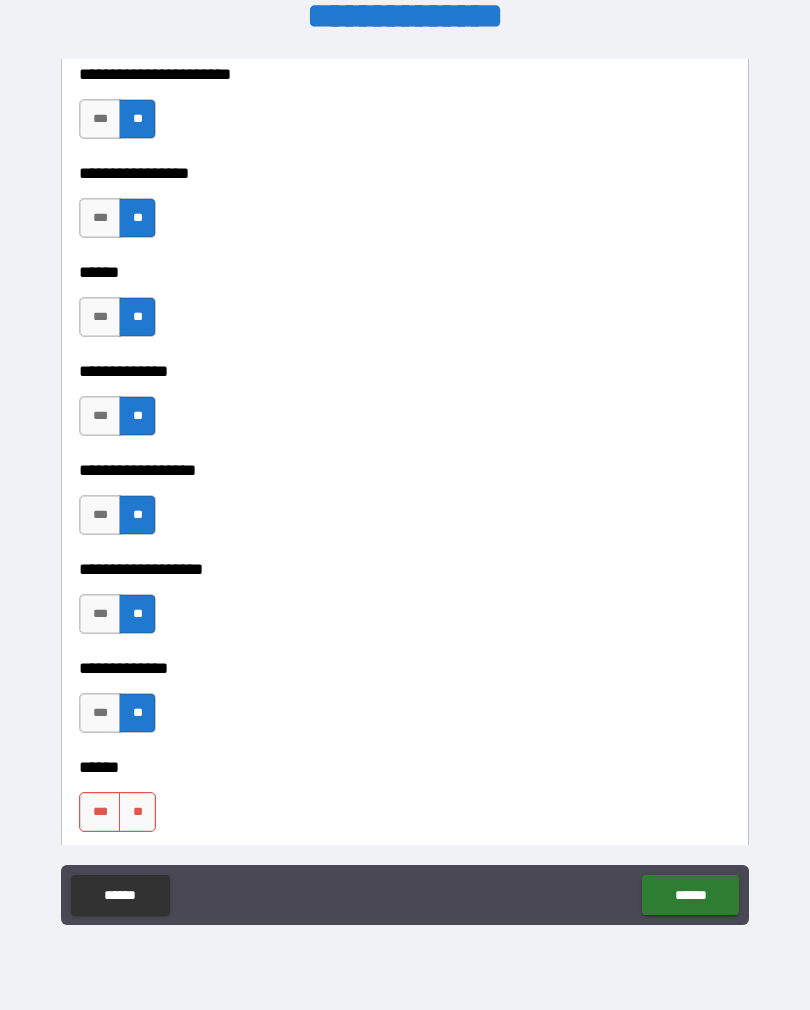 click on "**" at bounding box center (137, 812) 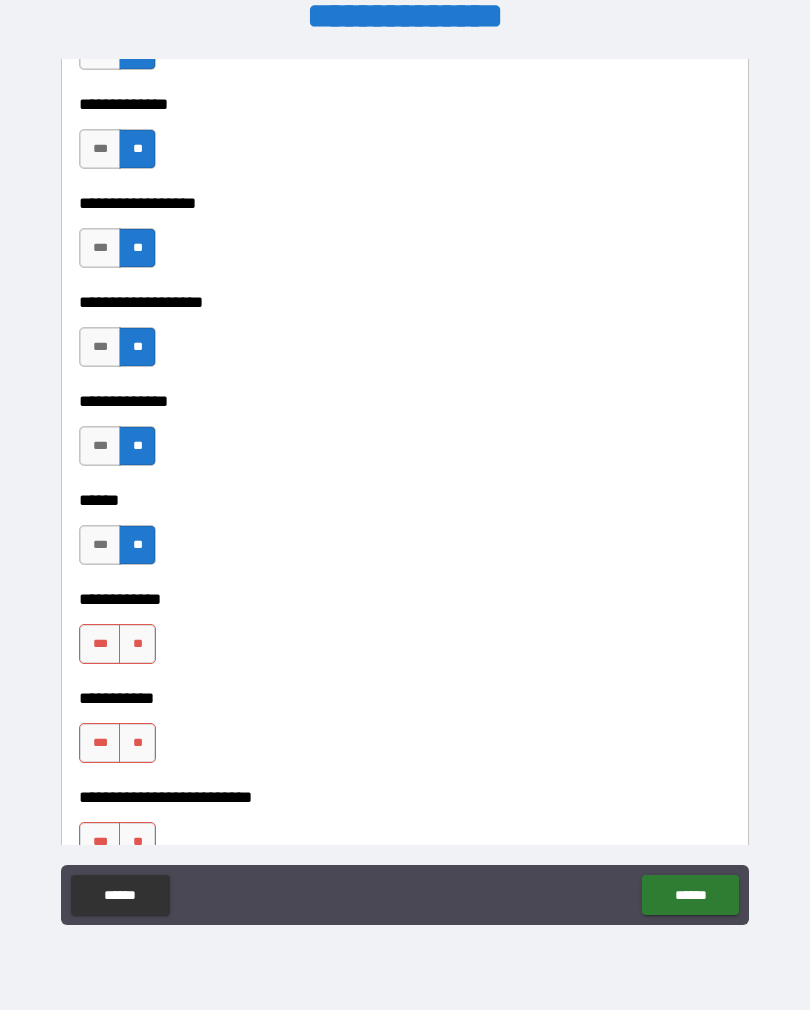 scroll, scrollTop: 4056, scrollLeft: 0, axis: vertical 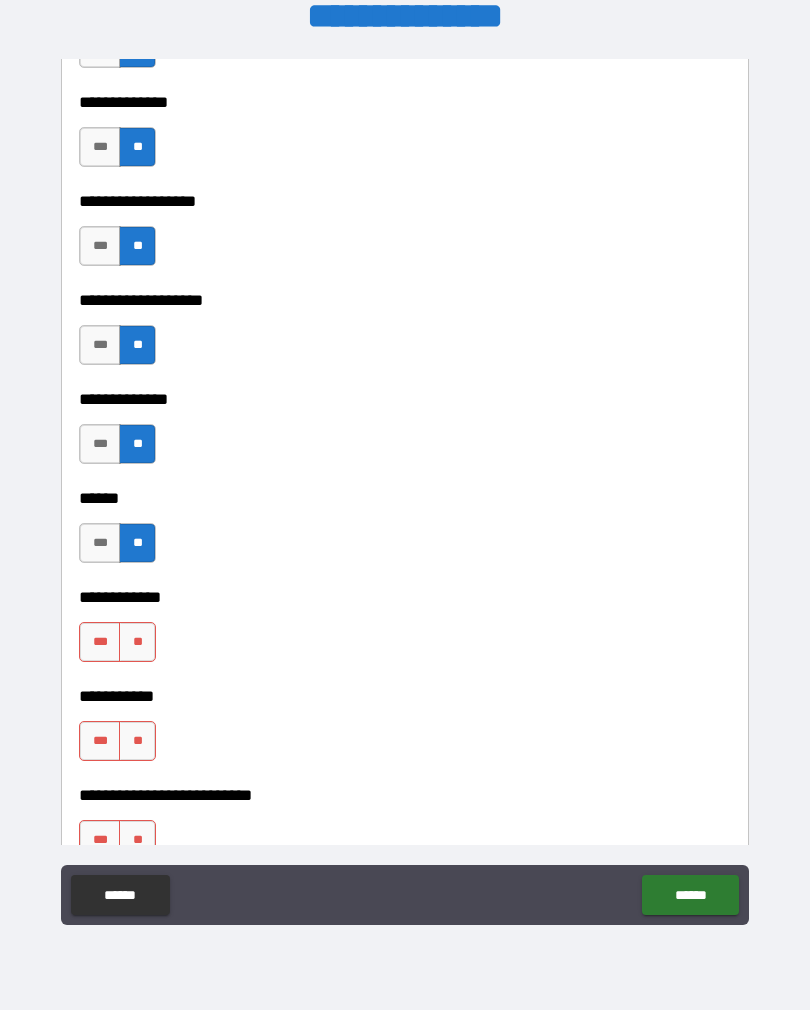 click on "**" at bounding box center [137, 642] 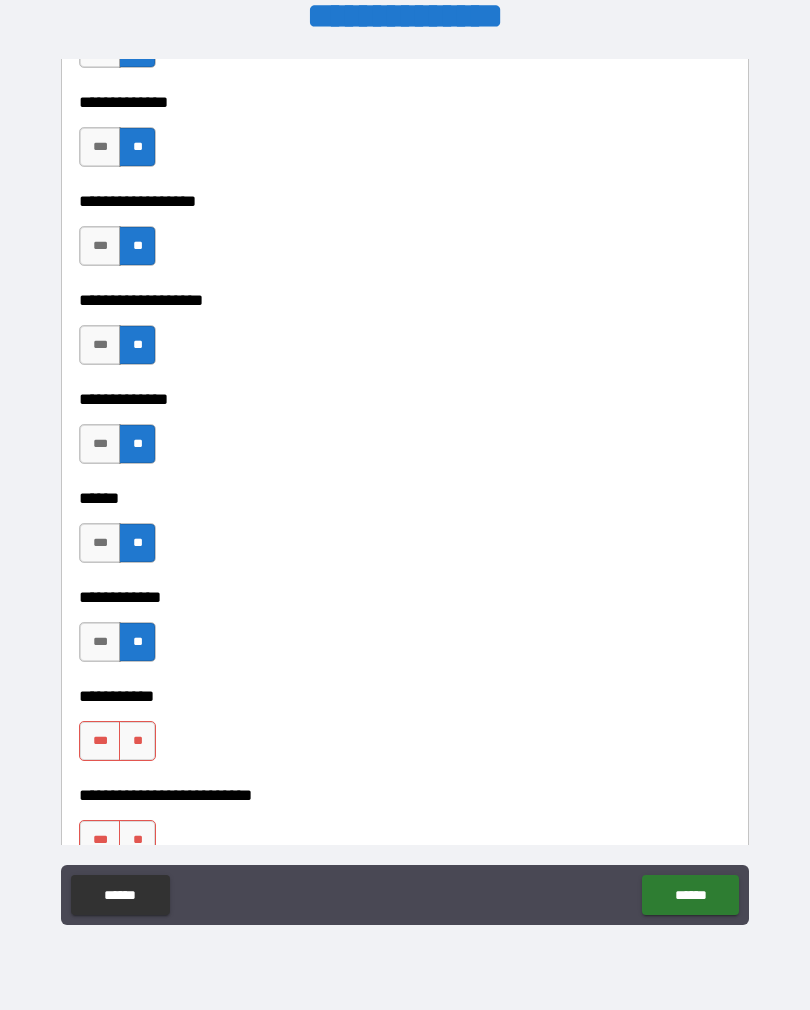 click on "**" at bounding box center (137, 741) 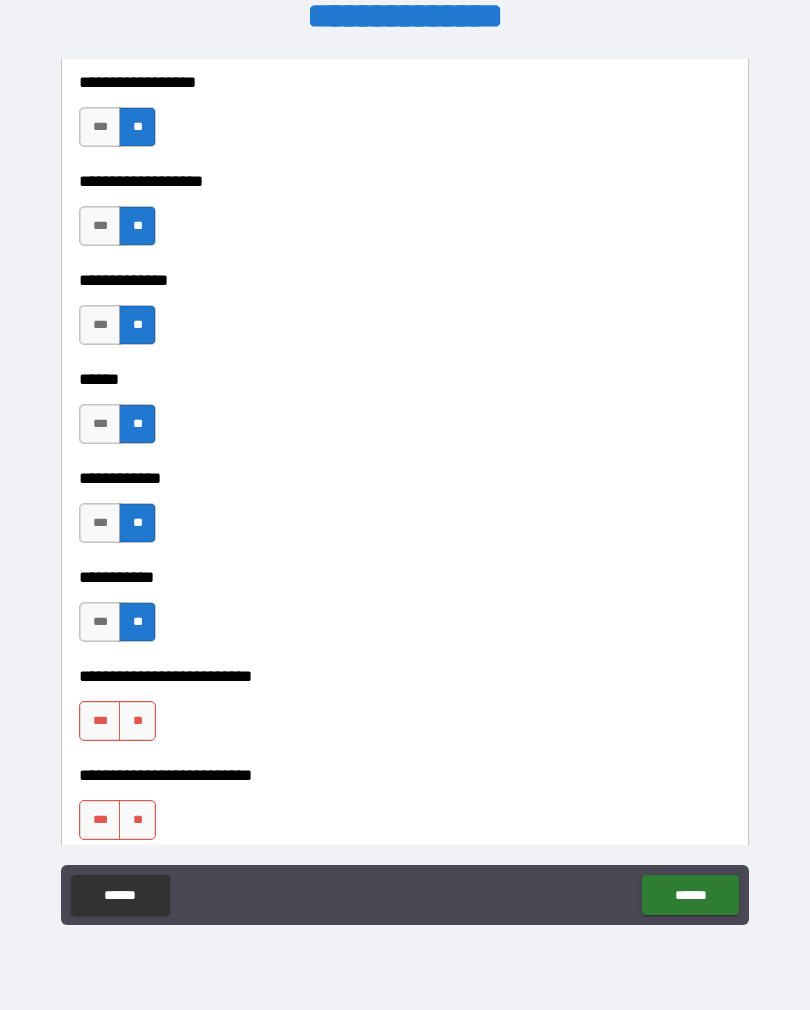 scroll, scrollTop: 4190, scrollLeft: 0, axis: vertical 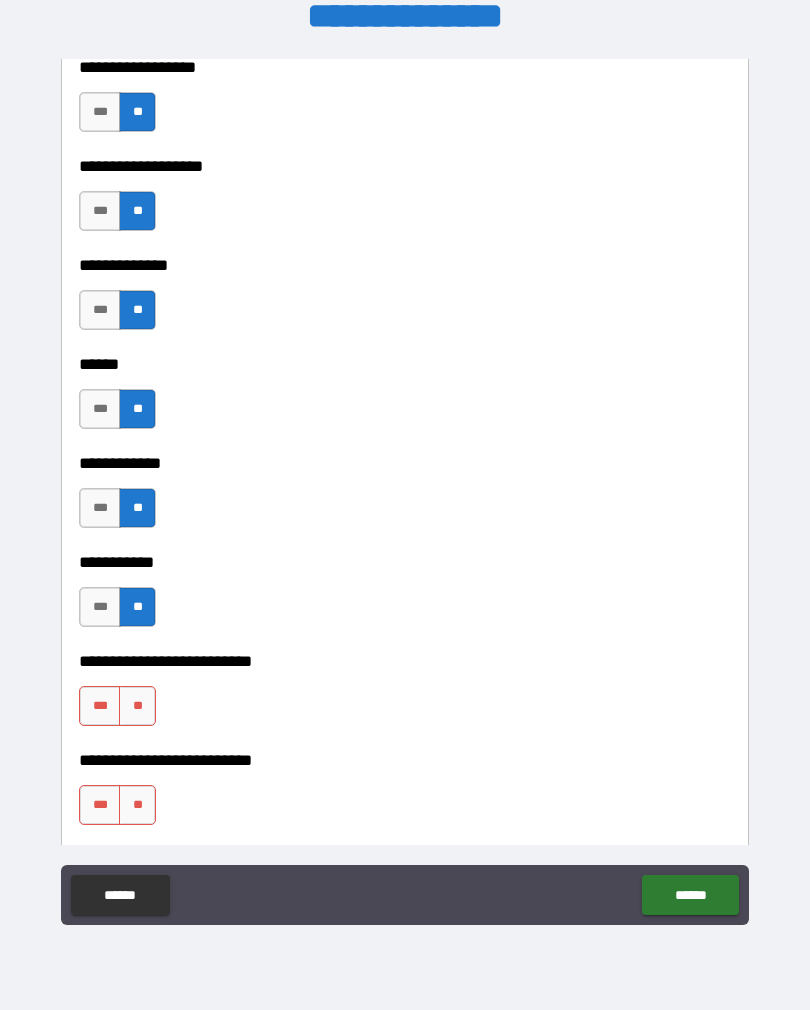 click on "**" at bounding box center [137, 706] 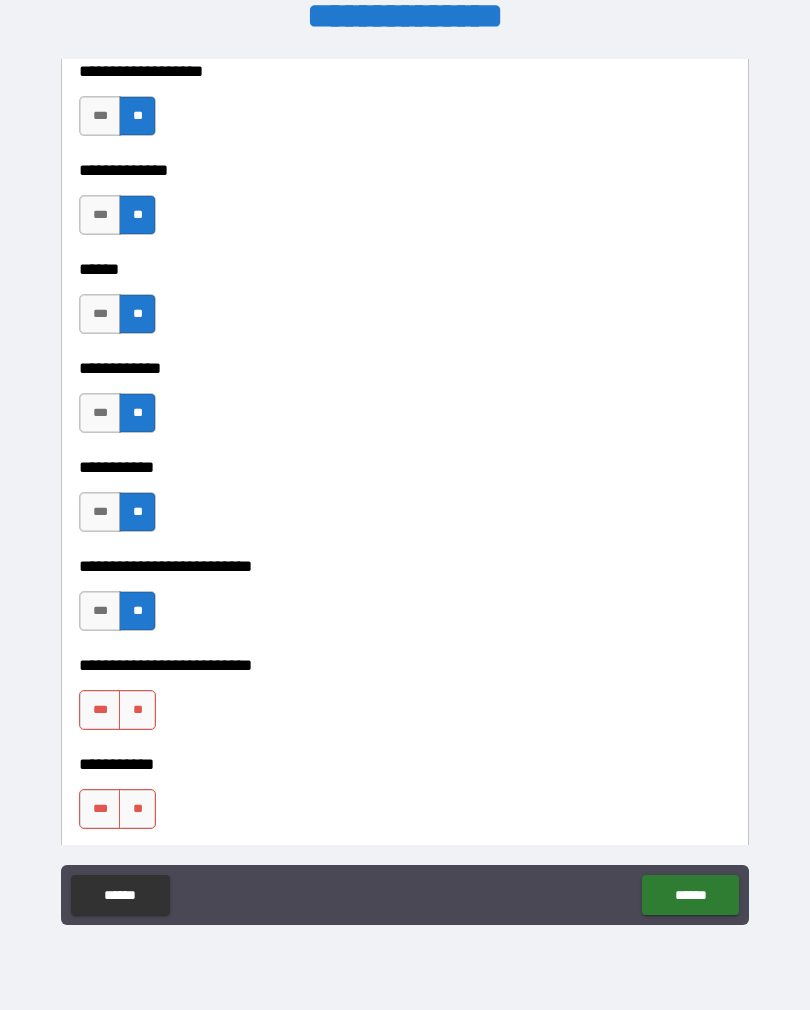 scroll, scrollTop: 4282, scrollLeft: 0, axis: vertical 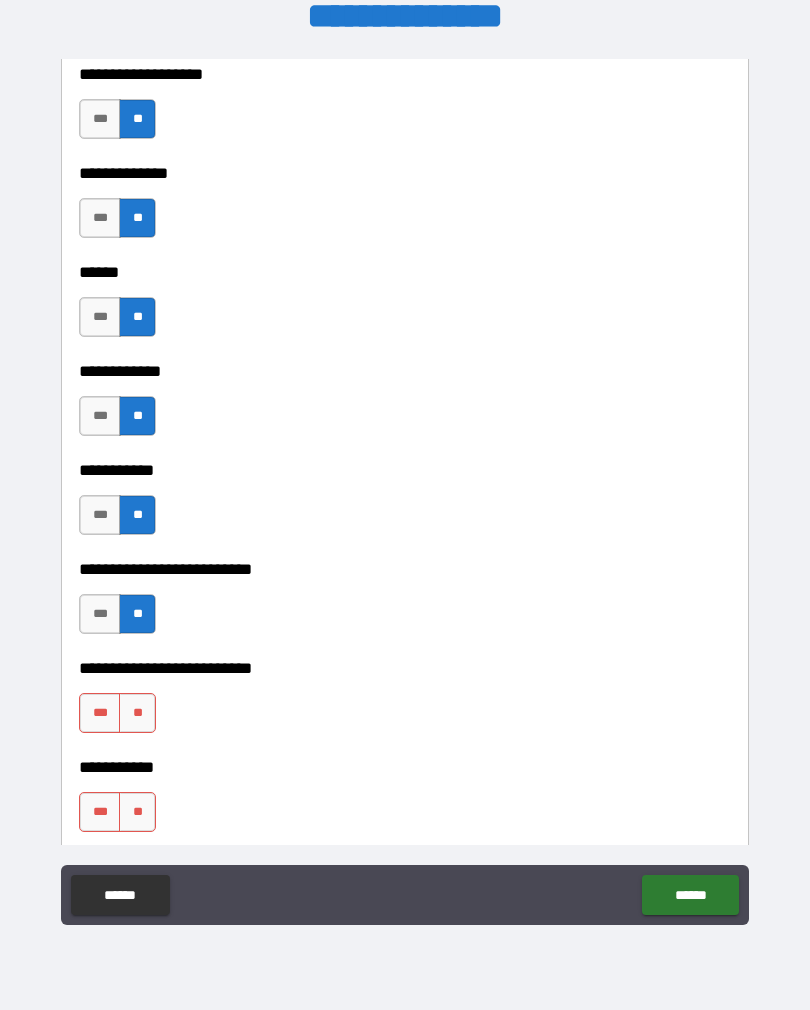 click on "**" at bounding box center [137, 713] 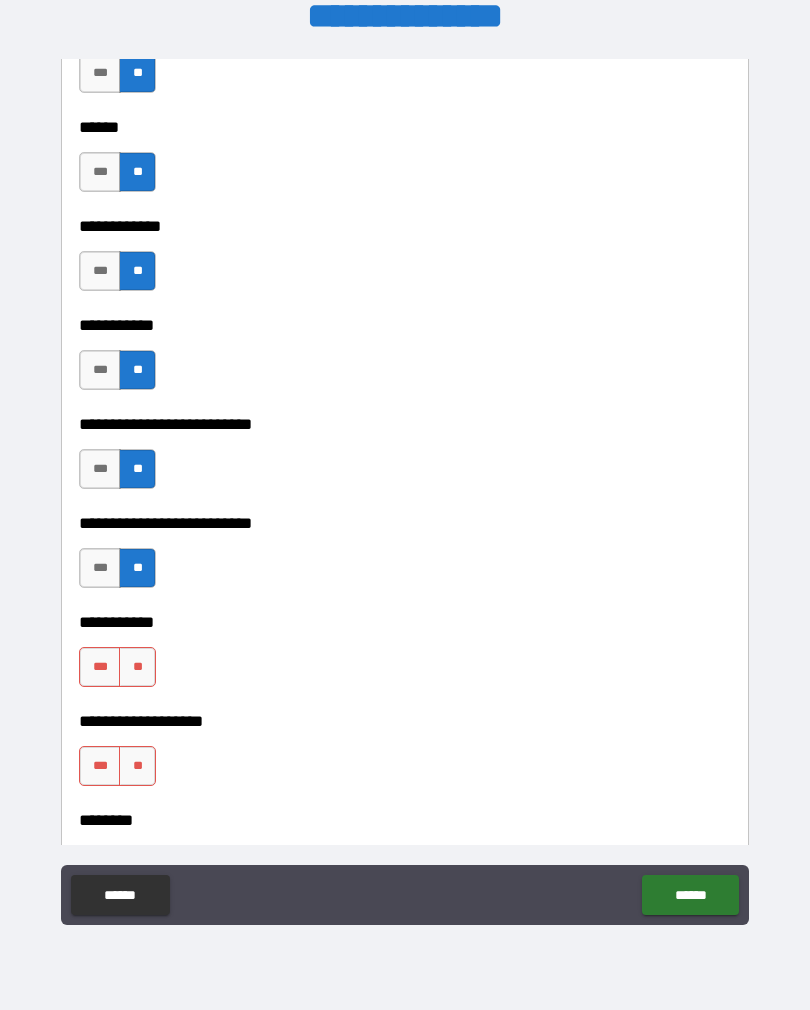 scroll, scrollTop: 4431, scrollLeft: 0, axis: vertical 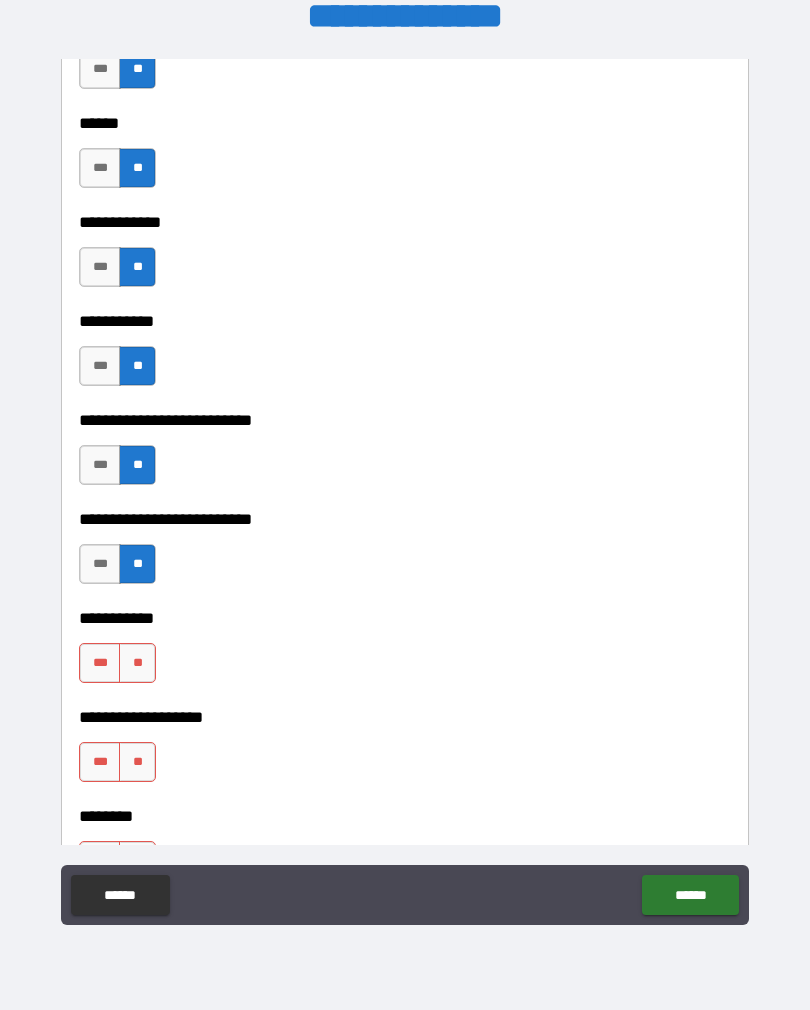 click on "**" at bounding box center (137, 663) 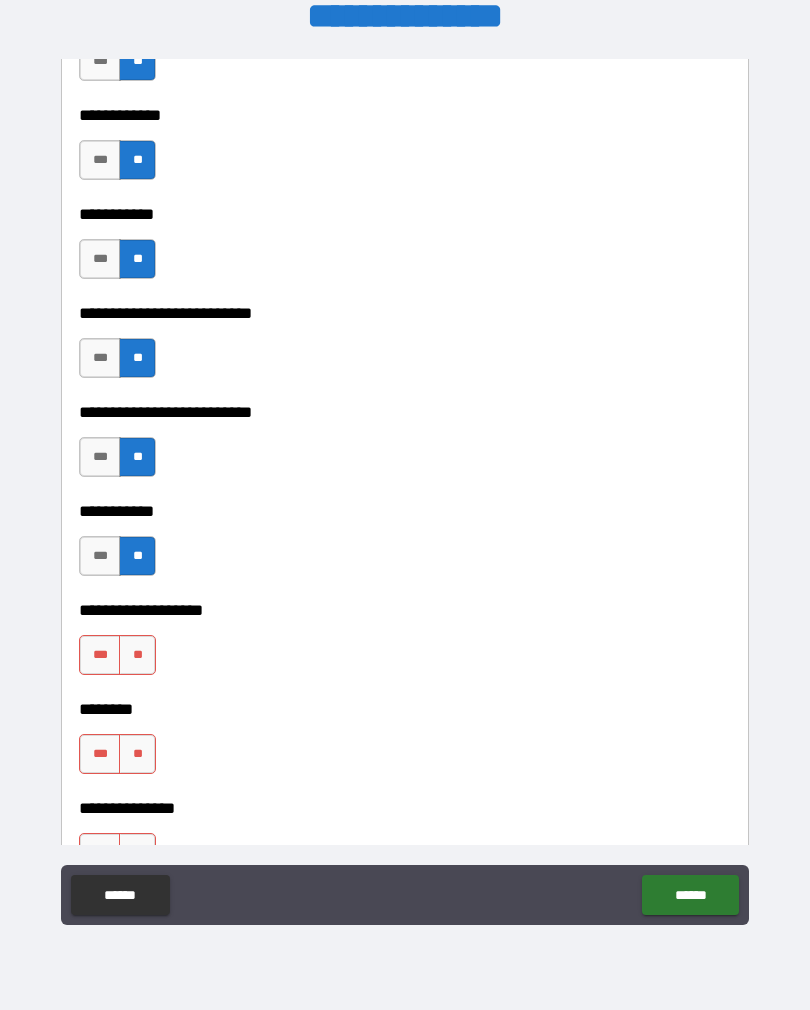 scroll, scrollTop: 4540, scrollLeft: 0, axis: vertical 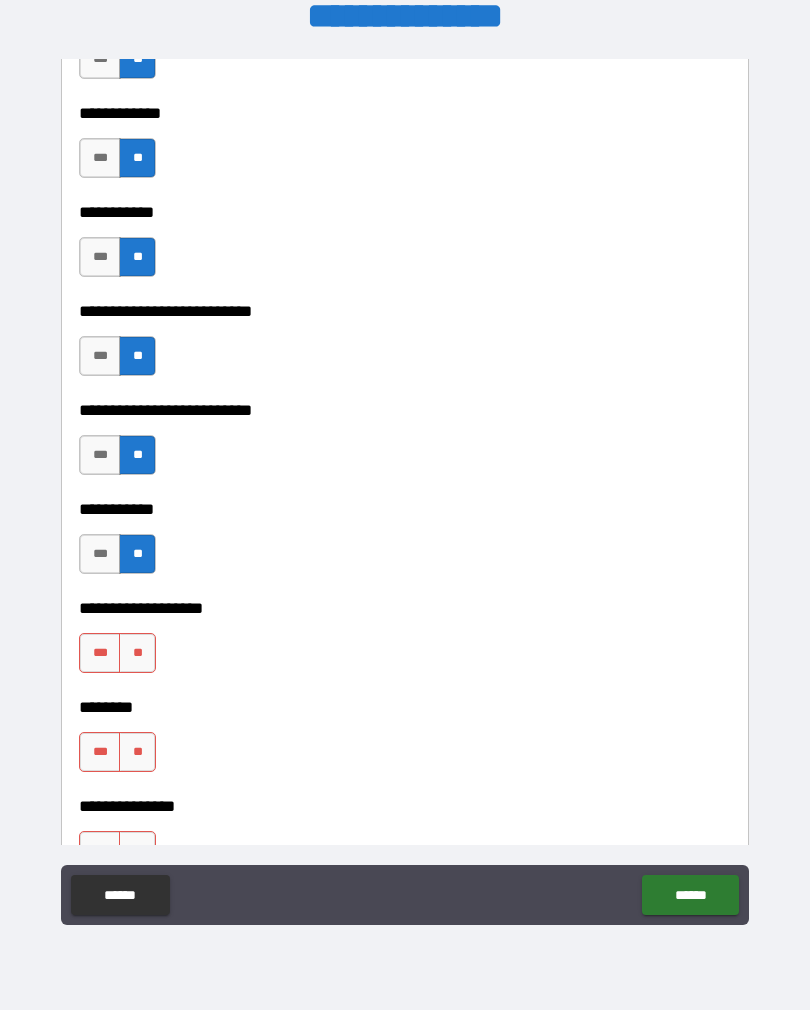 click on "**" at bounding box center [137, 653] 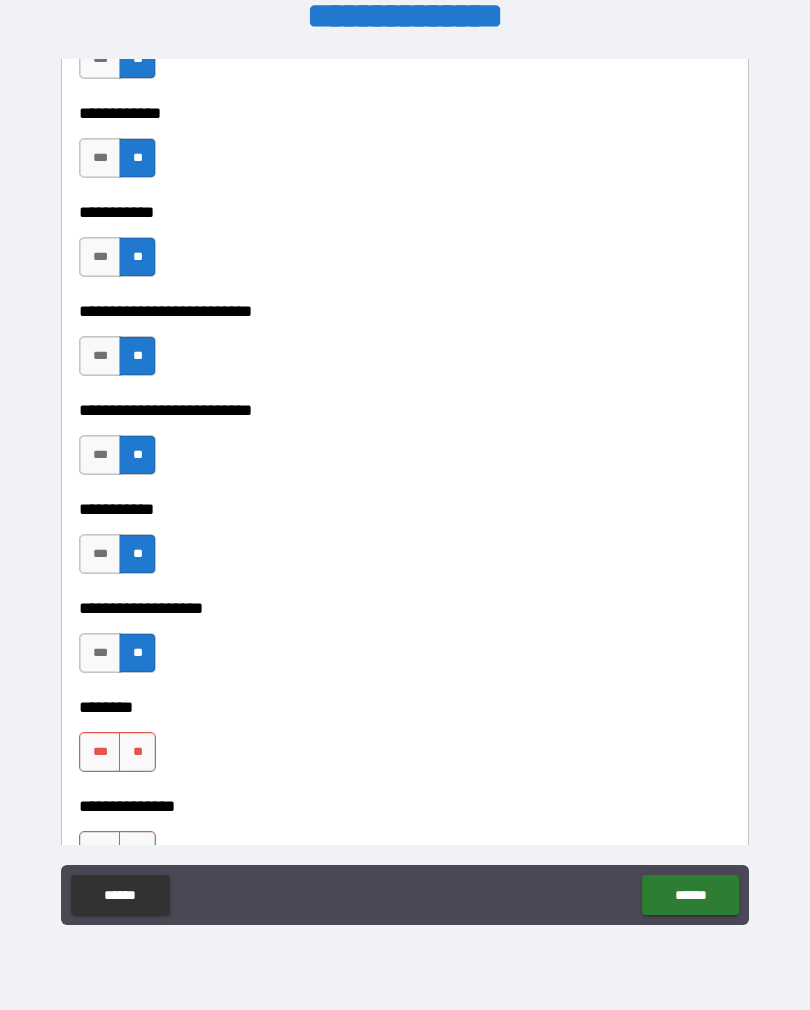 click on "**" at bounding box center (137, 653) 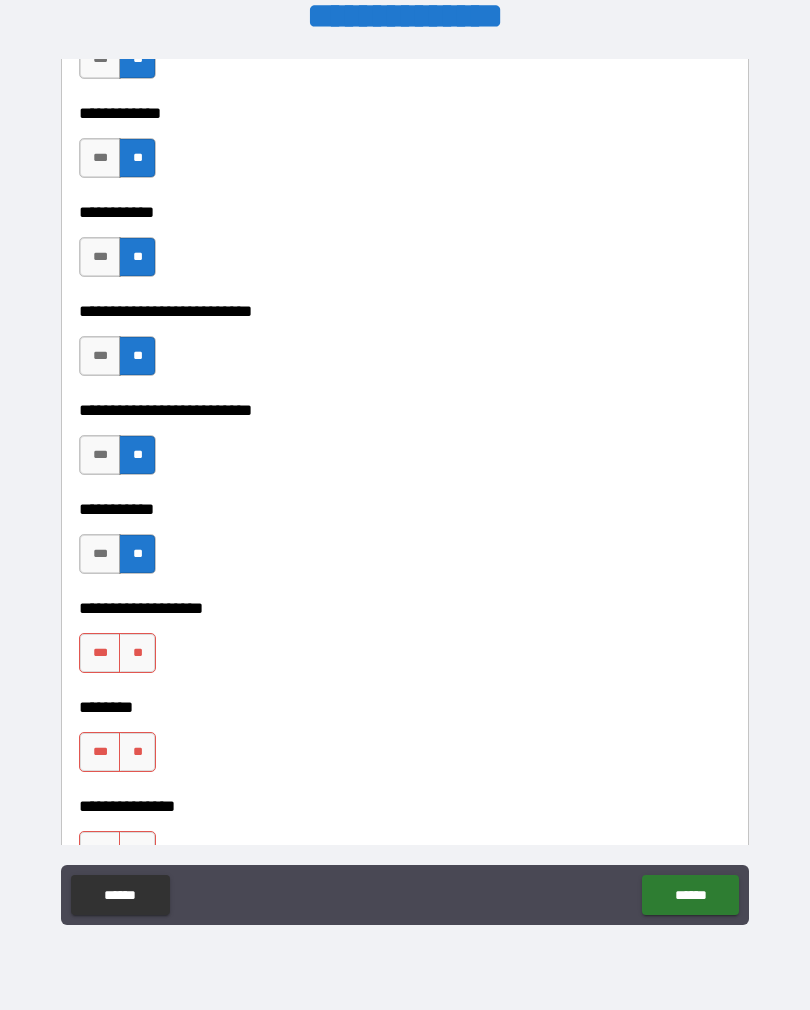 click on "**" at bounding box center (137, 653) 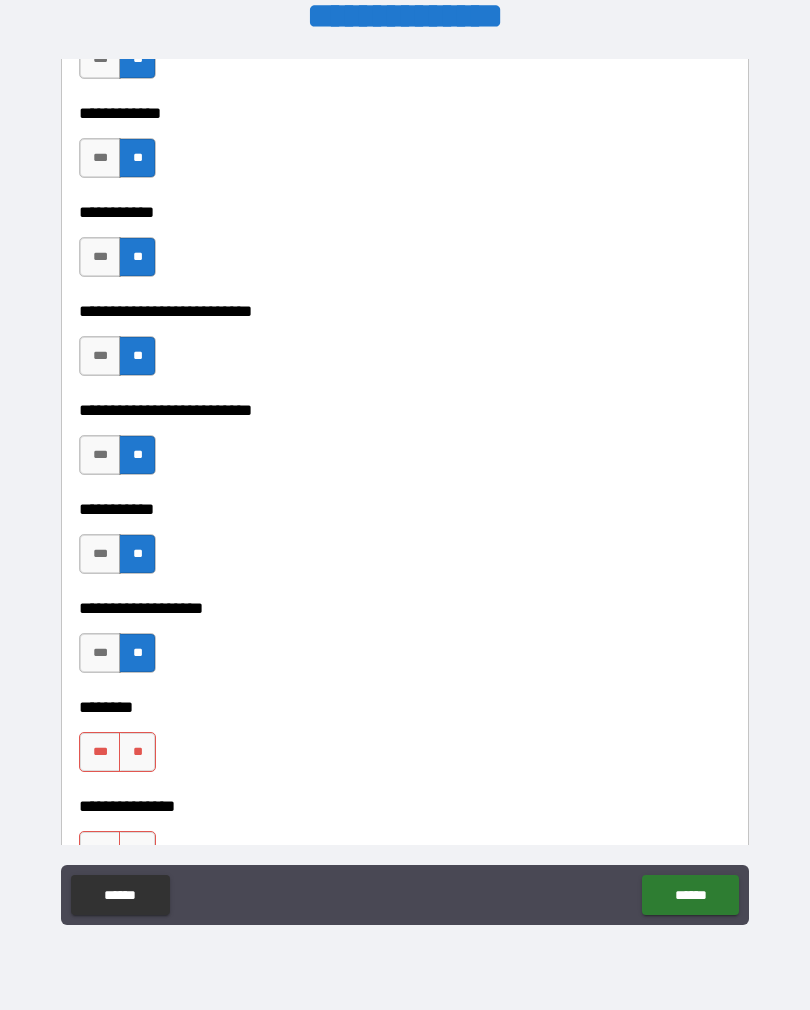 click on "**" at bounding box center (137, 653) 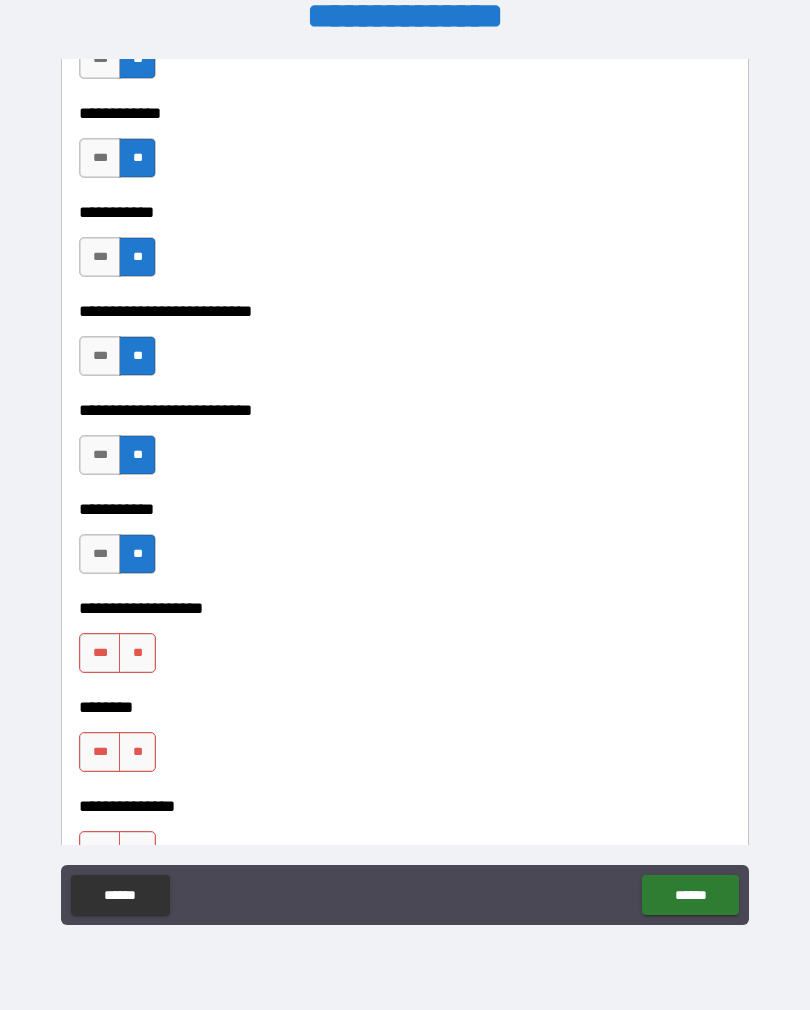 click on "**" at bounding box center (137, 653) 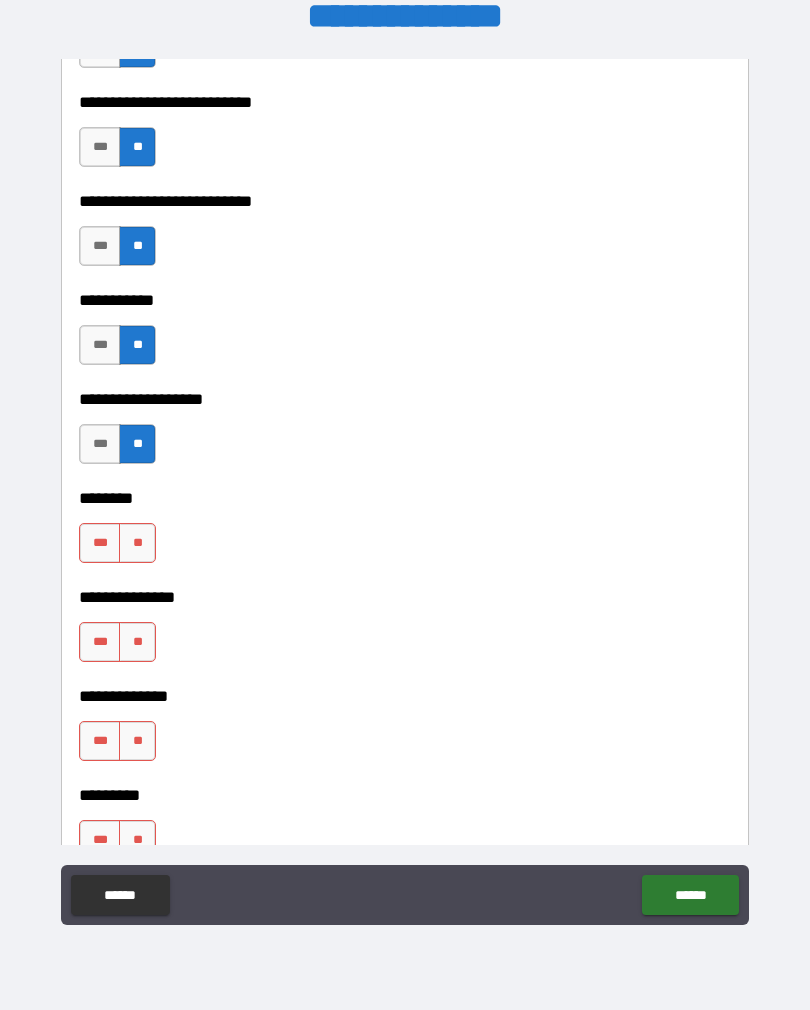 scroll, scrollTop: 4750, scrollLeft: 0, axis: vertical 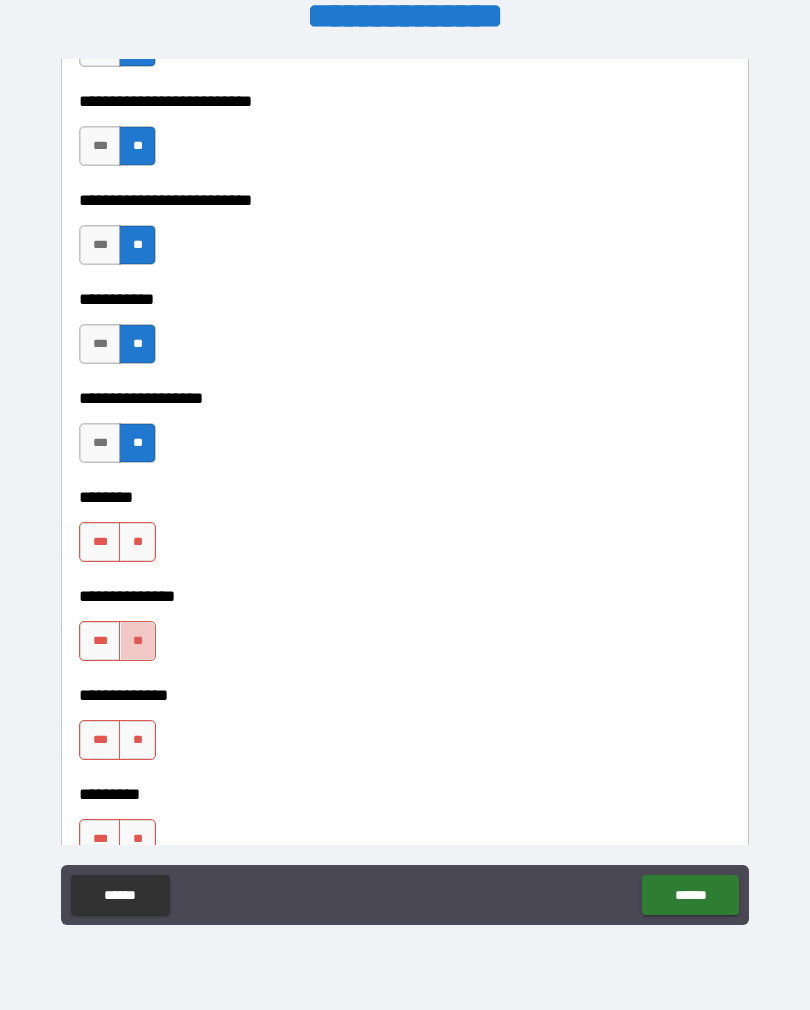 click on "**" at bounding box center (137, 641) 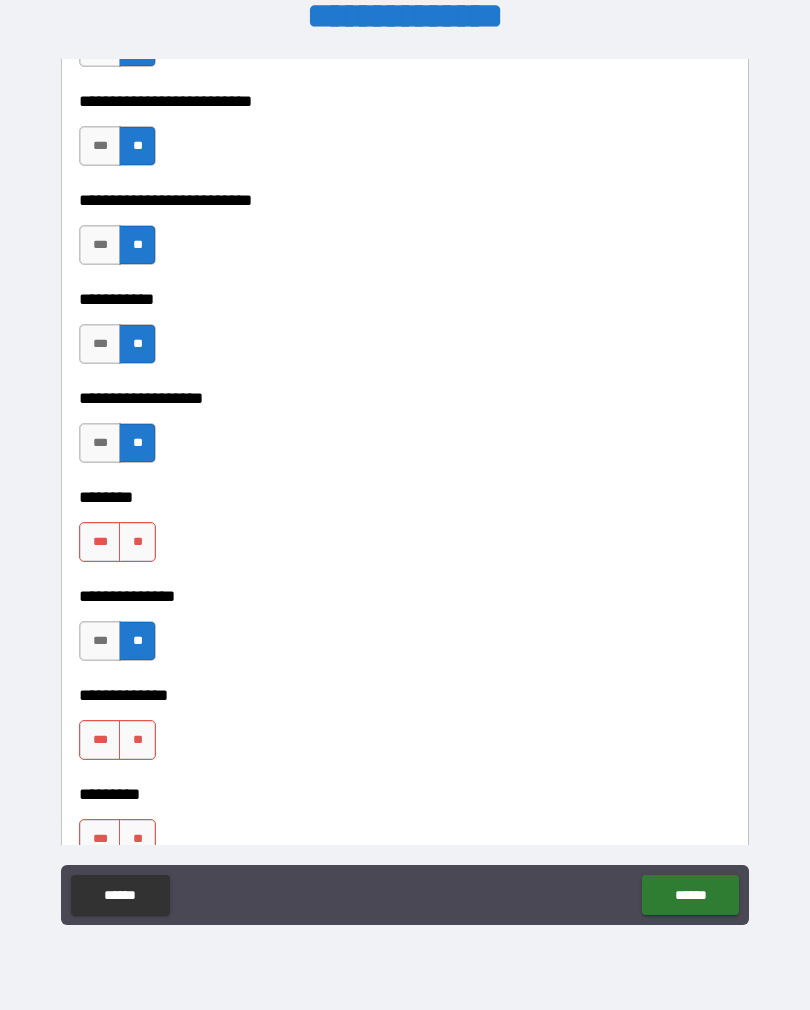 click on "**" at bounding box center (137, 740) 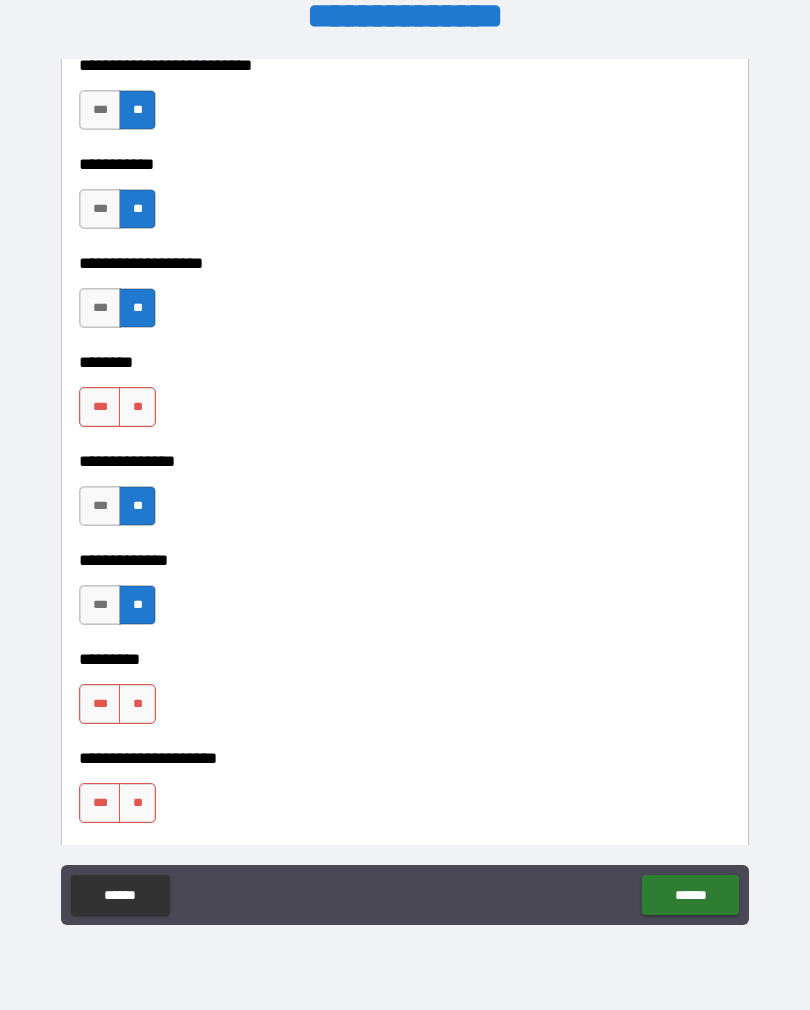 scroll, scrollTop: 4886, scrollLeft: 0, axis: vertical 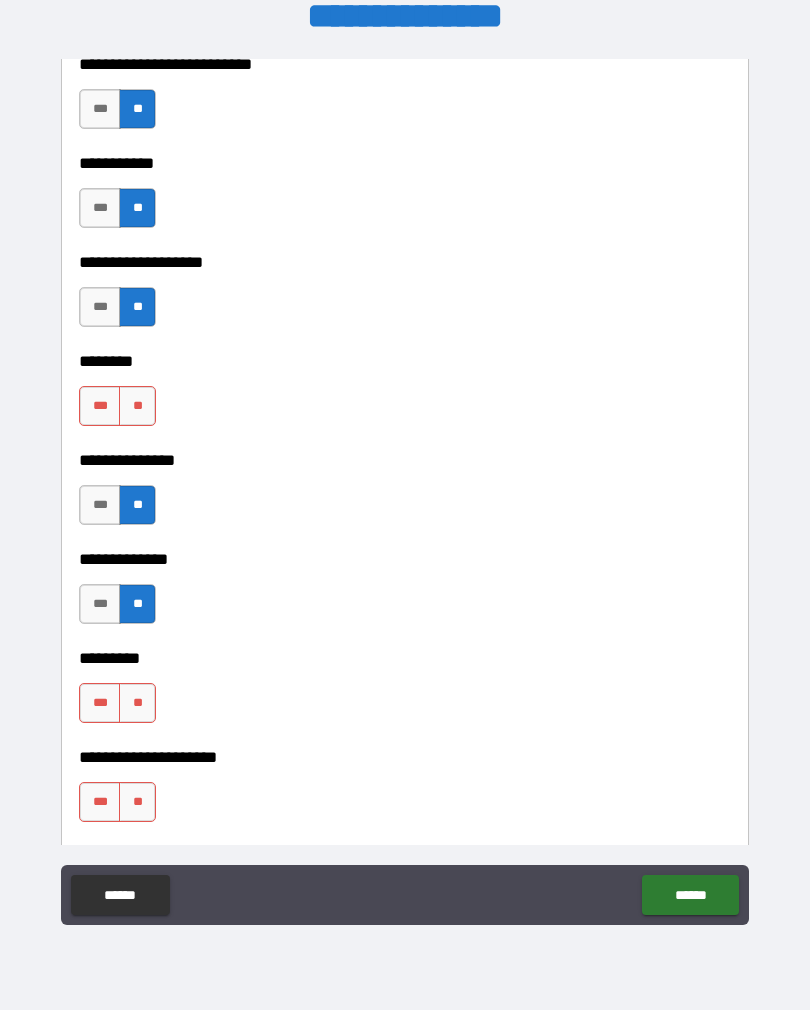 click on "**" at bounding box center [137, 703] 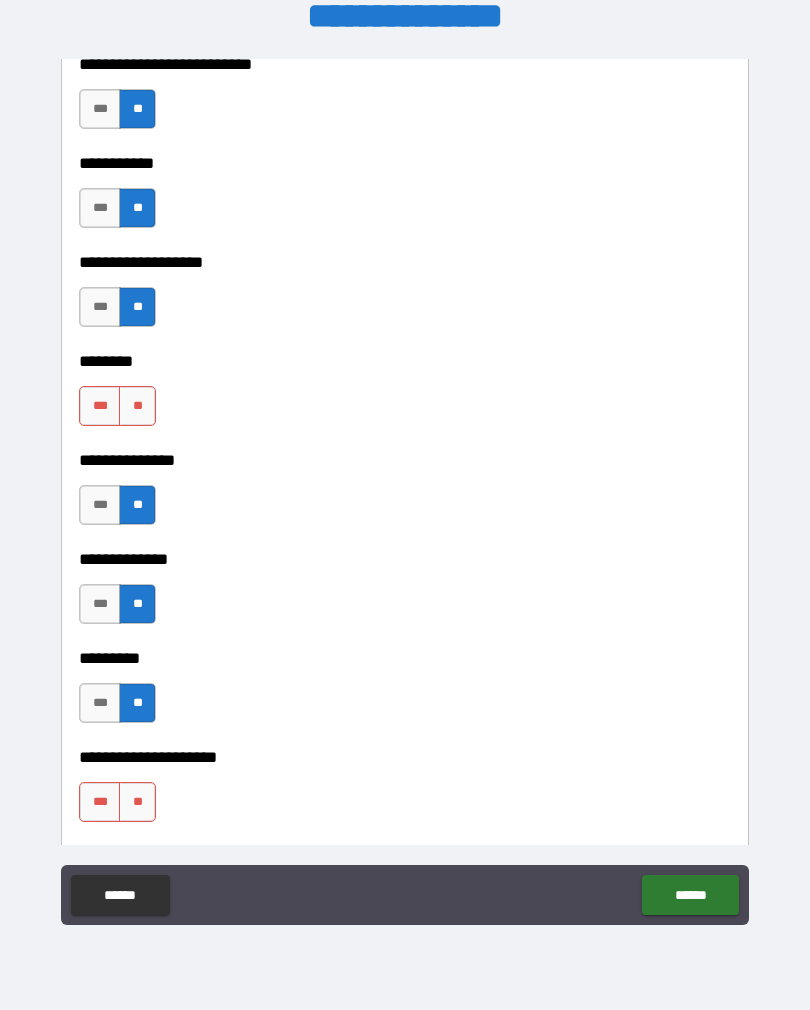 click on "***" at bounding box center [100, 802] 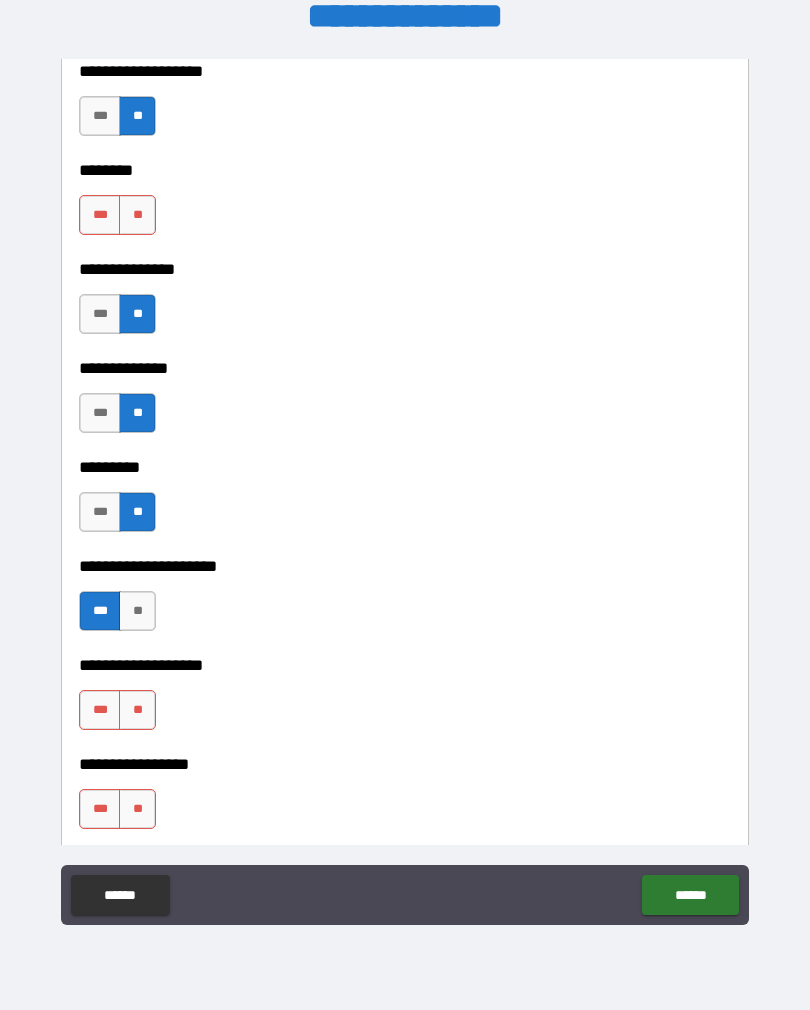 scroll, scrollTop: 5080, scrollLeft: 0, axis: vertical 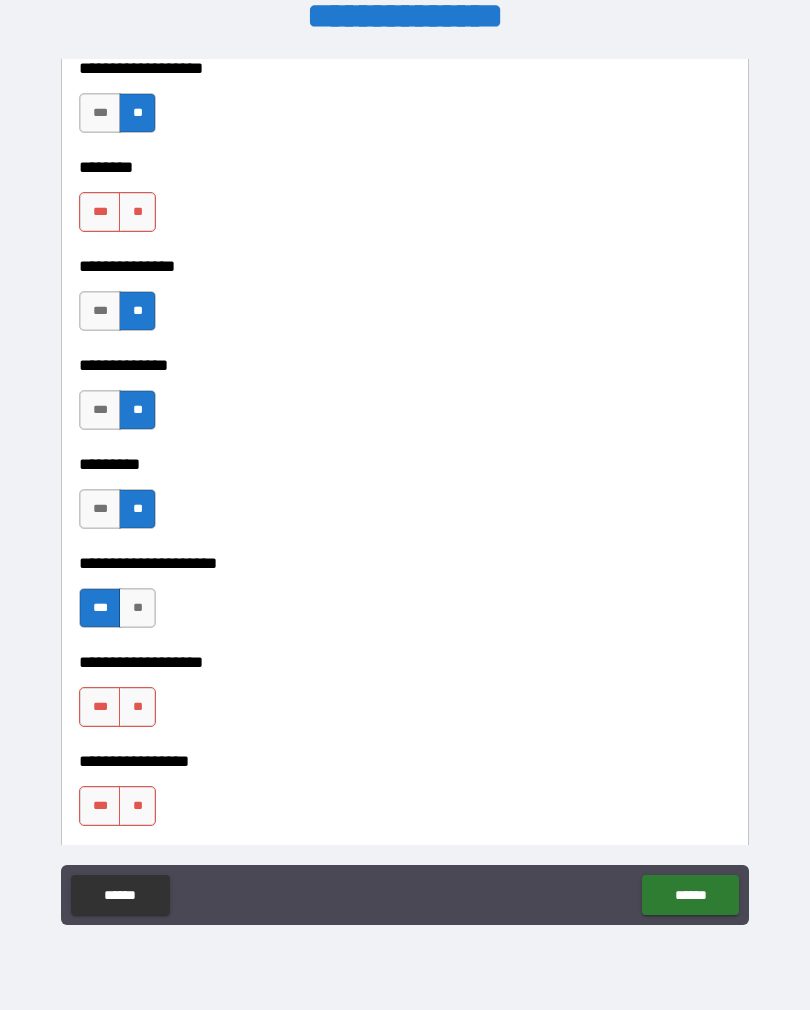 click on "**" at bounding box center [137, 707] 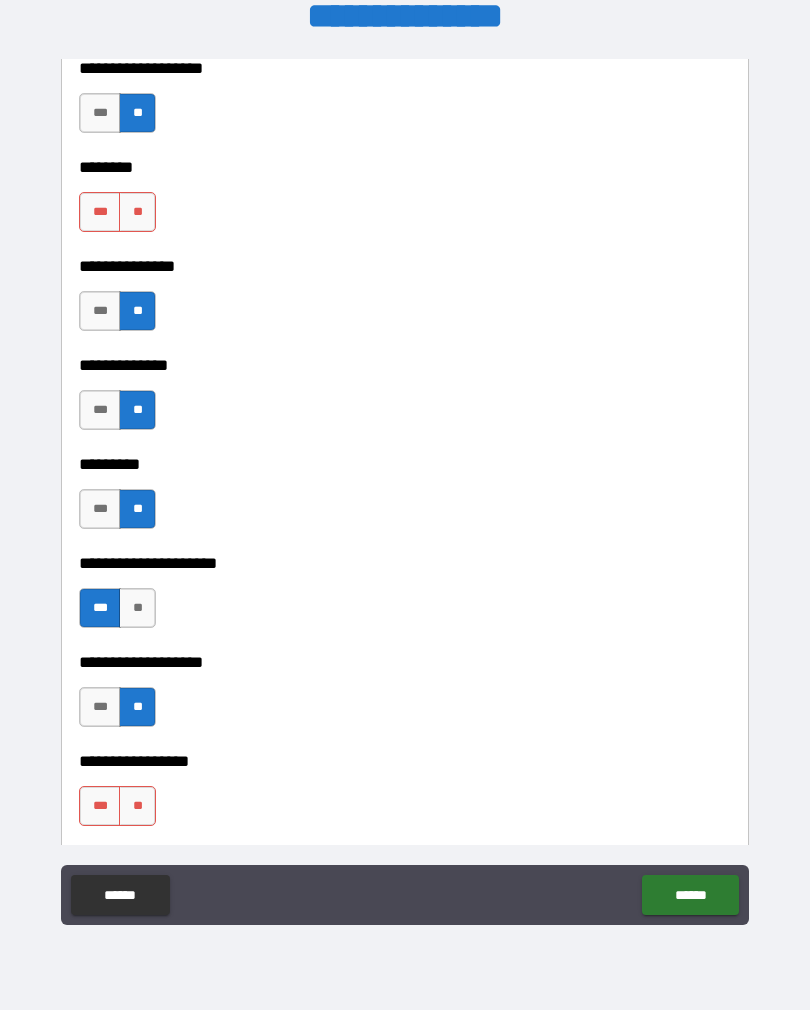 click on "**" at bounding box center [137, 806] 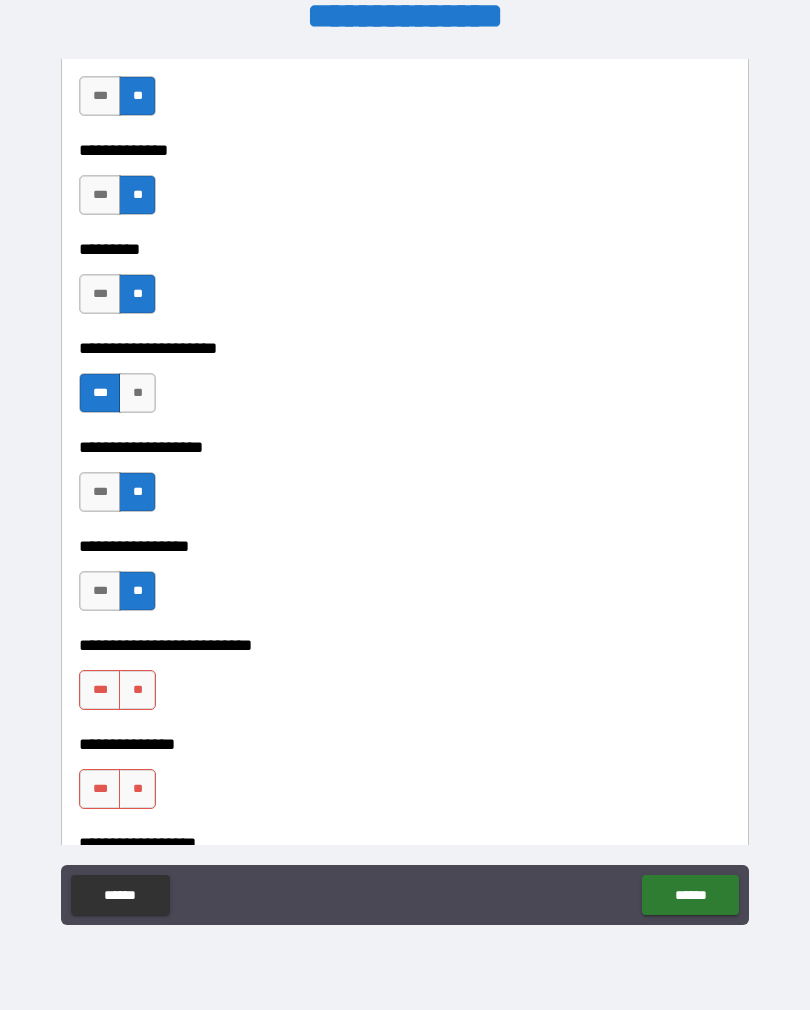 scroll, scrollTop: 5296, scrollLeft: 0, axis: vertical 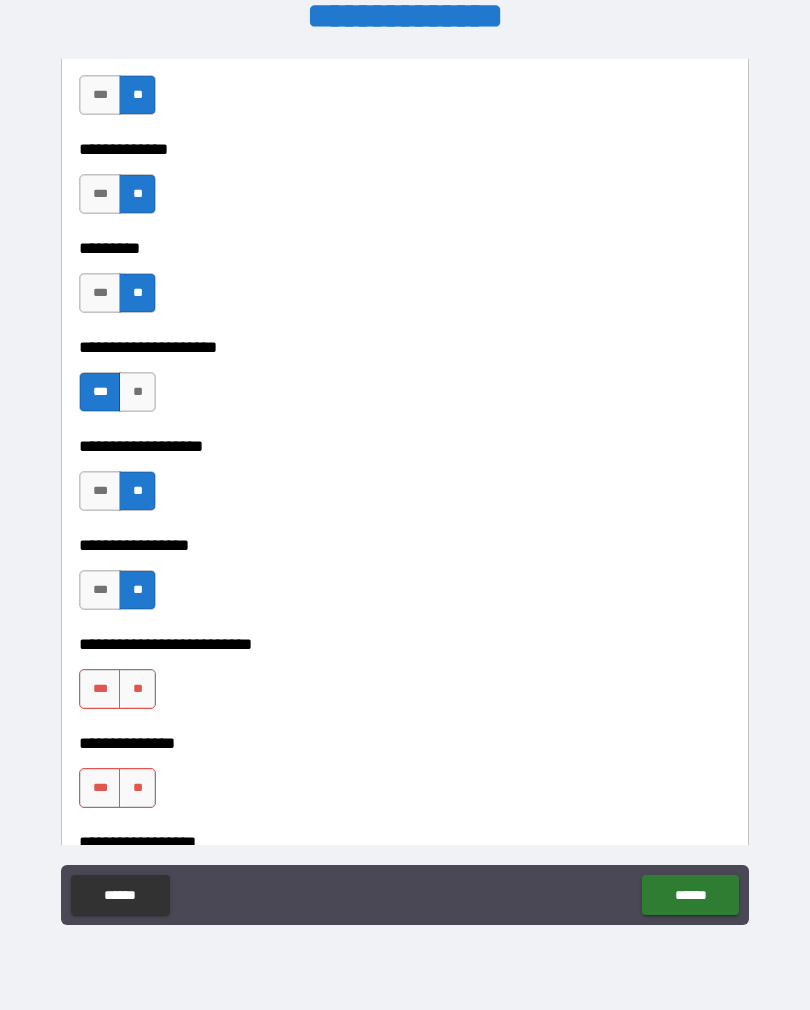 click on "**" at bounding box center (137, 689) 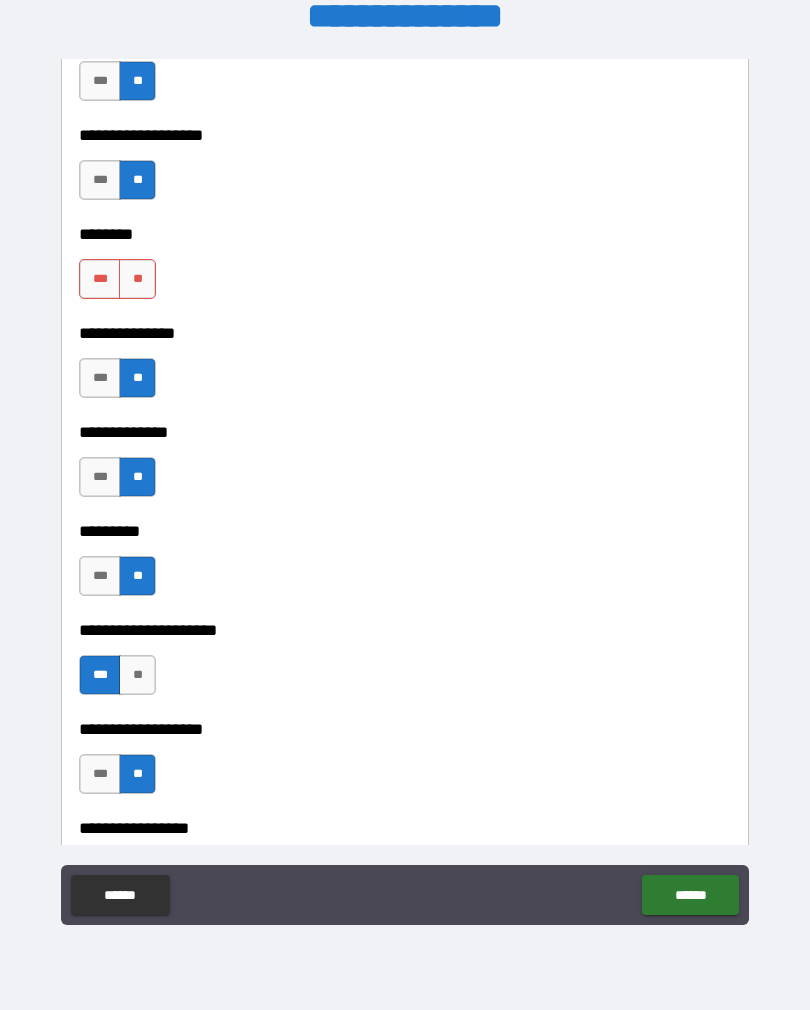 scroll, scrollTop: 5009, scrollLeft: 0, axis: vertical 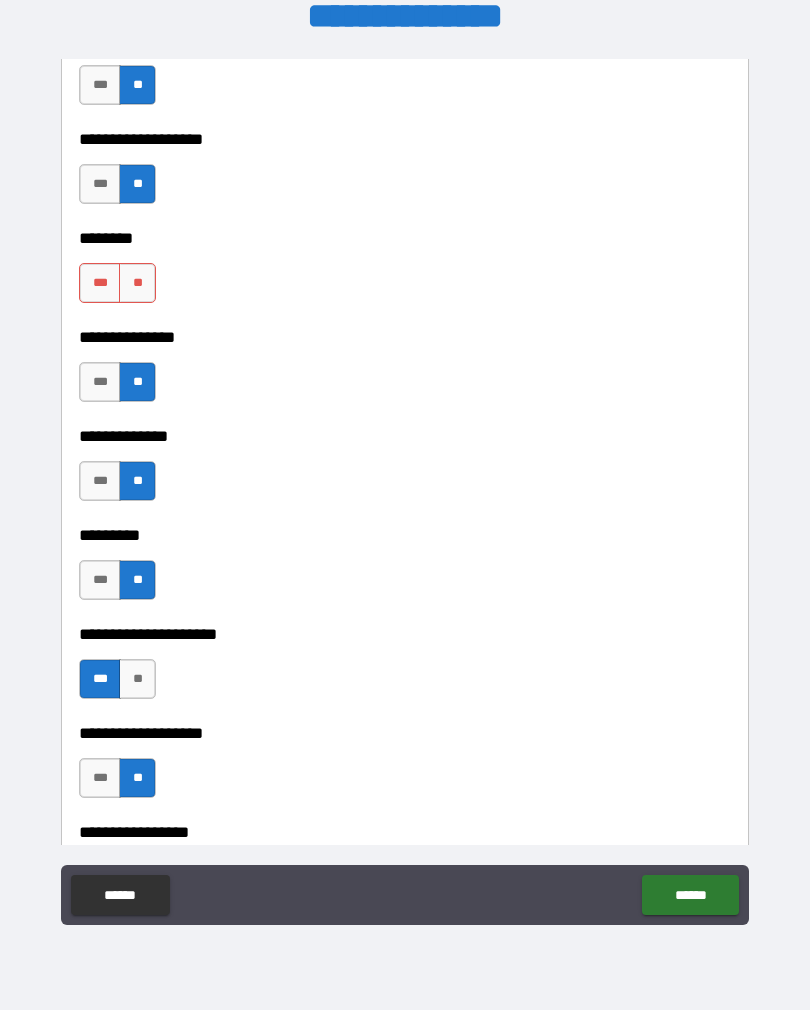 click on "**" at bounding box center [137, 283] 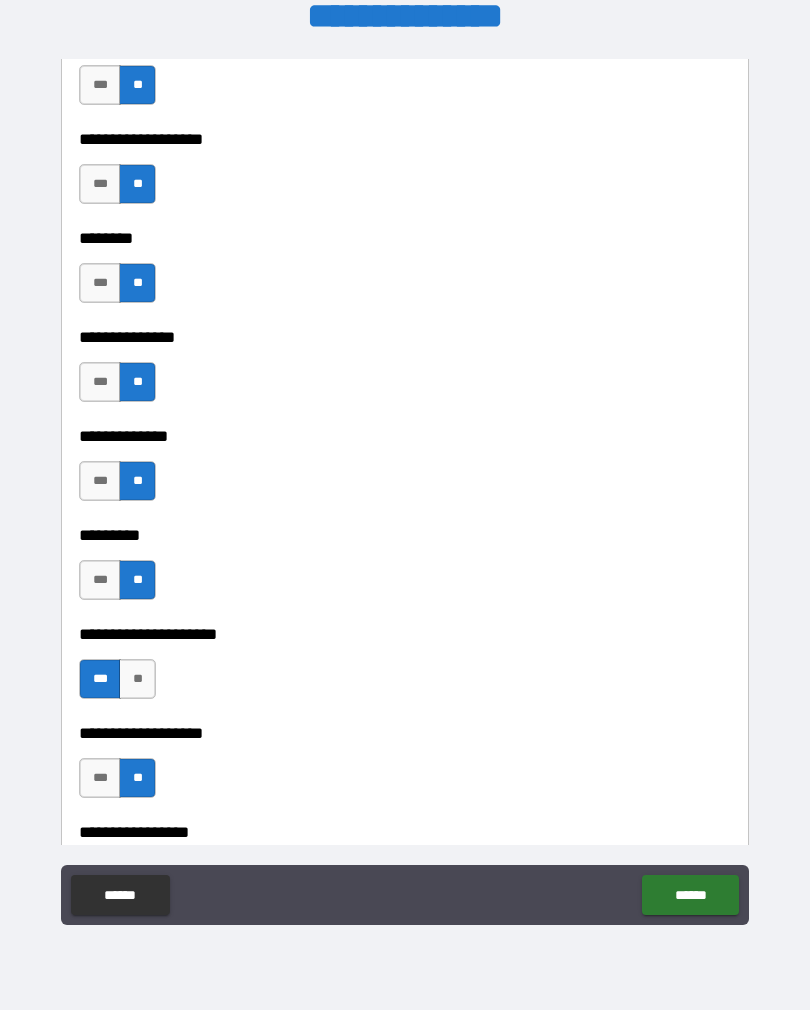 click on "***" at bounding box center [100, 283] 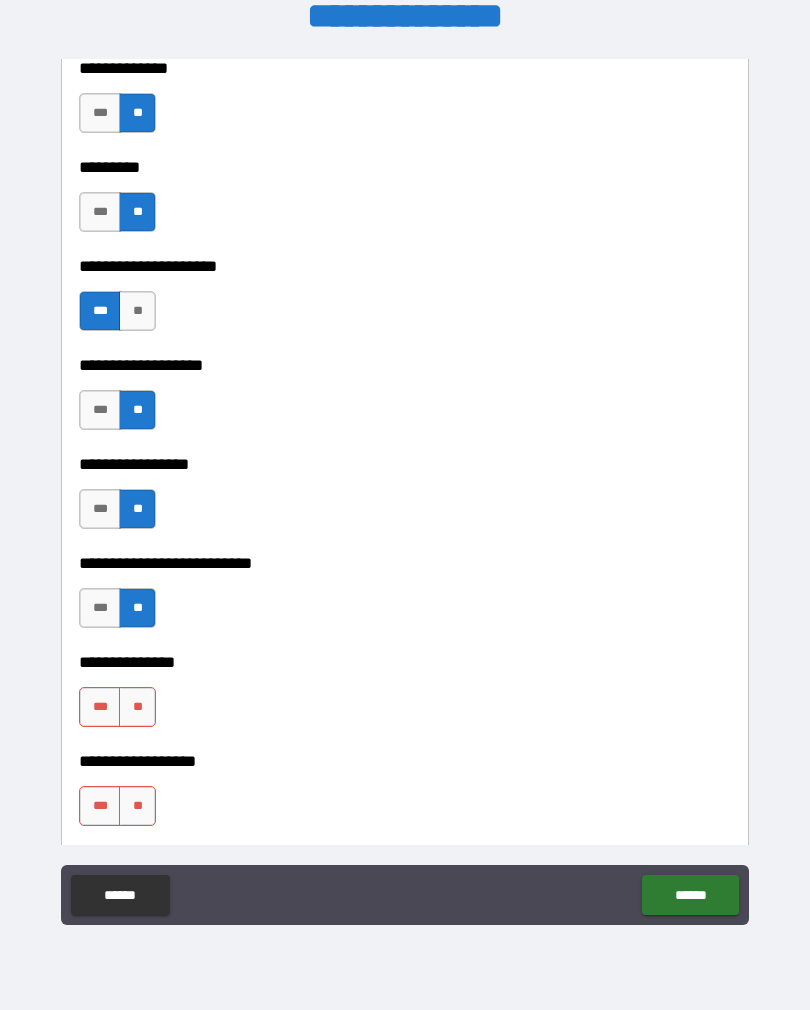 scroll, scrollTop: 5378, scrollLeft: 0, axis: vertical 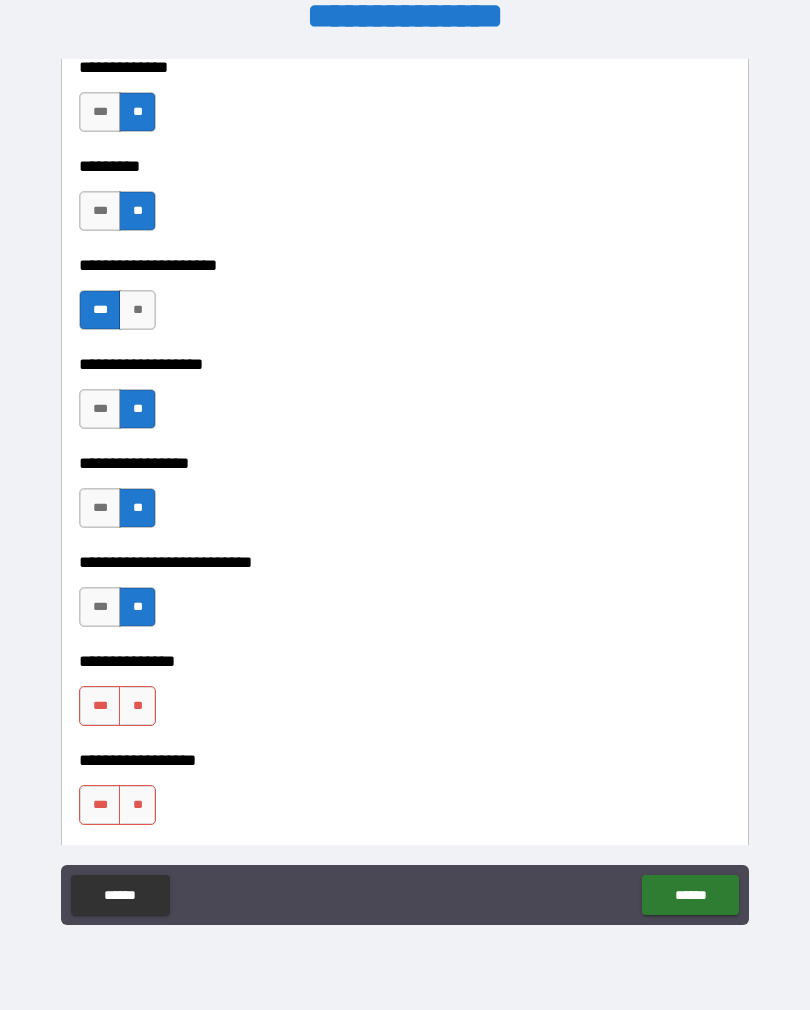click on "**" at bounding box center [137, 706] 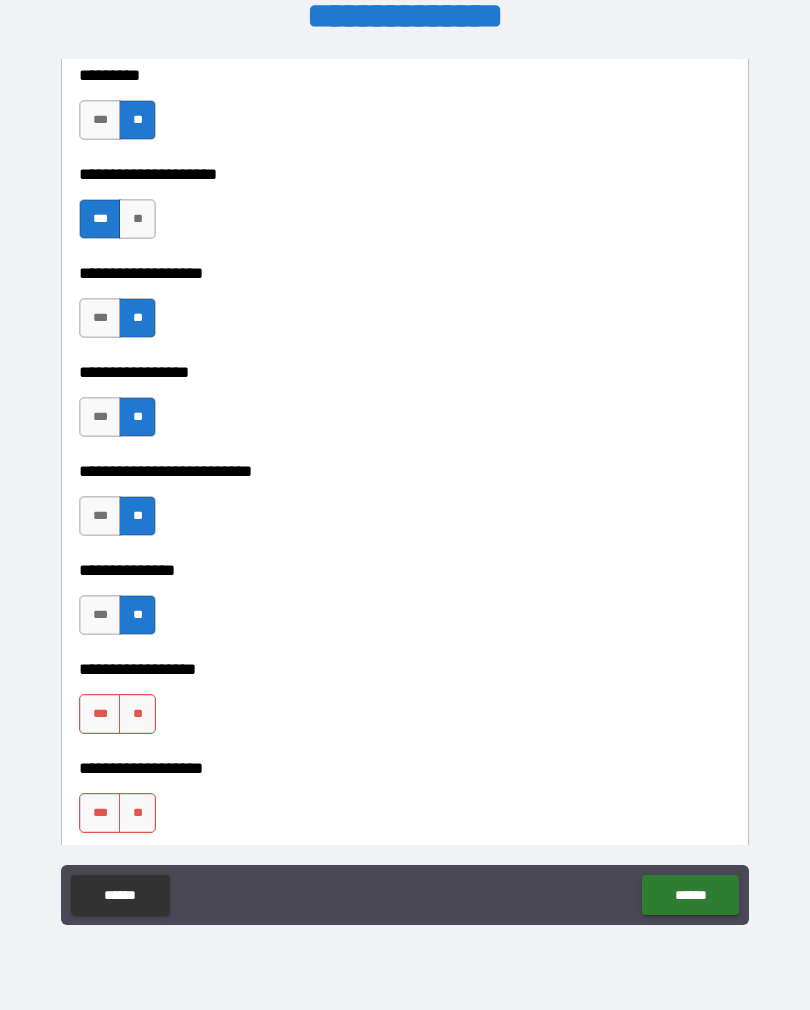 scroll, scrollTop: 5470, scrollLeft: 0, axis: vertical 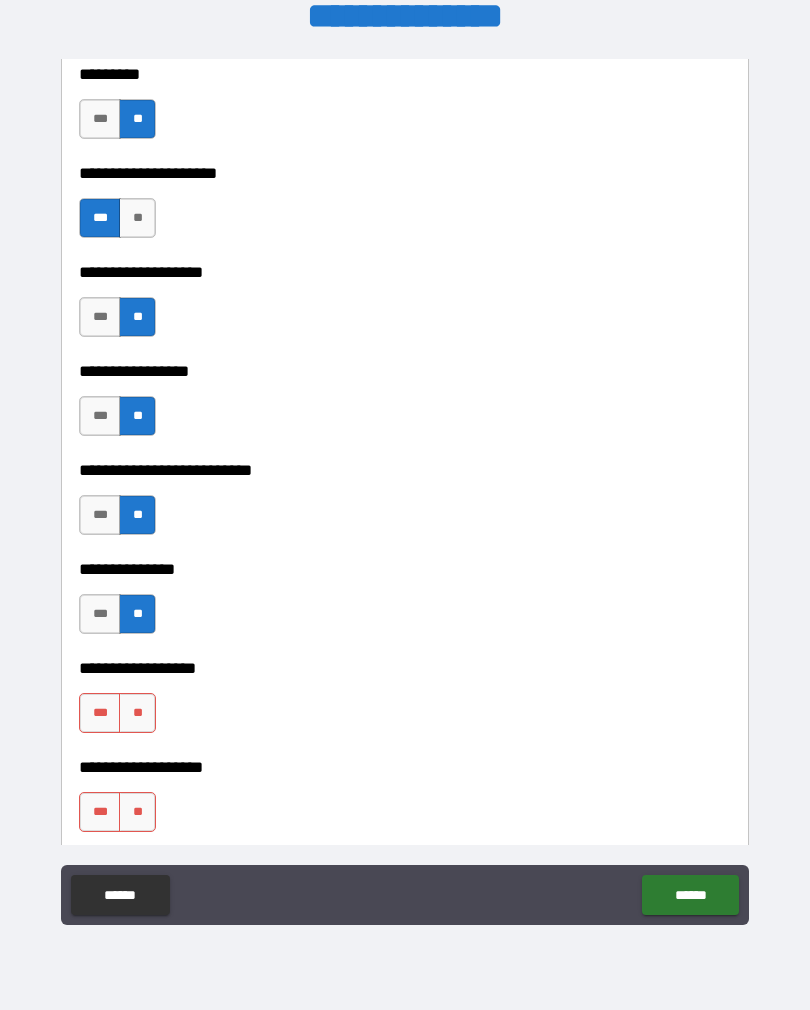 click on "**" at bounding box center (137, 713) 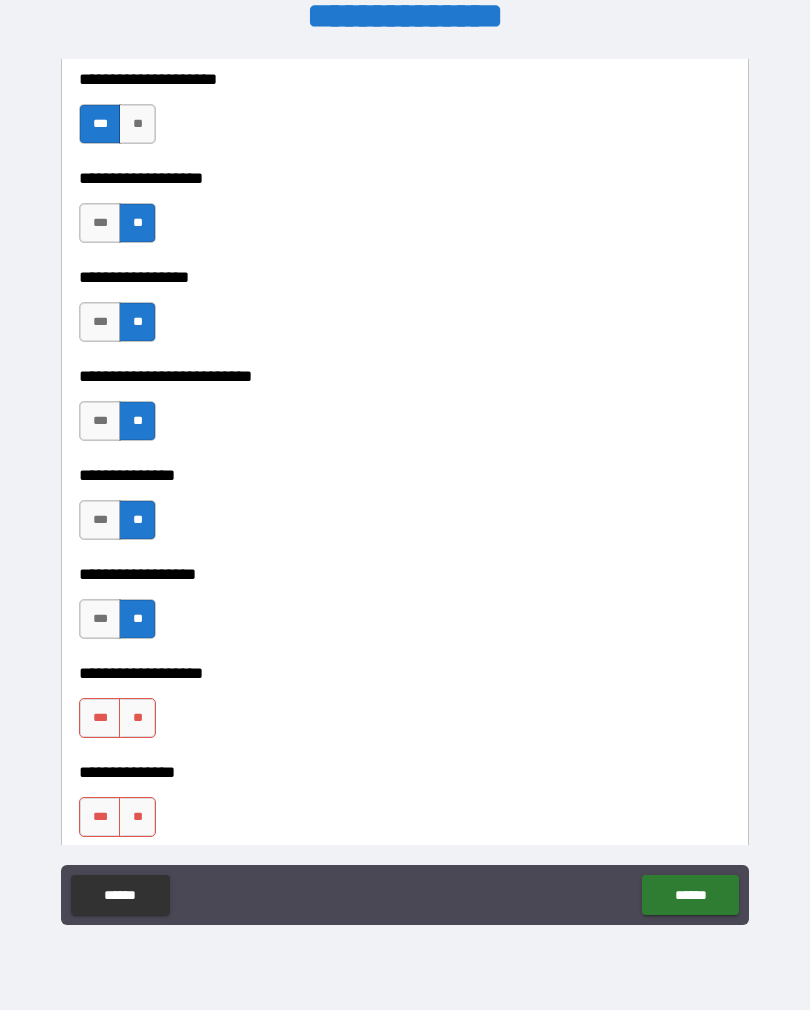 scroll, scrollTop: 5574, scrollLeft: 0, axis: vertical 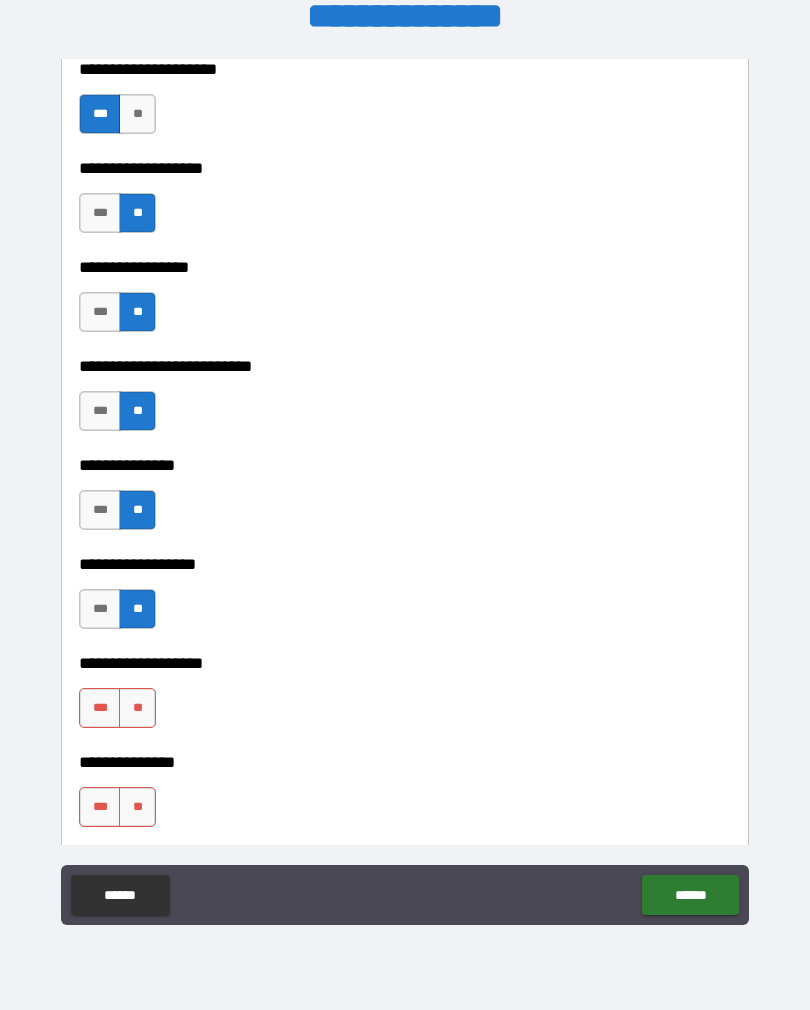 click on "**" at bounding box center (137, 708) 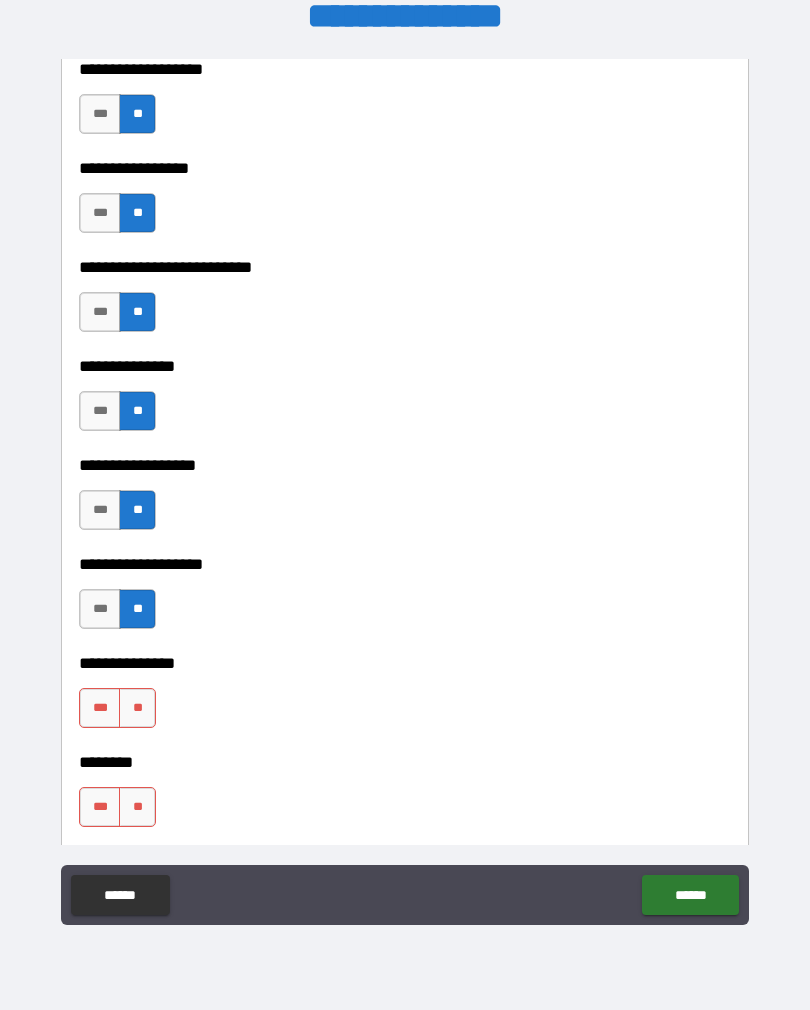scroll, scrollTop: 5674, scrollLeft: 0, axis: vertical 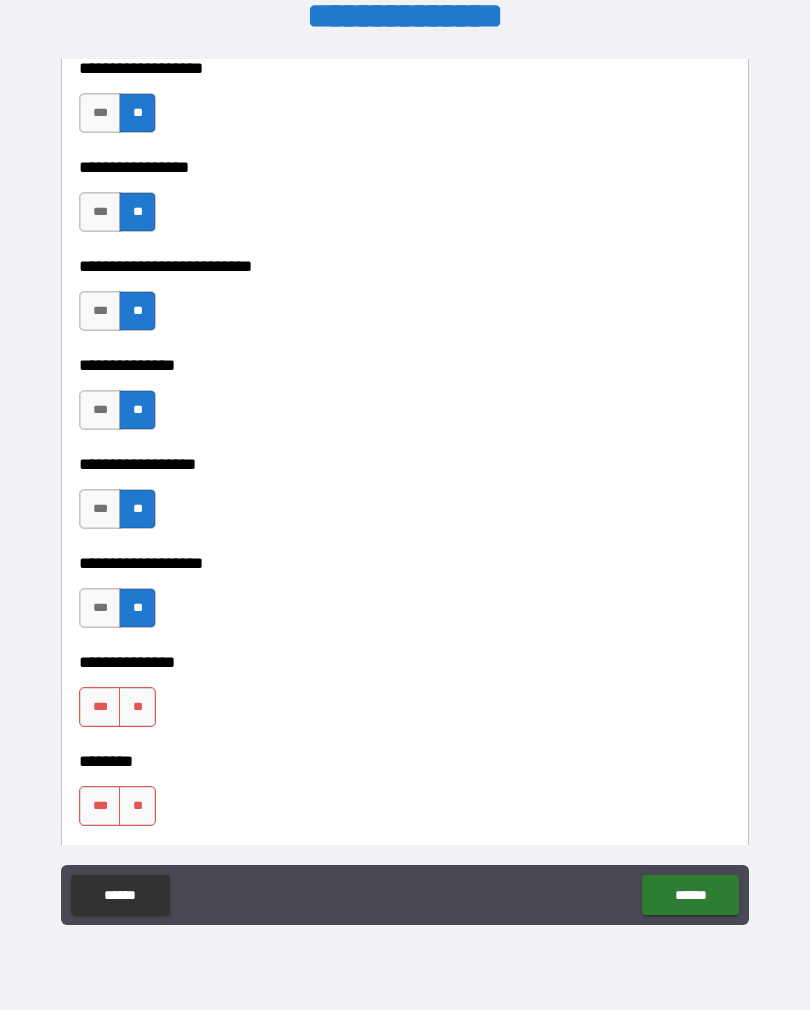 click on "**" at bounding box center (137, 707) 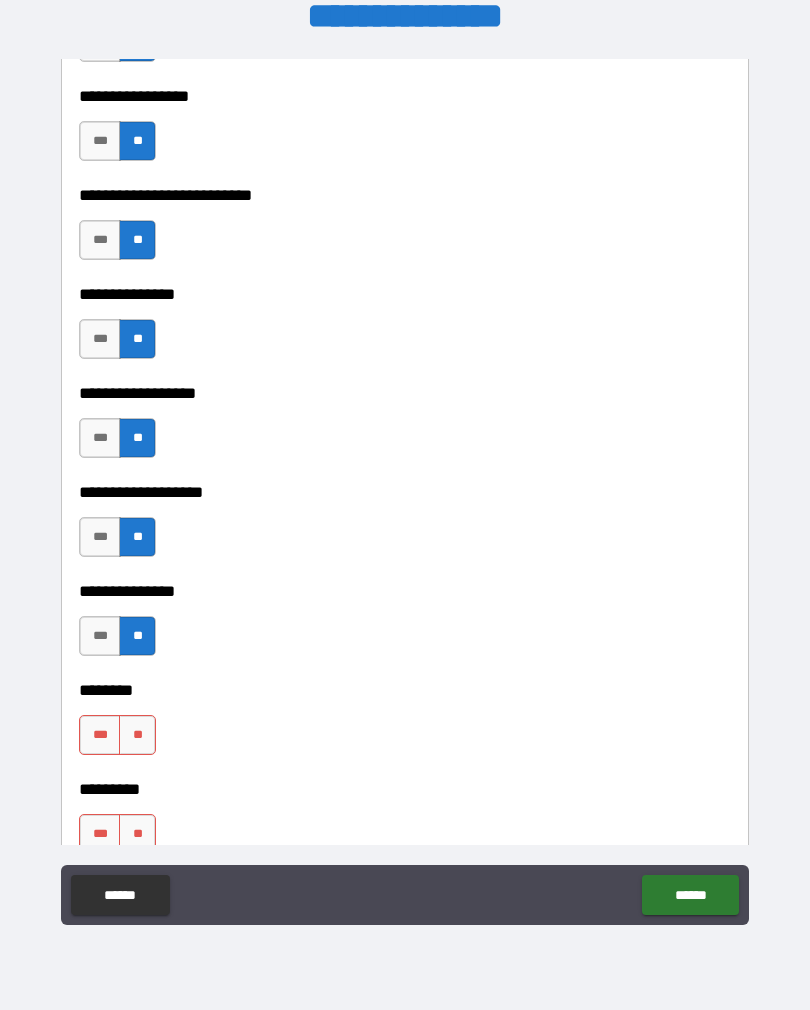 scroll, scrollTop: 5778, scrollLeft: 0, axis: vertical 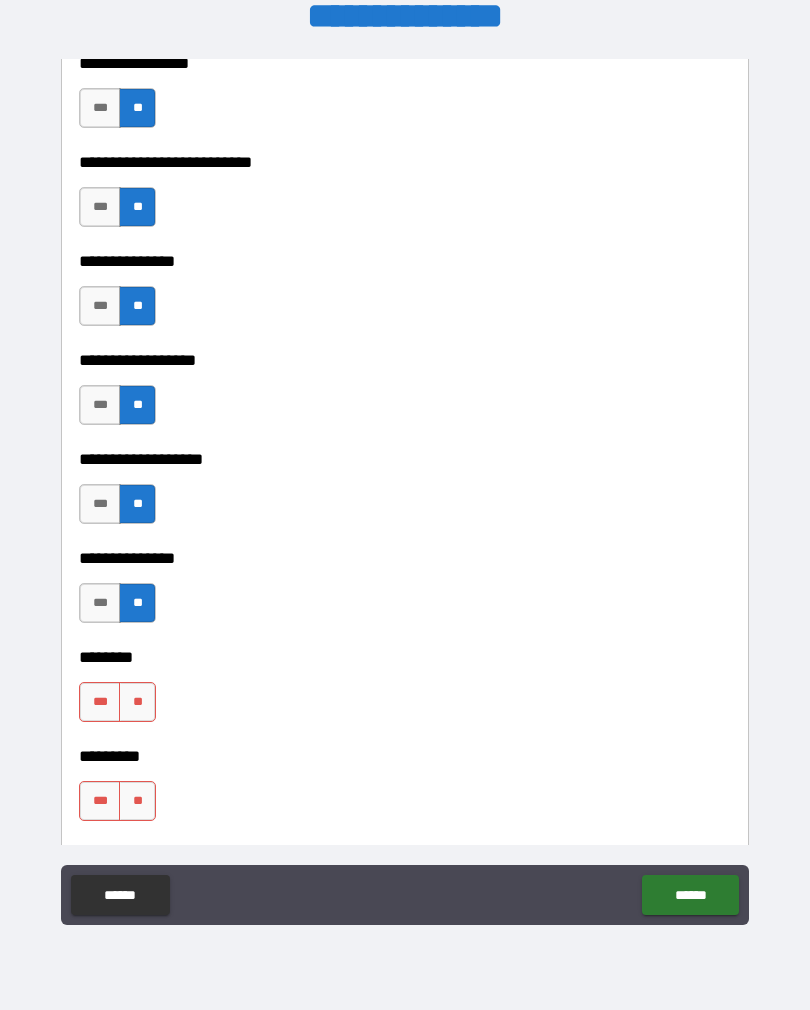 click on "**" at bounding box center (137, 702) 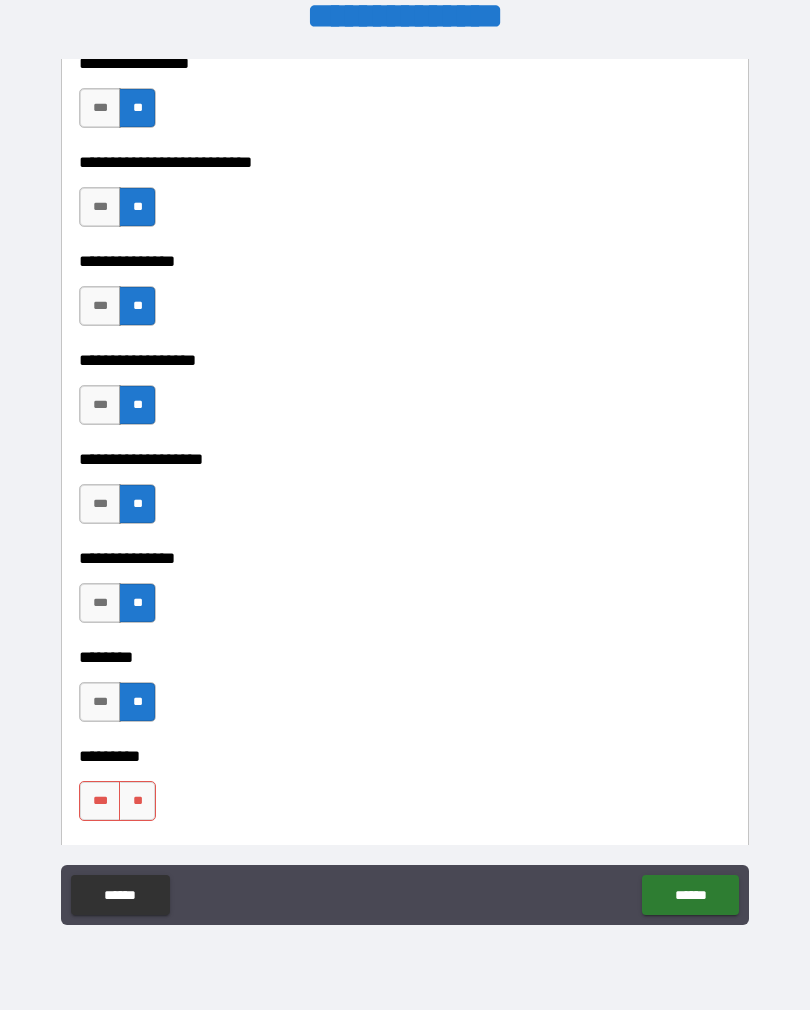 click on "***" at bounding box center [100, 801] 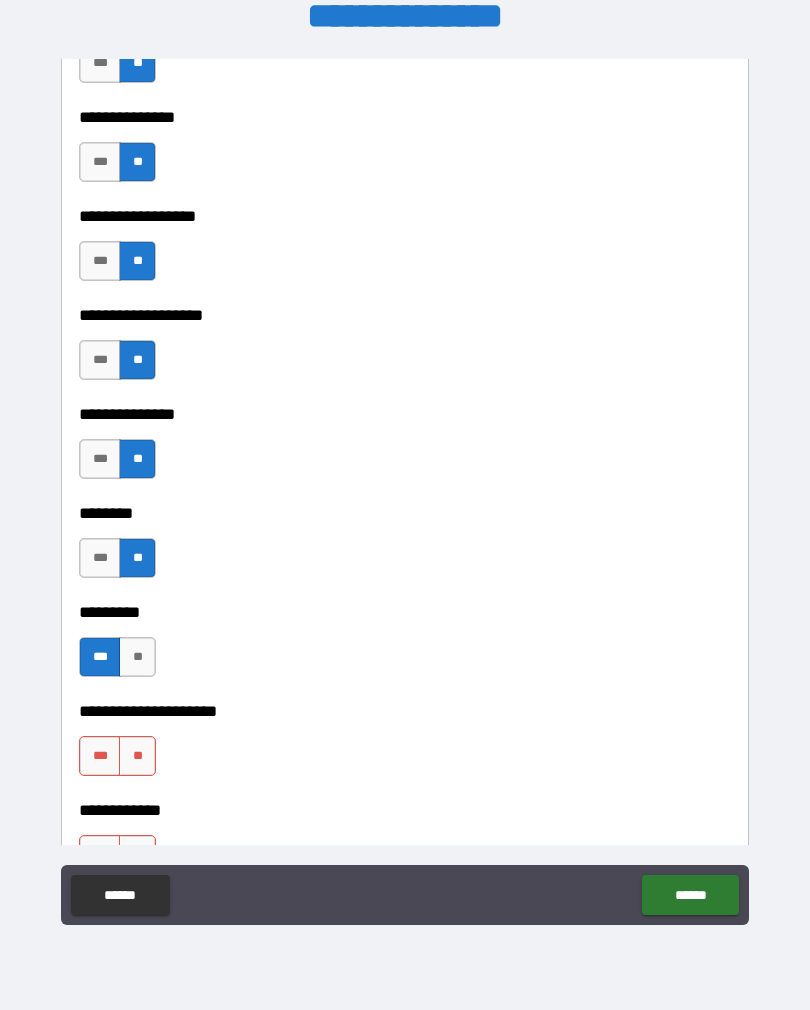 scroll, scrollTop: 5927, scrollLeft: 0, axis: vertical 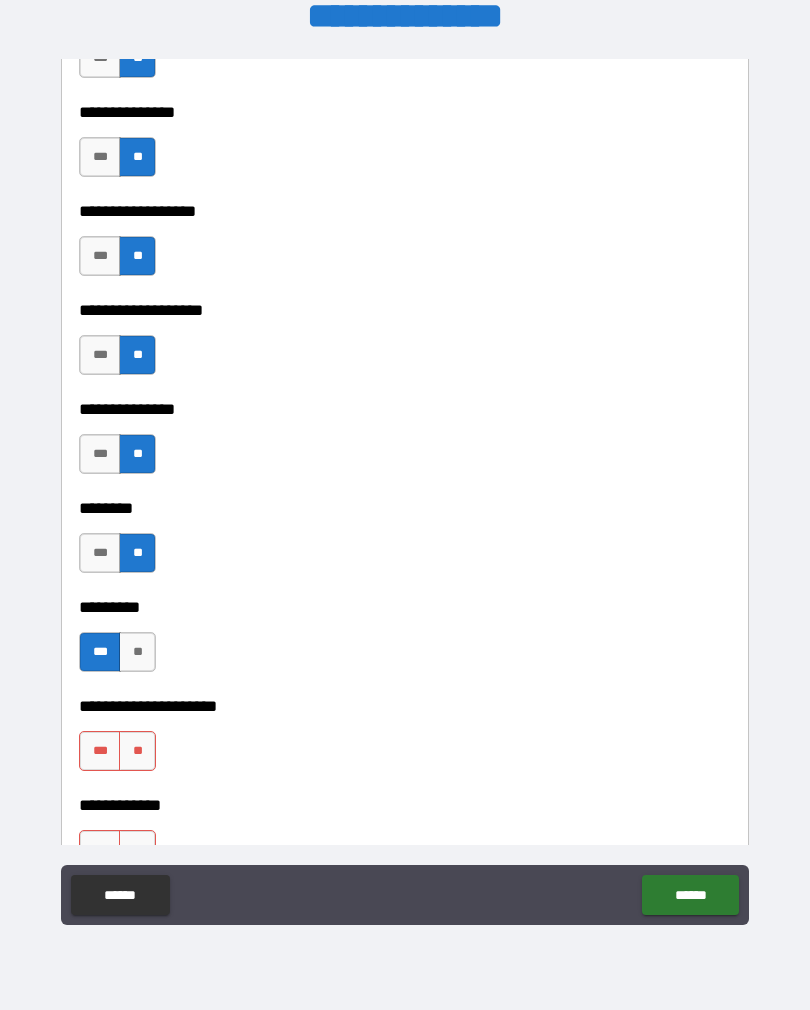 click on "**" at bounding box center [137, 751] 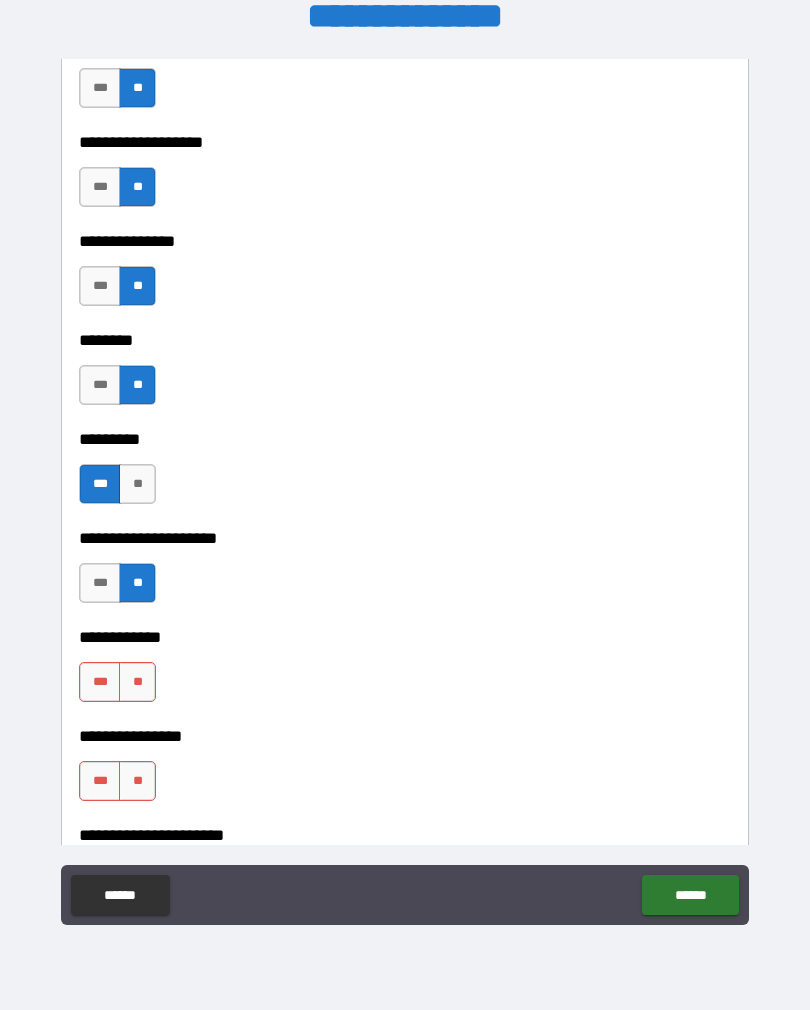 scroll, scrollTop: 6099, scrollLeft: 0, axis: vertical 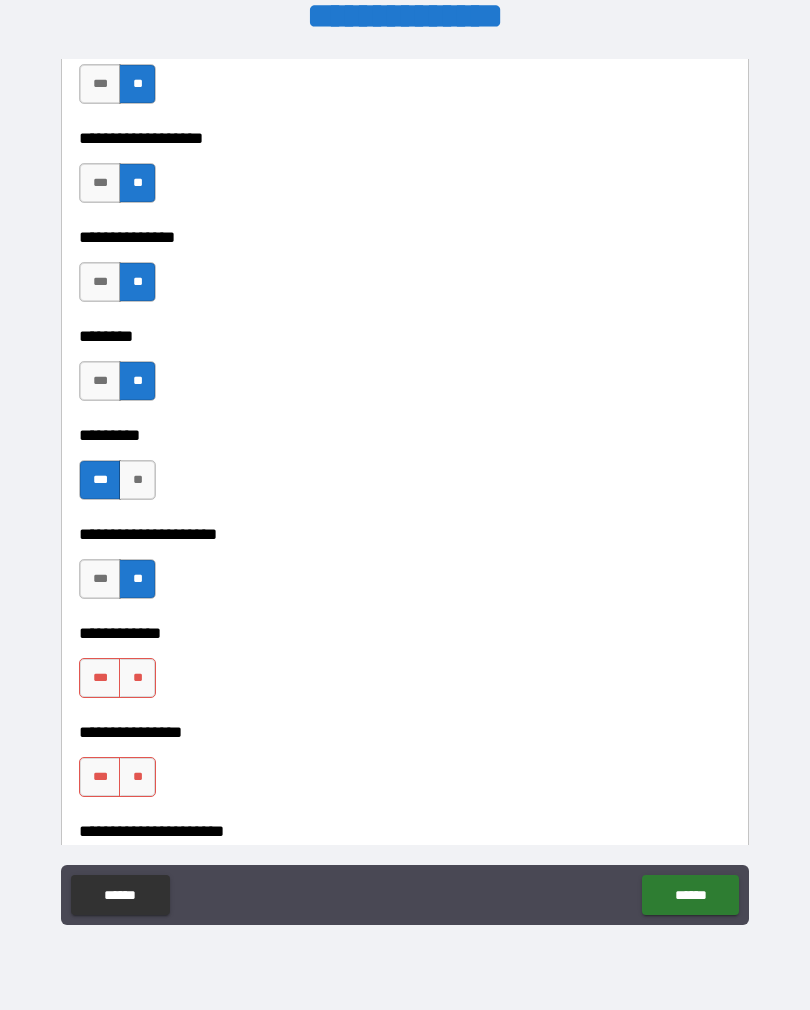 click on "**" at bounding box center [137, 678] 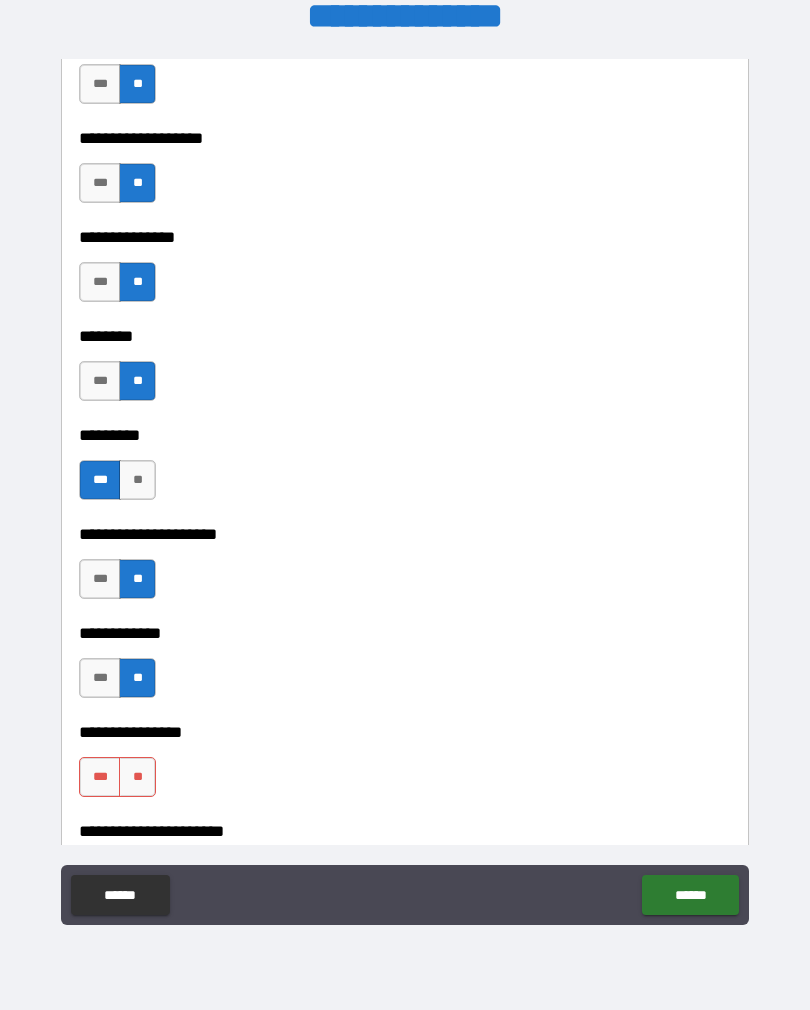click on "**" at bounding box center (137, 777) 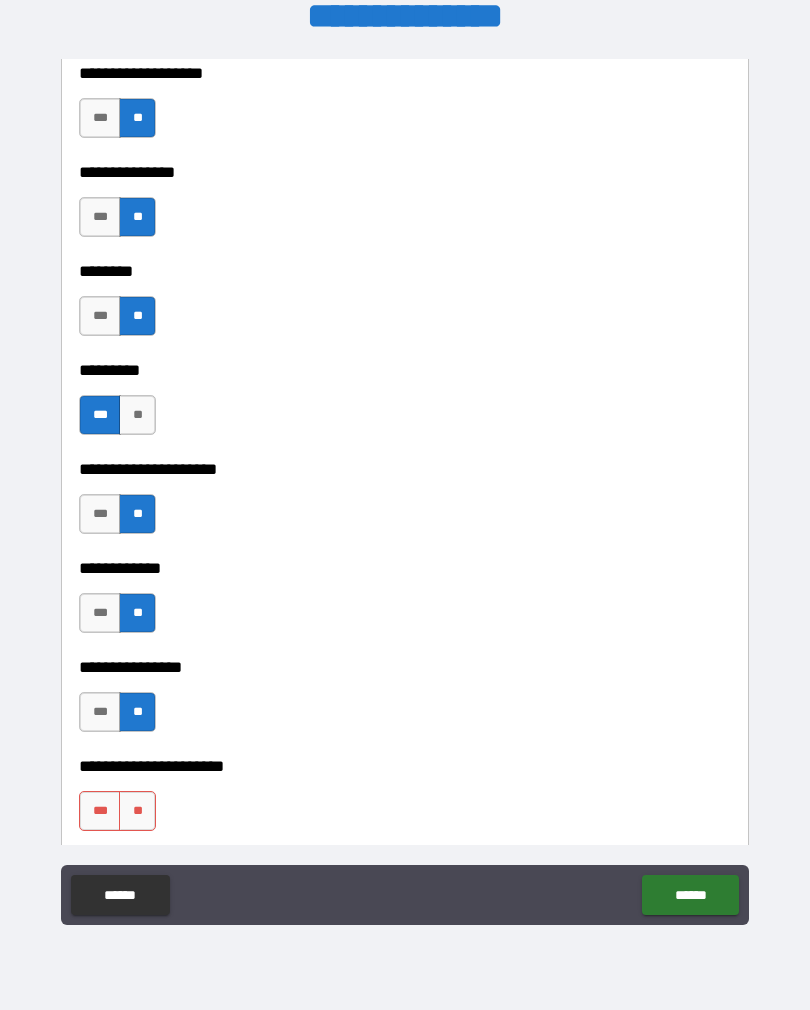 scroll, scrollTop: 6281, scrollLeft: 0, axis: vertical 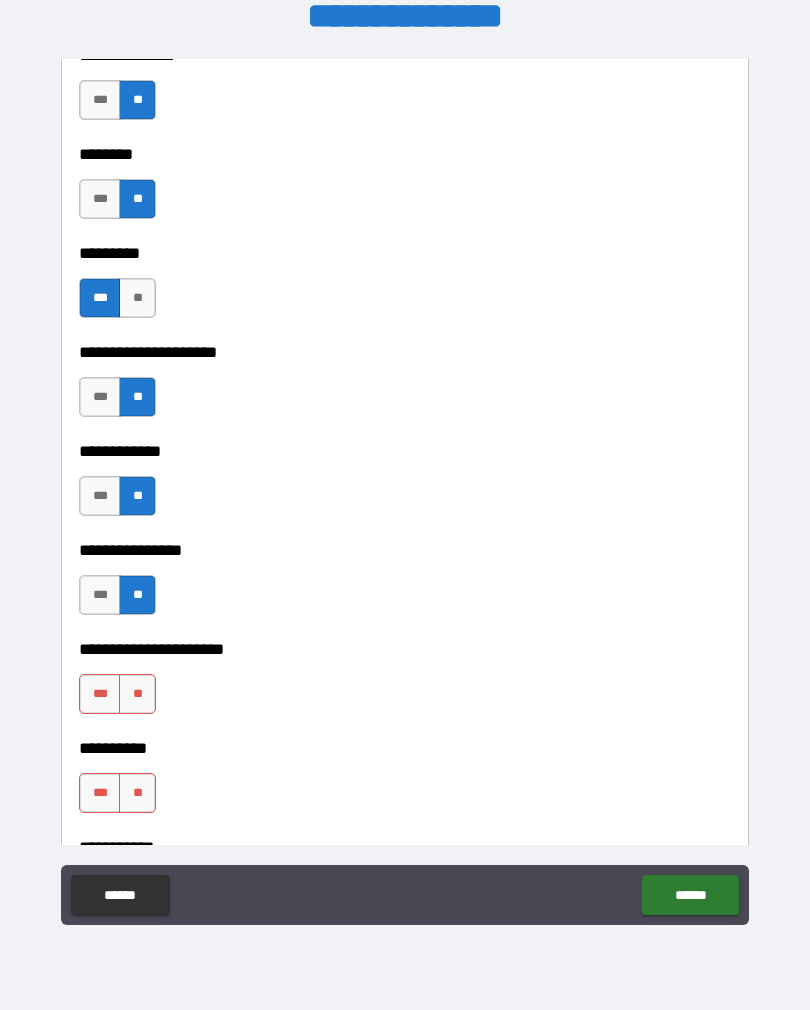 click on "**" at bounding box center [137, 694] 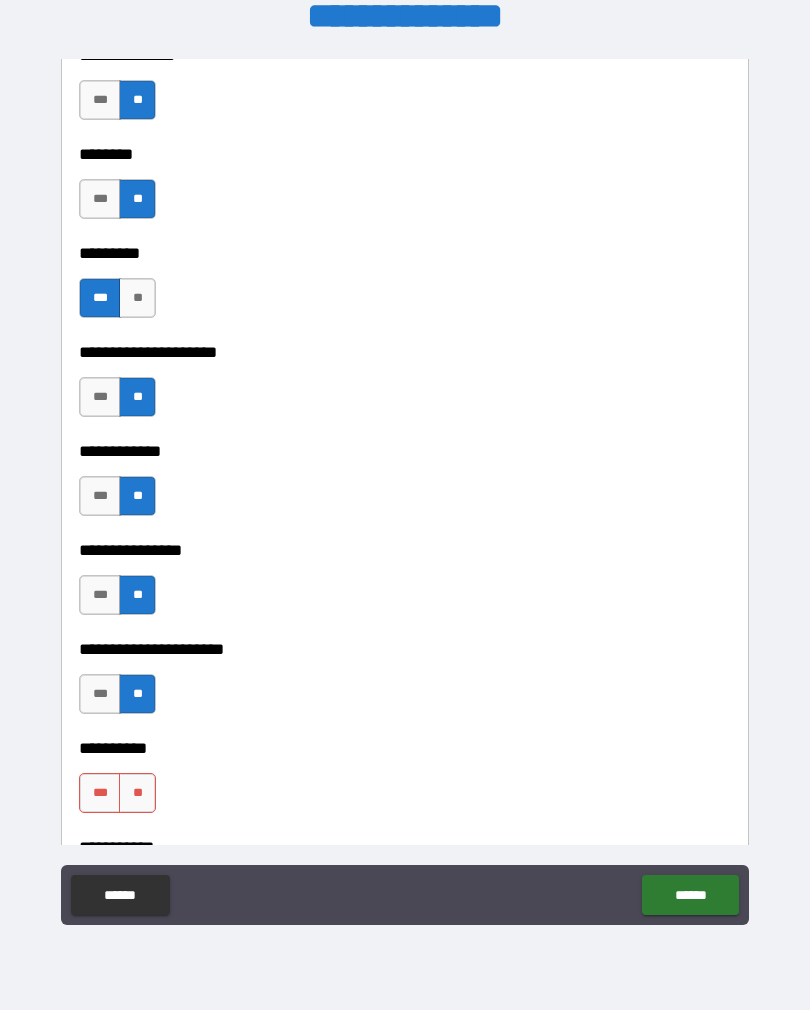 click on "**" at bounding box center (137, 793) 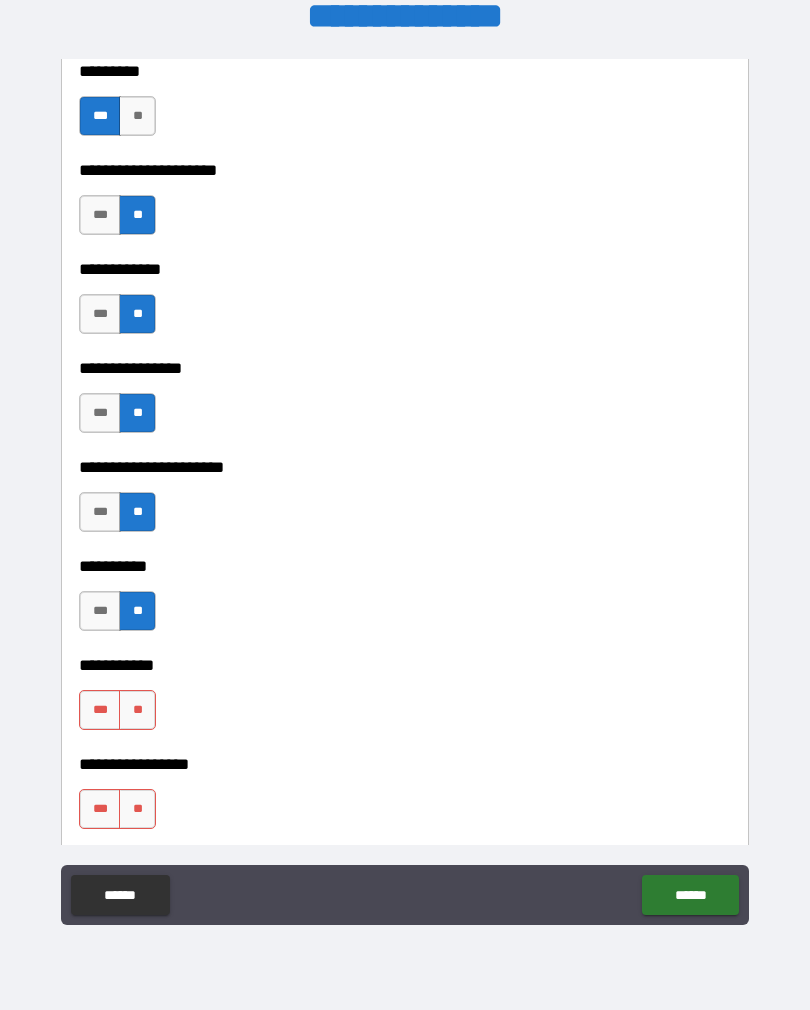 scroll, scrollTop: 6479, scrollLeft: 0, axis: vertical 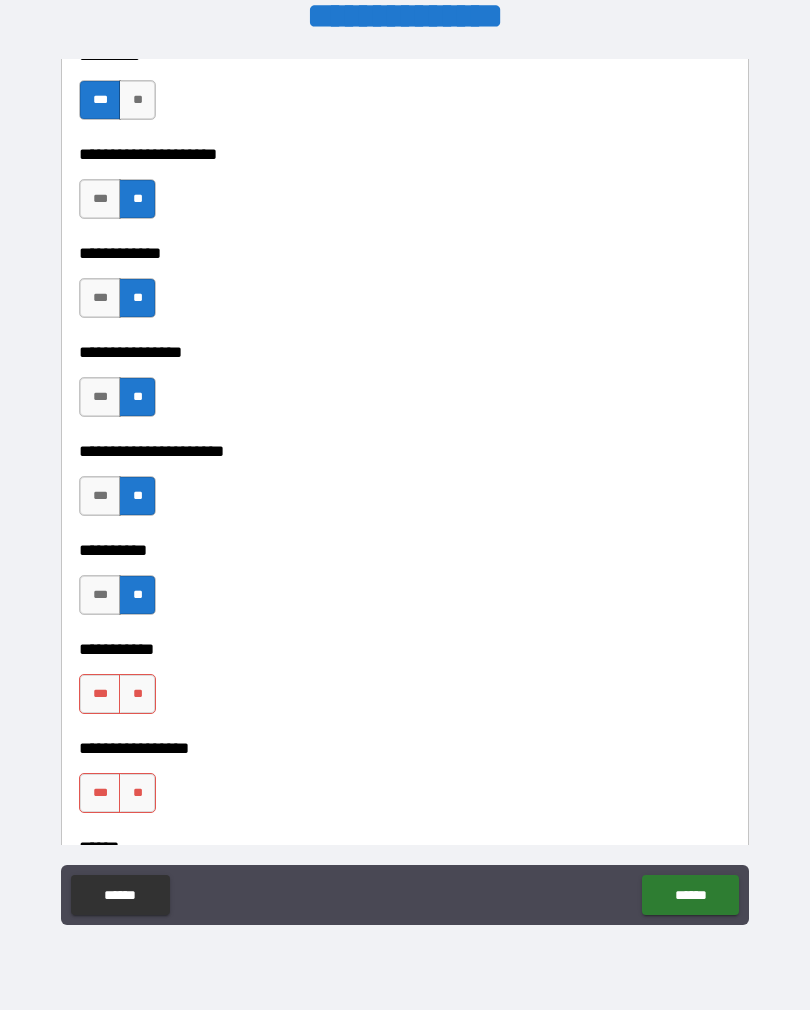 click on "**" at bounding box center [137, 694] 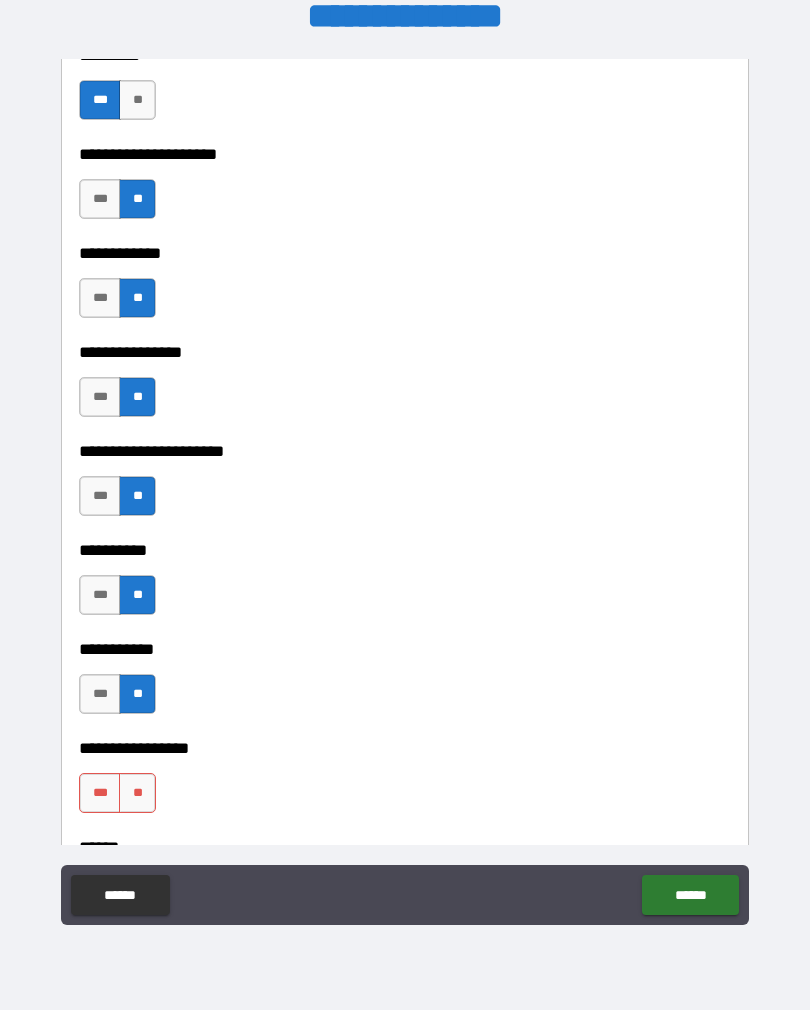 click on "**" at bounding box center [137, 793] 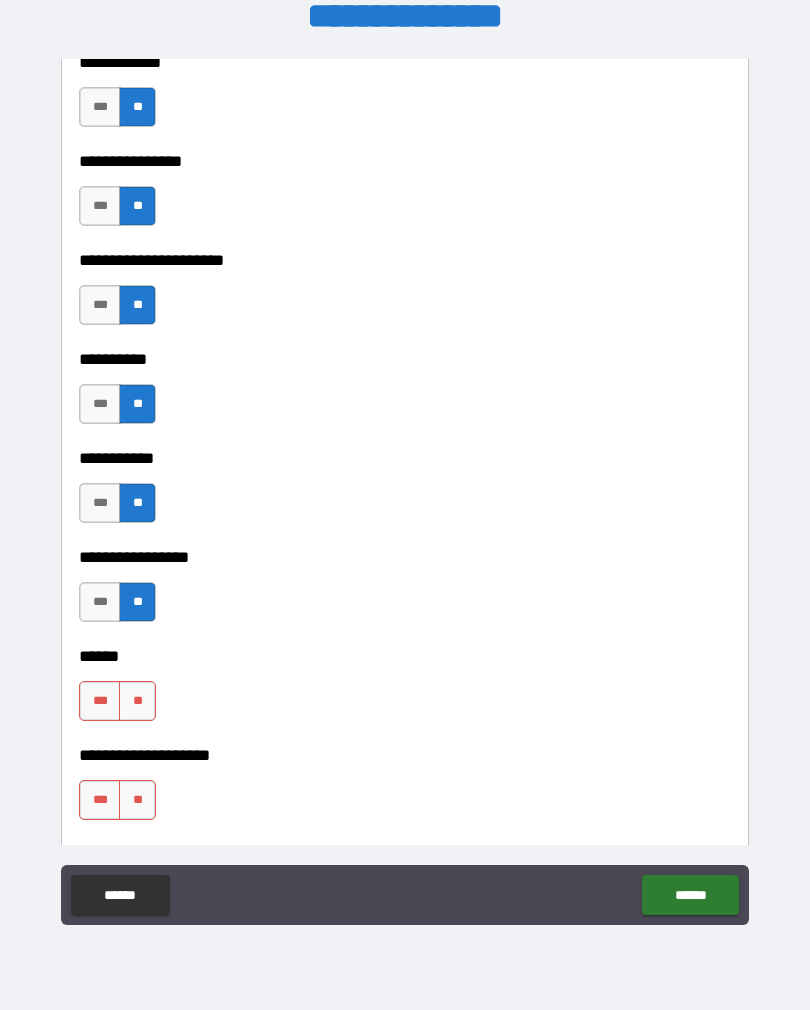 scroll, scrollTop: 6678, scrollLeft: 0, axis: vertical 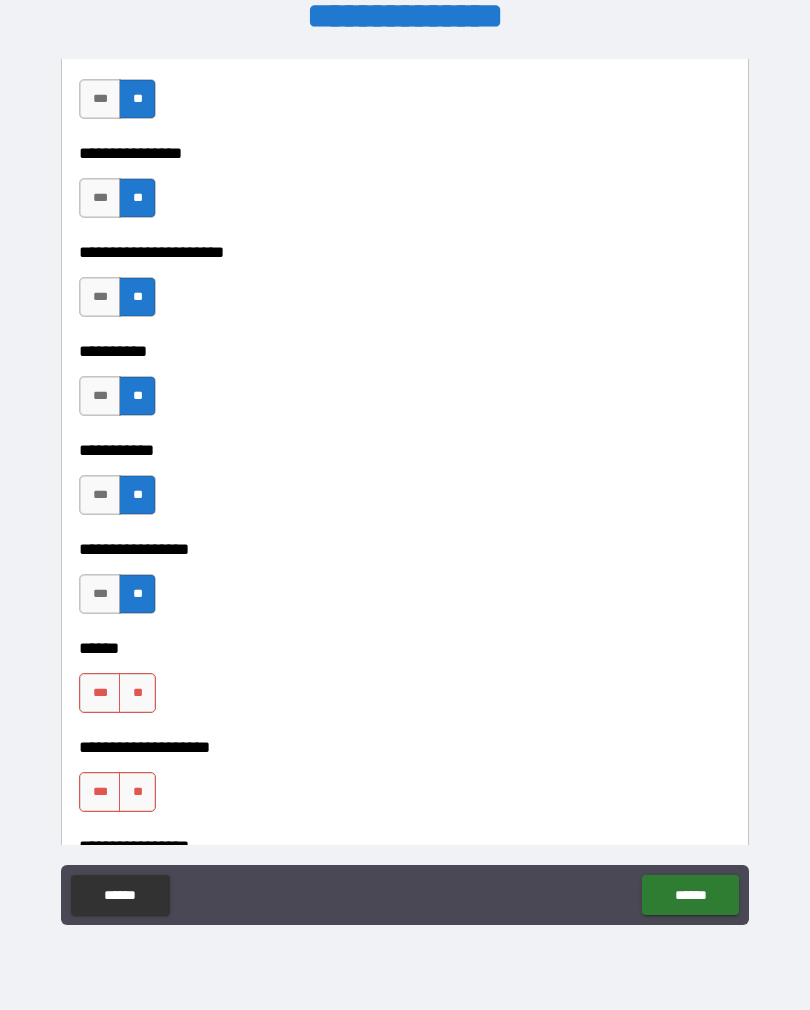 click on "**" at bounding box center [137, 693] 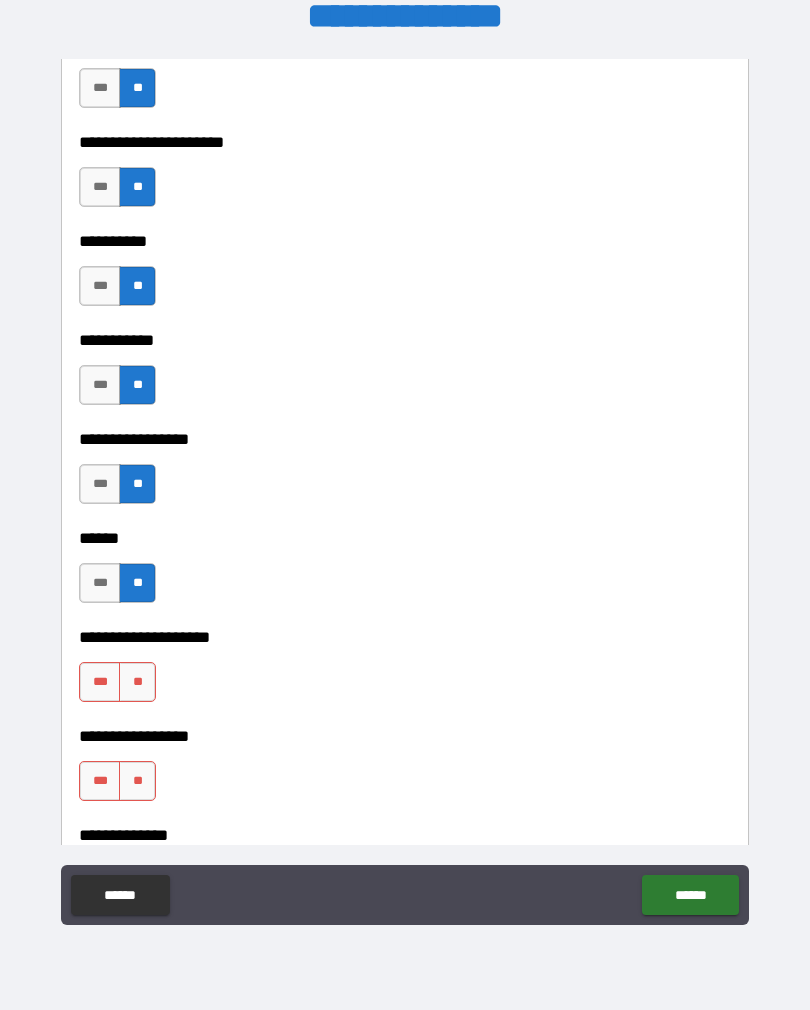 scroll, scrollTop: 6790, scrollLeft: 0, axis: vertical 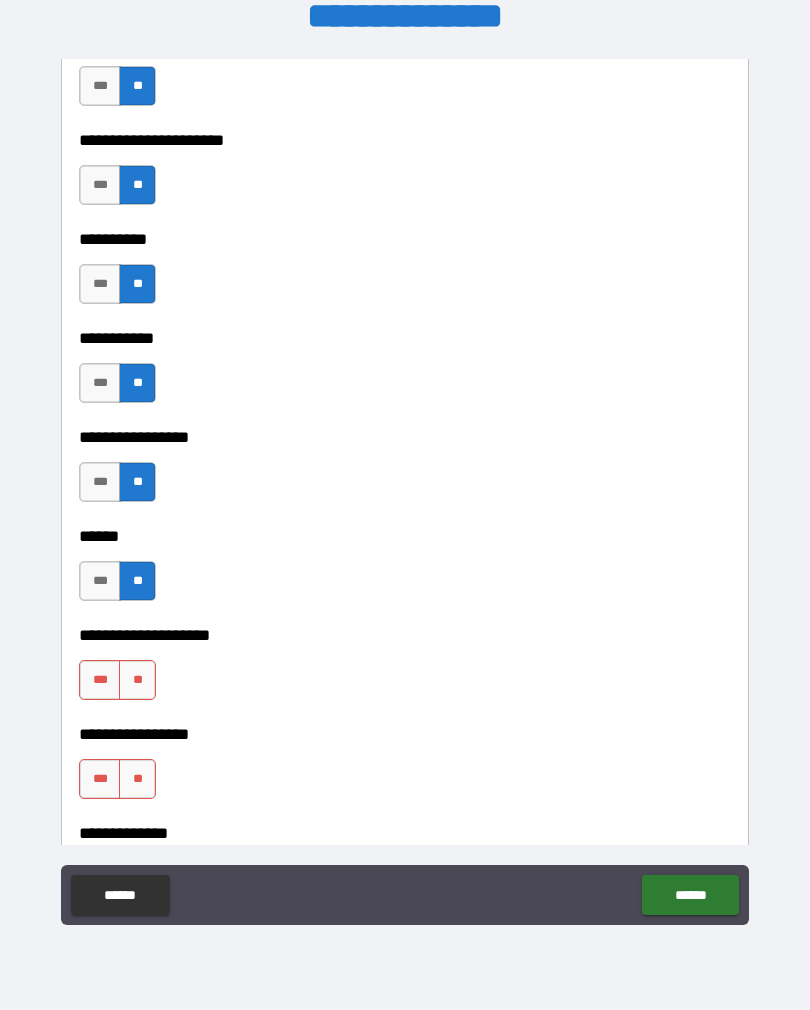 click on "**" at bounding box center (137, 680) 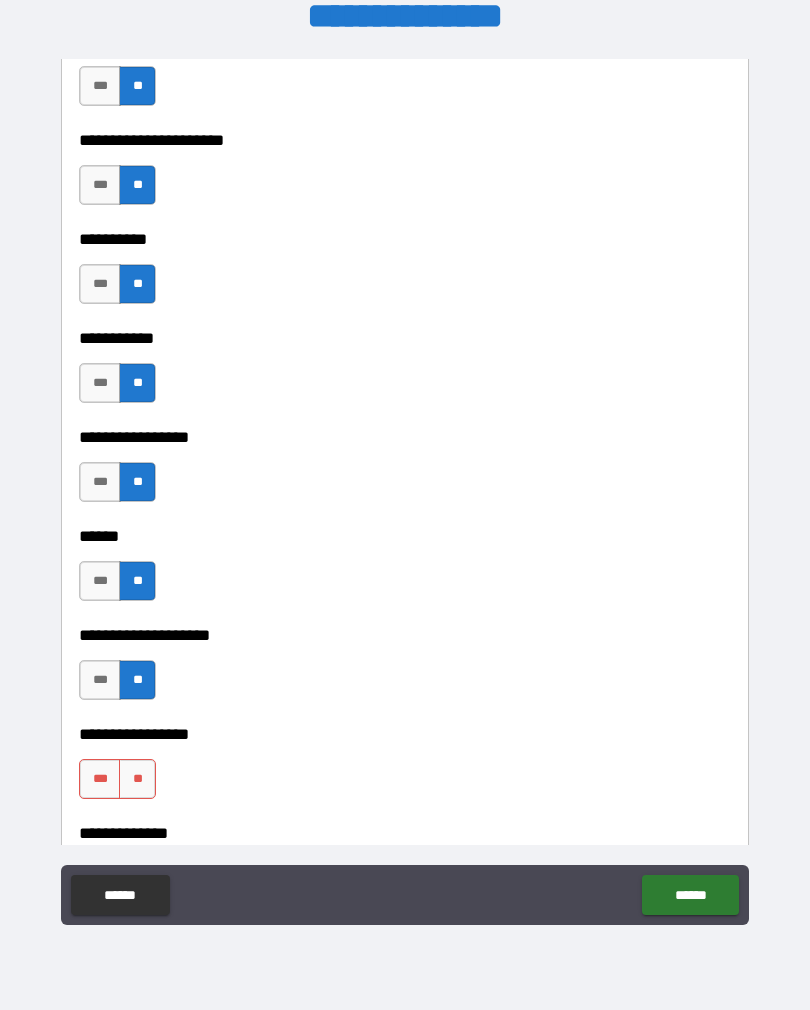 click on "**" at bounding box center [137, 779] 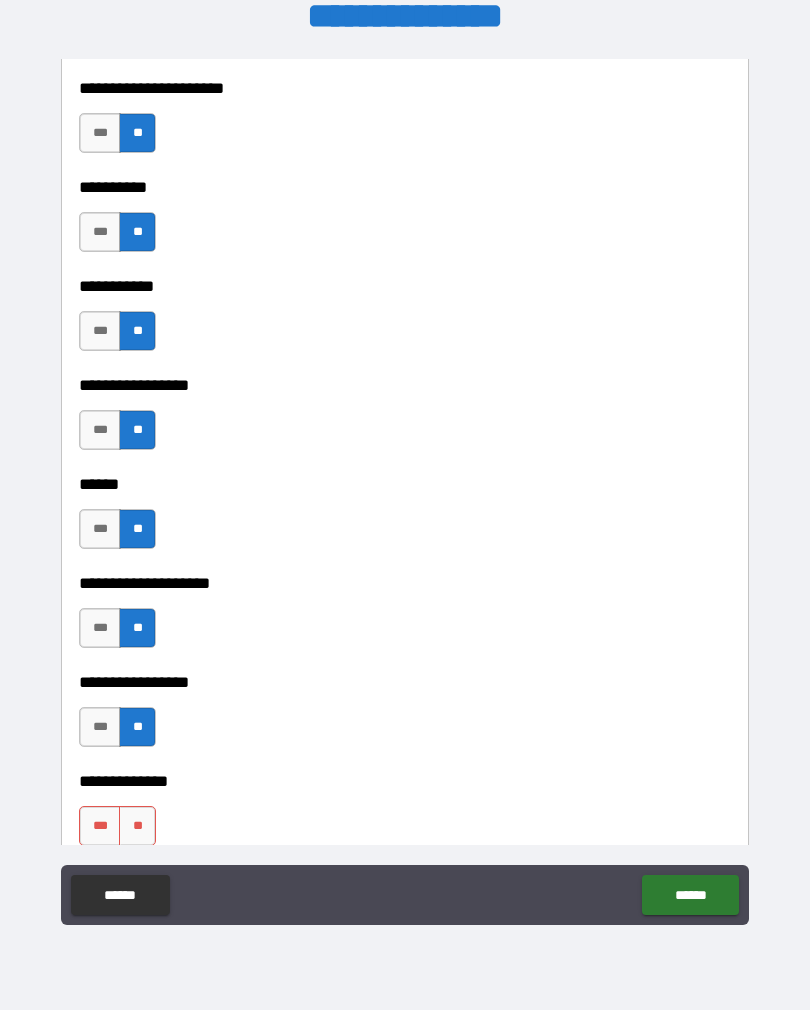 scroll, scrollTop: 6935, scrollLeft: 0, axis: vertical 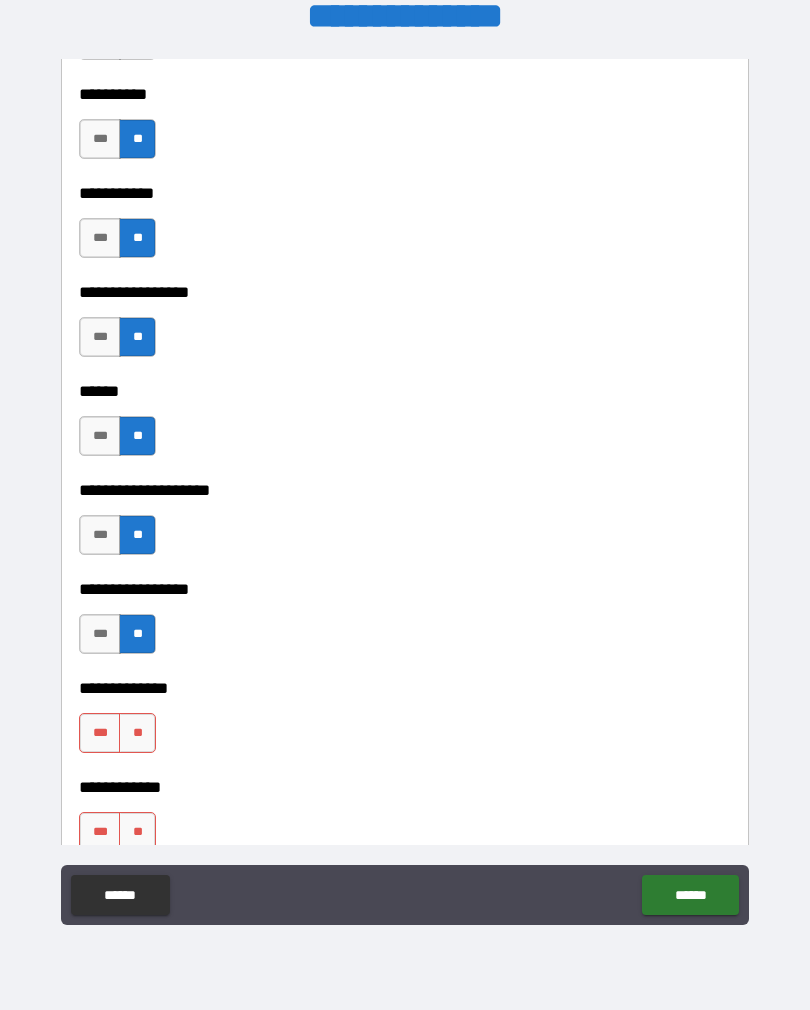 click on "**" at bounding box center [137, 733] 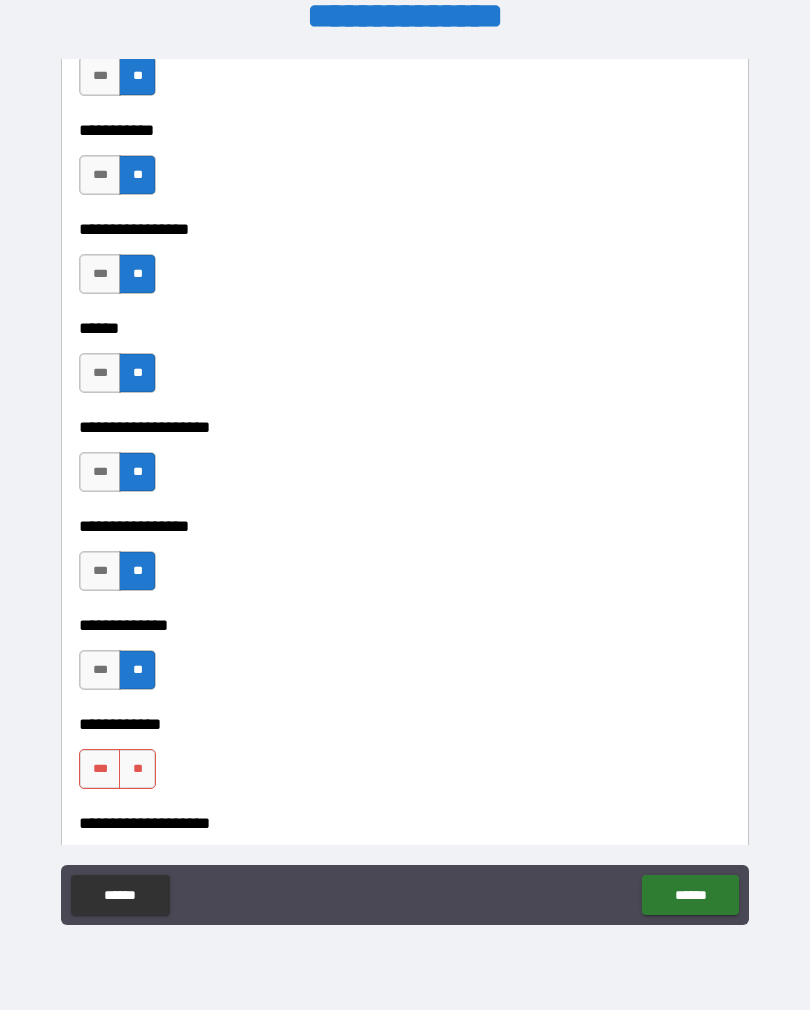scroll, scrollTop: 7049, scrollLeft: 0, axis: vertical 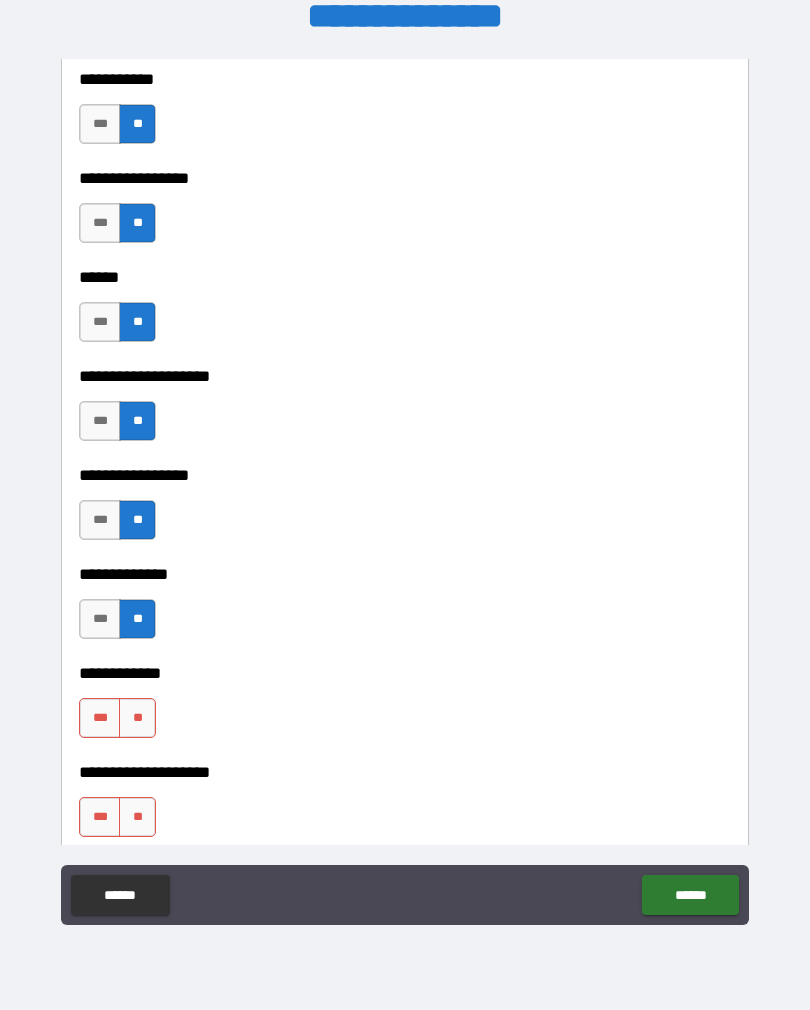 click on "**" at bounding box center (137, 718) 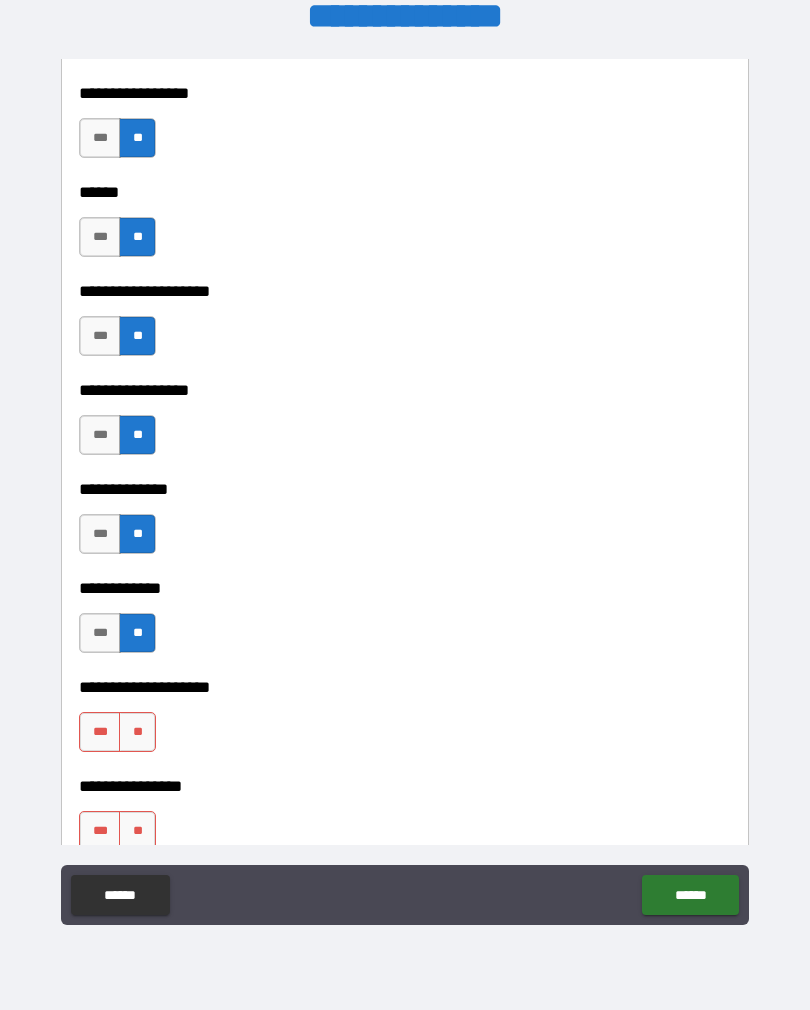 scroll, scrollTop: 7148, scrollLeft: 0, axis: vertical 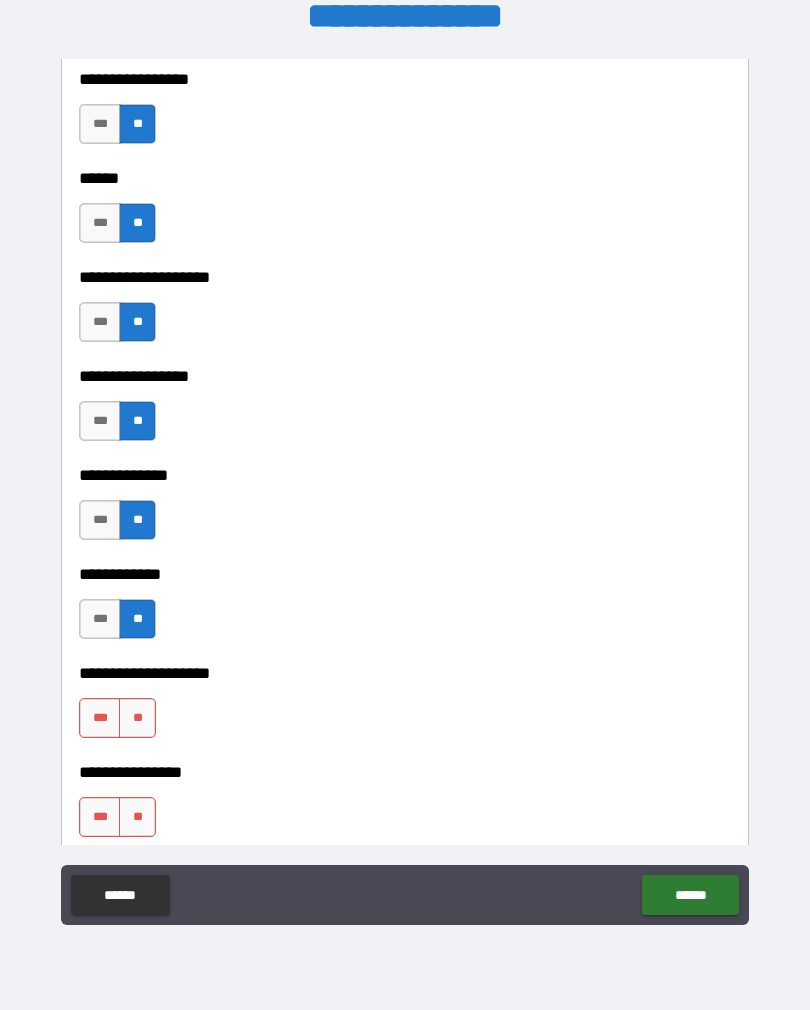 click on "**" at bounding box center (137, 718) 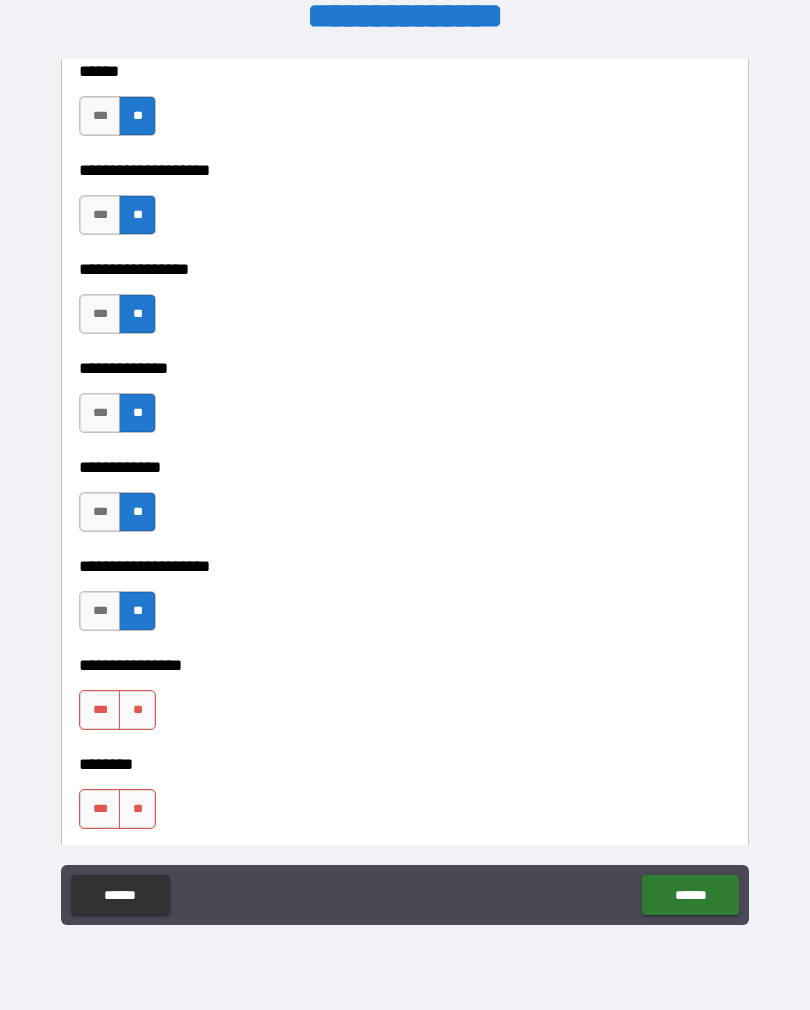 scroll, scrollTop: 7257, scrollLeft: 0, axis: vertical 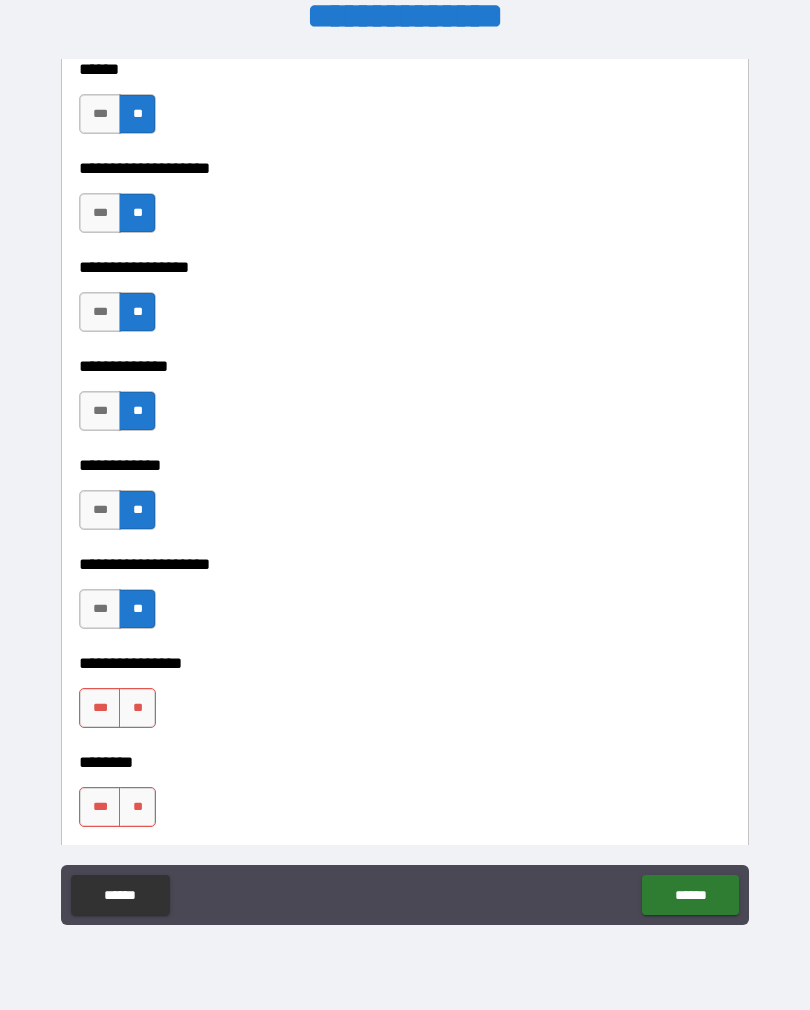 click on "**" at bounding box center [137, 708] 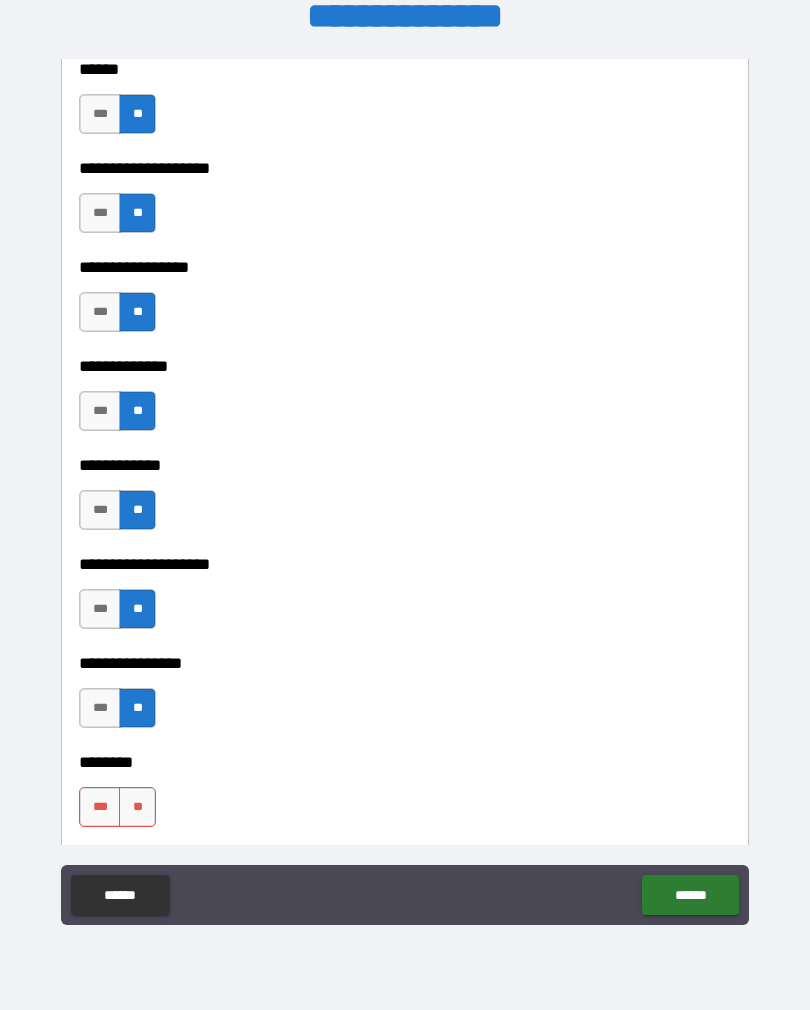click on "**" at bounding box center [137, 807] 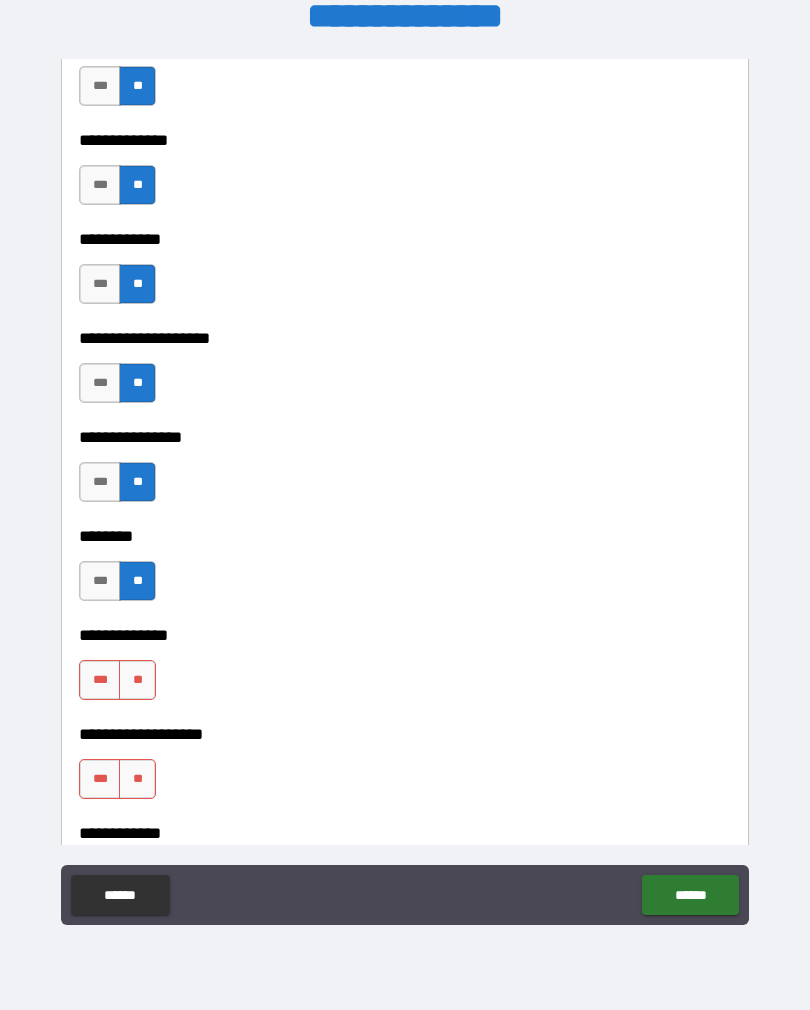 scroll, scrollTop: 7484, scrollLeft: 0, axis: vertical 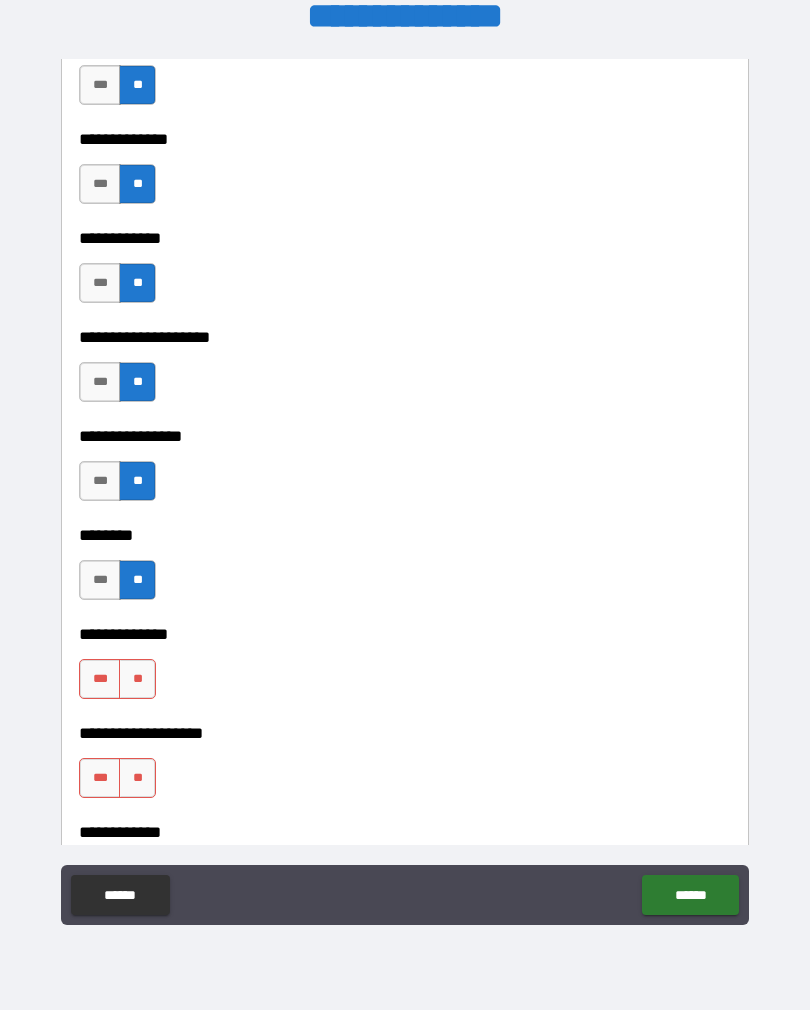 click on "**" at bounding box center [137, 679] 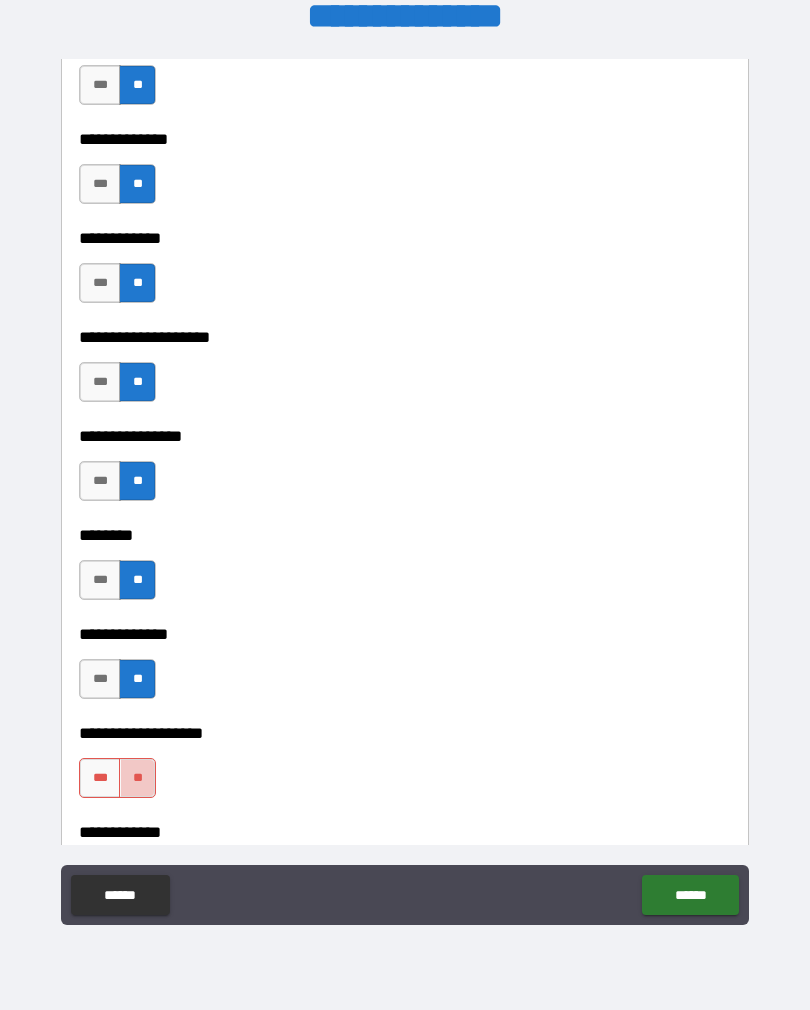 click on "**" at bounding box center [137, 778] 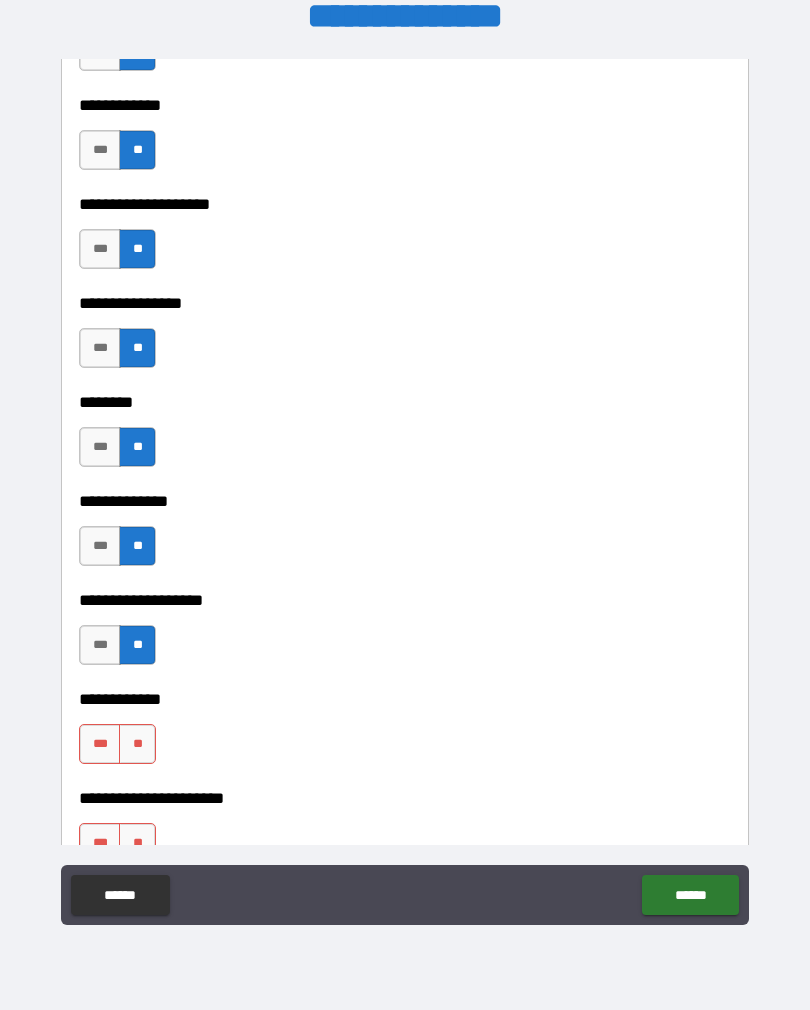 scroll, scrollTop: 7615, scrollLeft: 0, axis: vertical 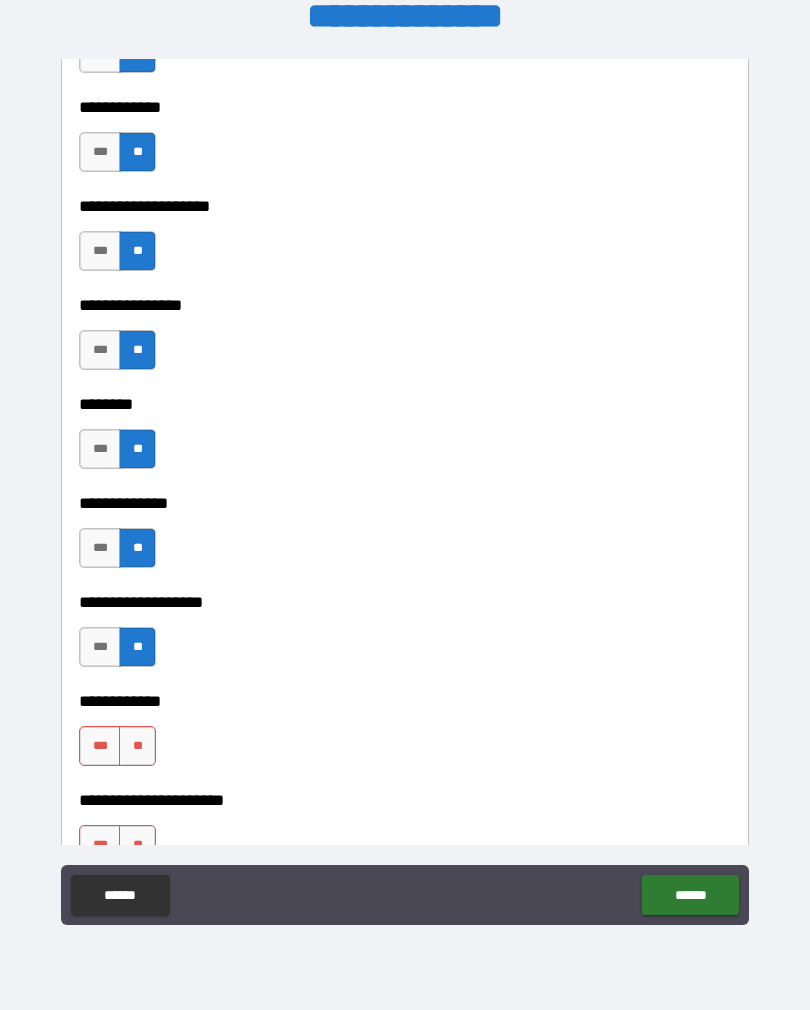 click on "**" at bounding box center (137, 746) 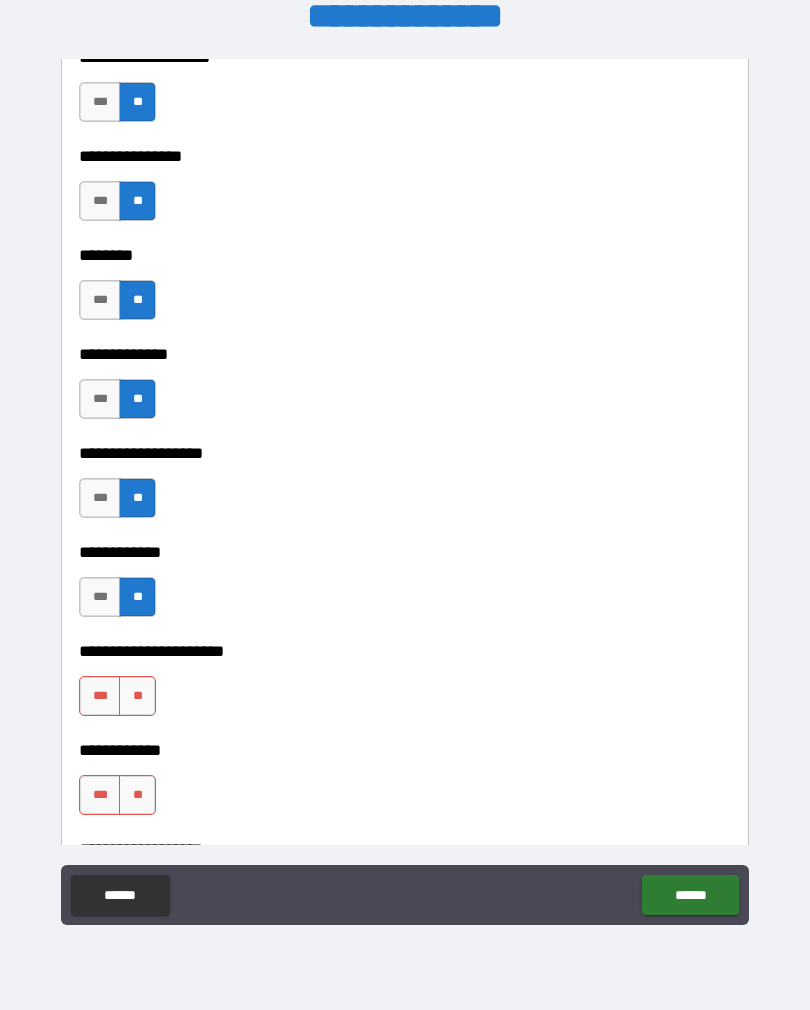 scroll, scrollTop: 7790, scrollLeft: 0, axis: vertical 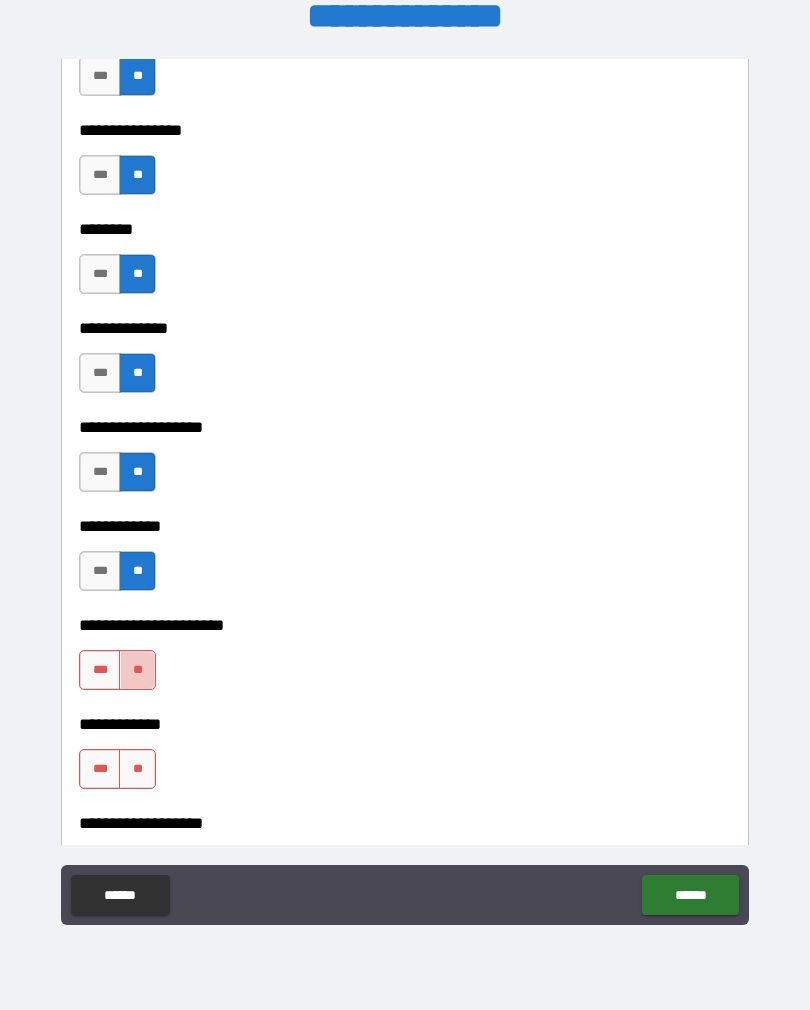 click on "**" at bounding box center [137, 670] 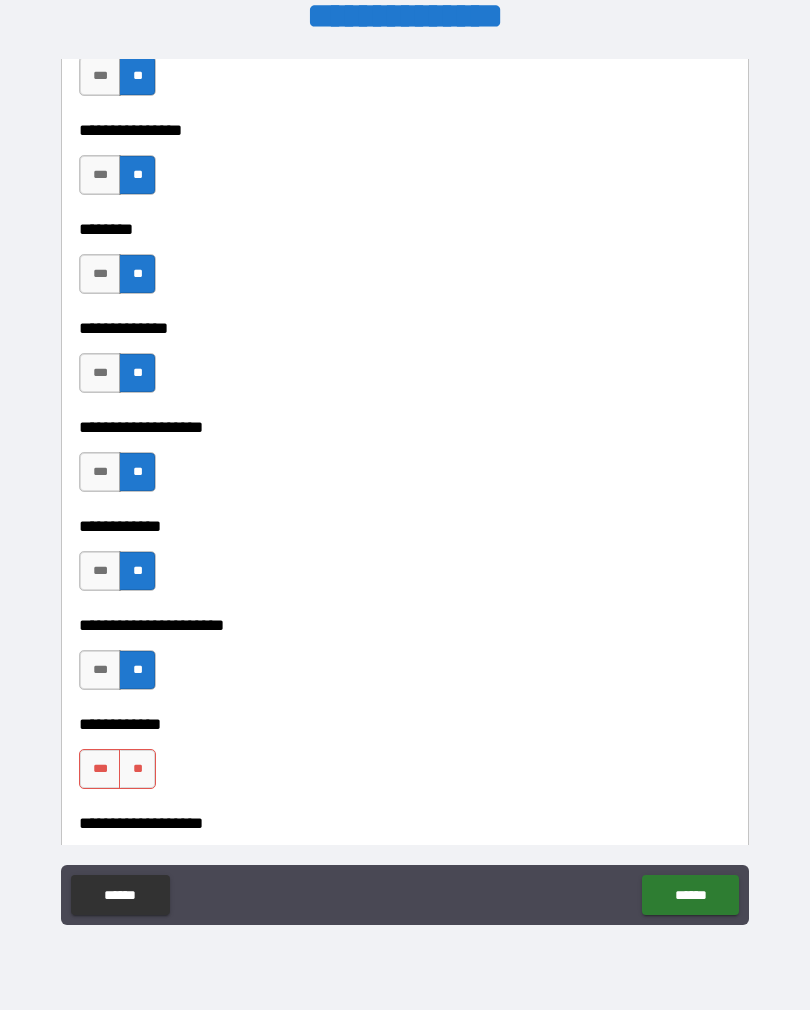 click on "**" at bounding box center [137, 769] 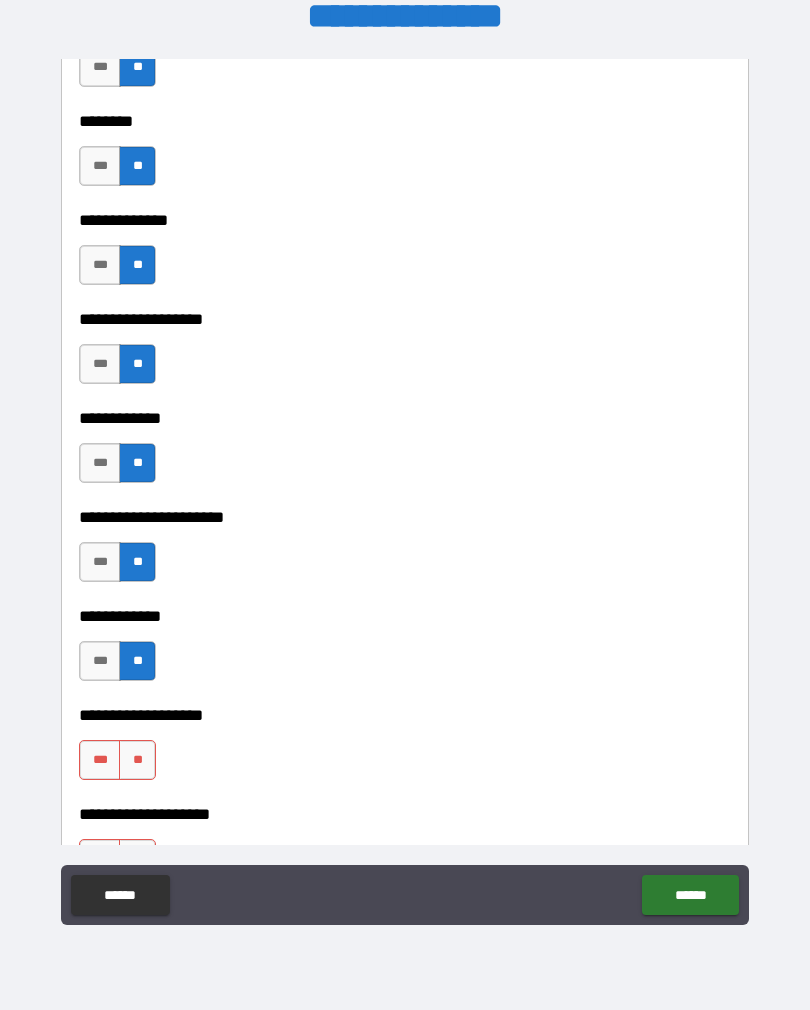 scroll, scrollTop: 7900, scrollLeft: 0, axis: vertical 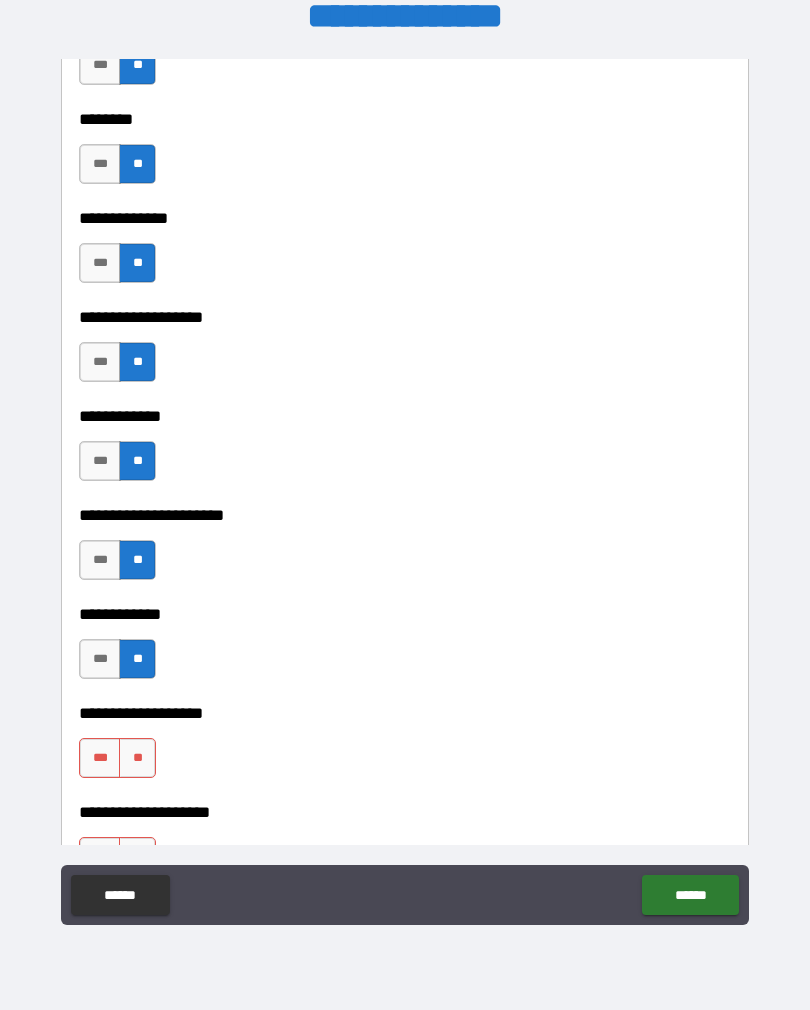 click on "**" at bounding box center (137, 758) 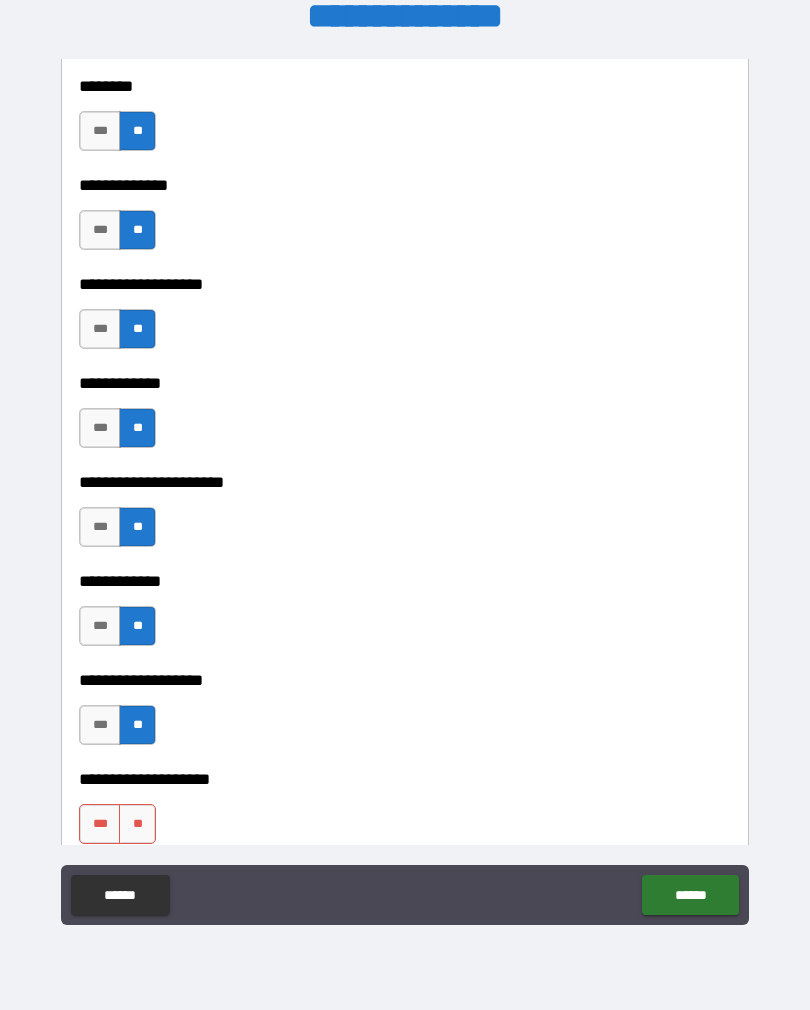 scroll, scrollTop: 7973, scrollLeft: 0, axis: vertical 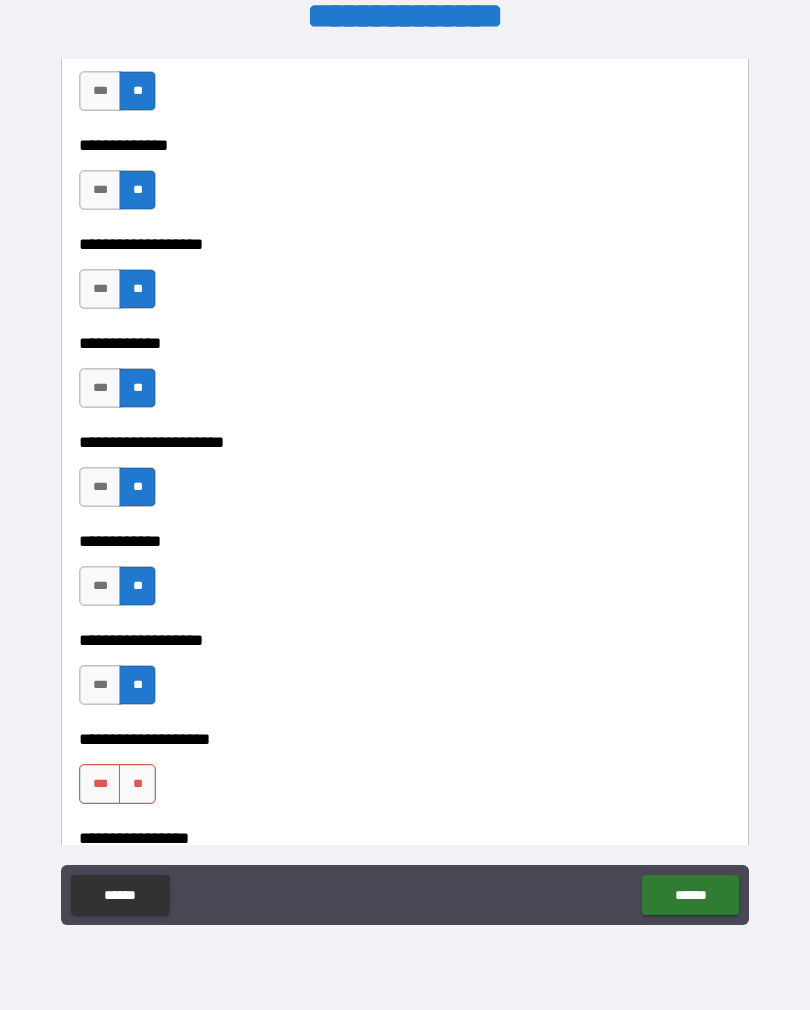 click on "**" at bounding box center (137, 784) 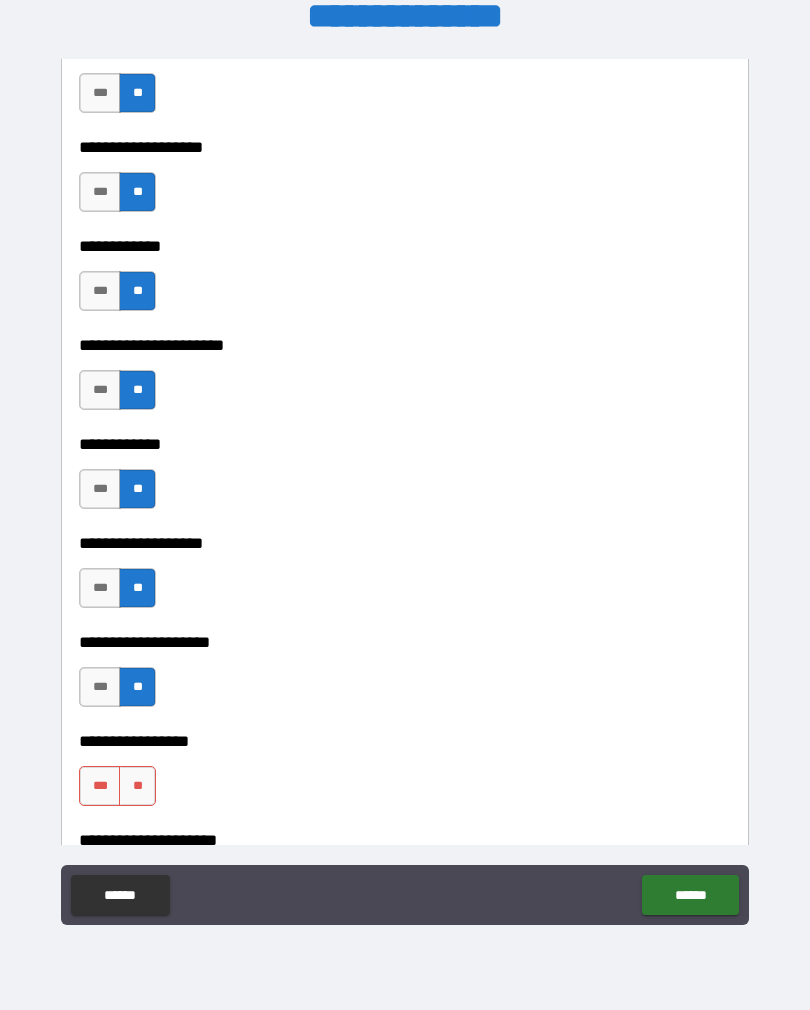 scroll, scrollTop: 8083, scrollLeft: 0, axis: vertical 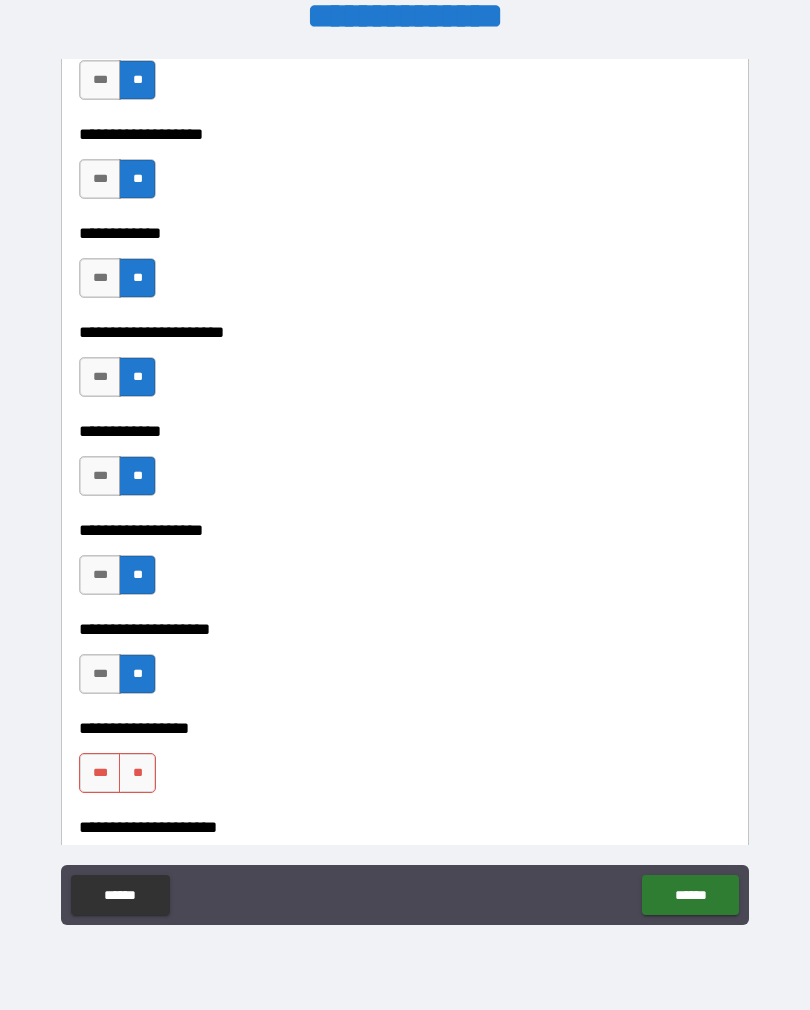 click on "**" at bounding box center (137, 773) 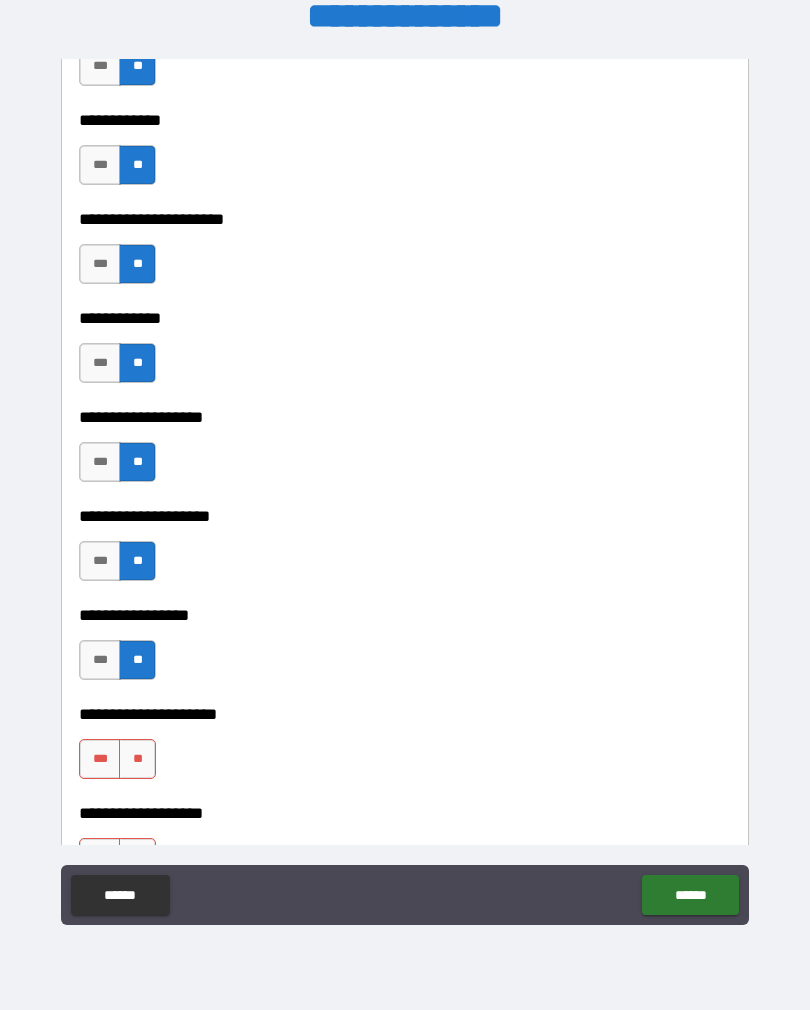 scroll, scrollTop: 8201, scrollLeft: 0, axis: vertical 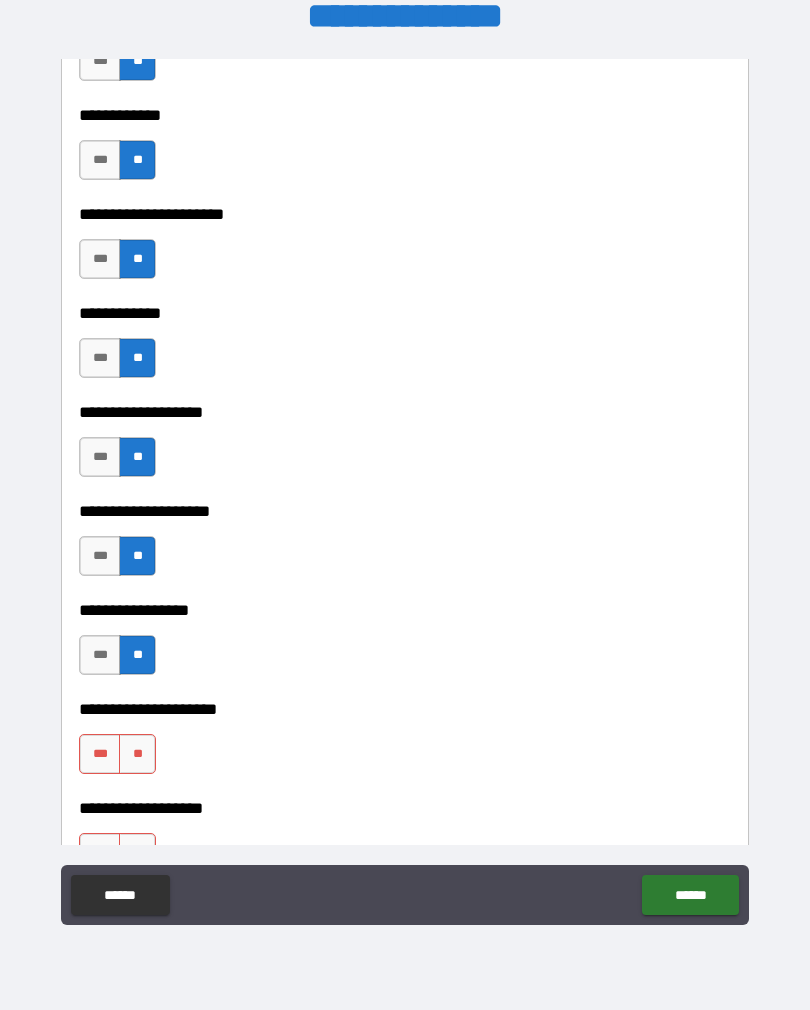 click on "**********" at bounding box center (405, 695) 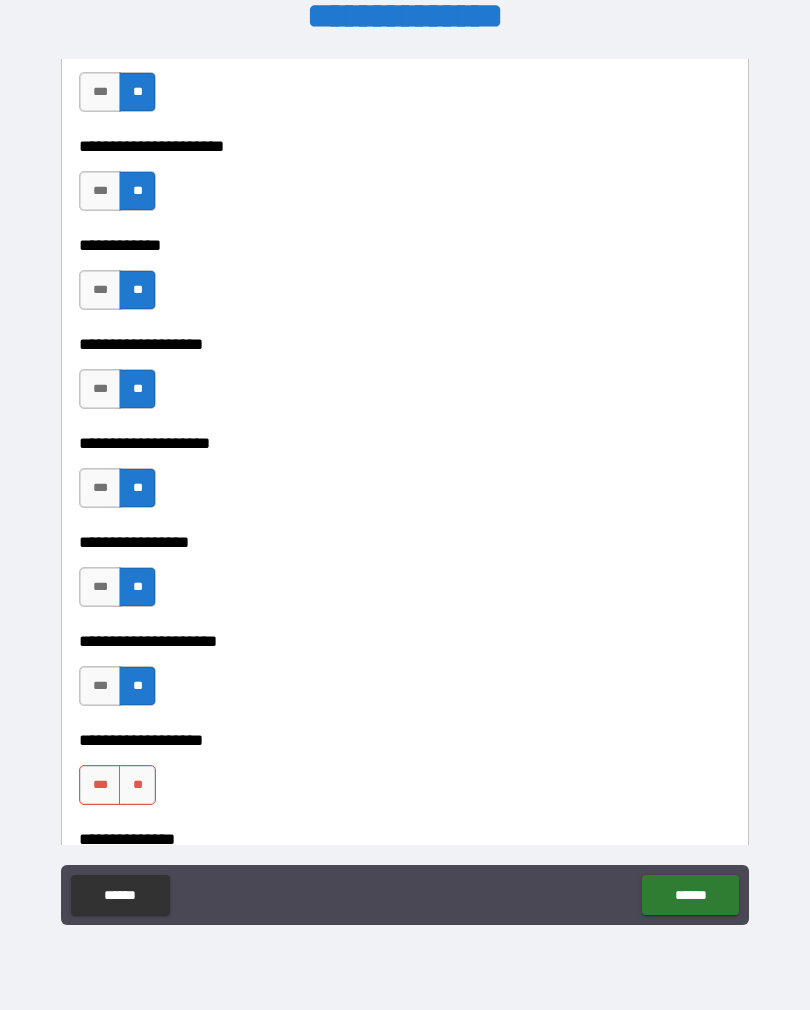 scroll, scrollTop: 8268, scrollLeft: 0, axis: vertical 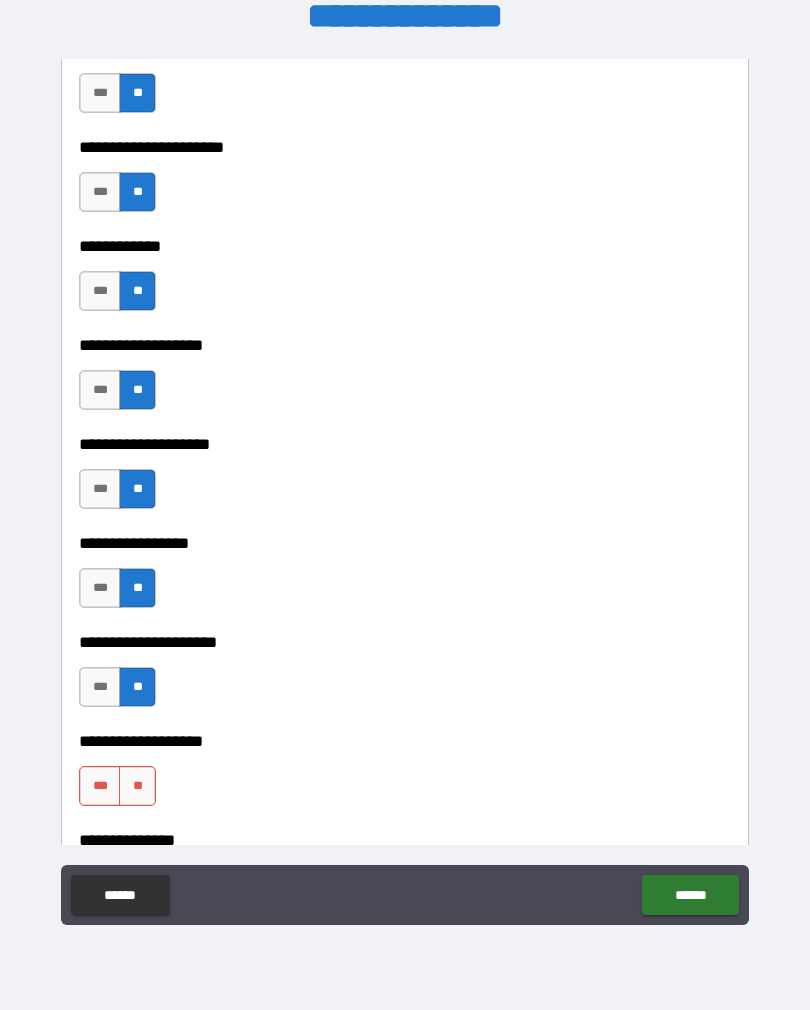 click on "***" at bounding box center (100, 786) 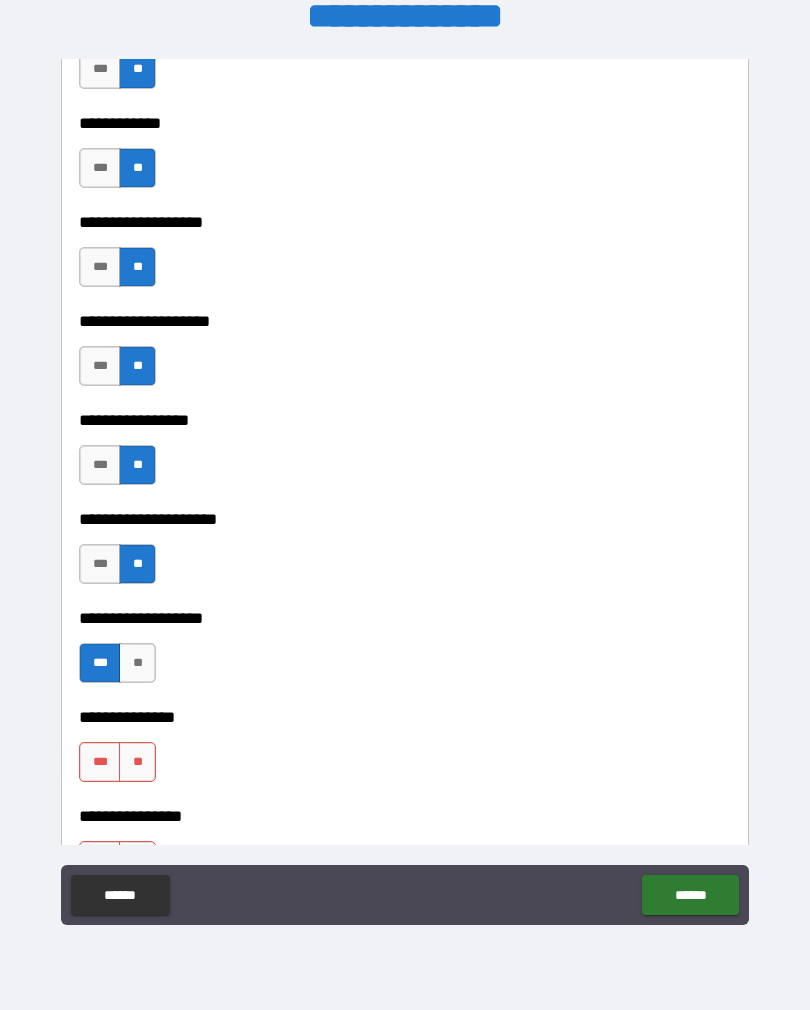 scroll, scrollTop: 8394, scrollLeft: 0, axis: vertical 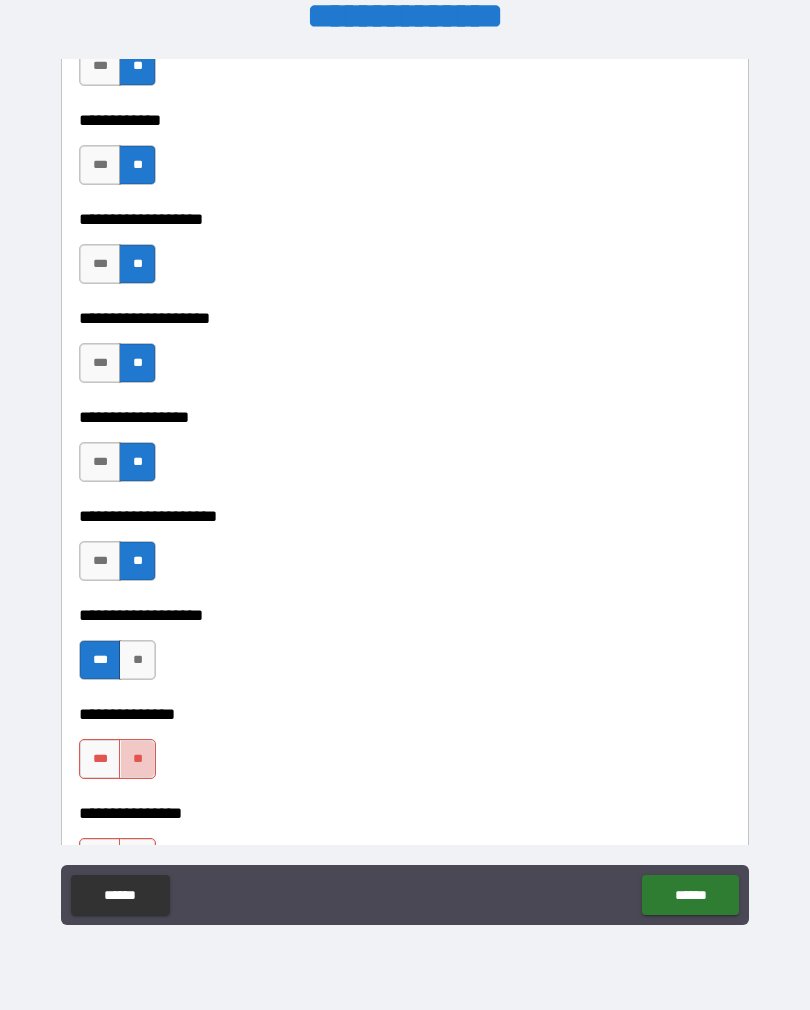 click on "**" at bounding box center [137, 759] 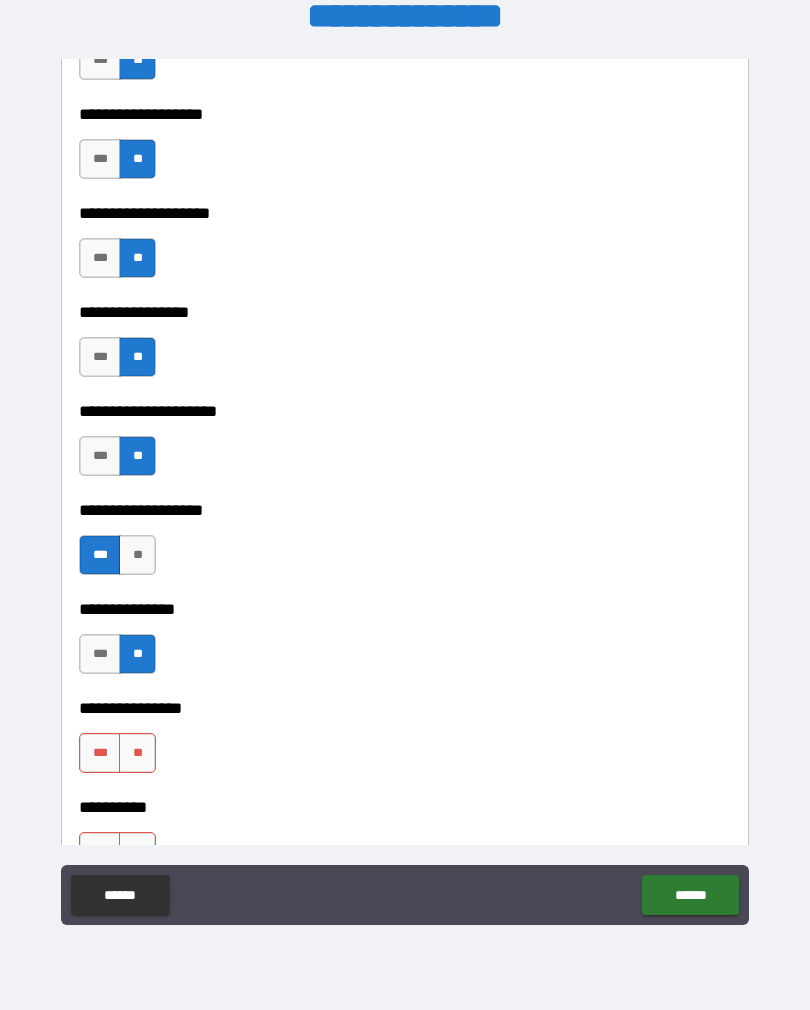 scroll, scrollTop: 8505, scrollLeft: 0, axis: vertical 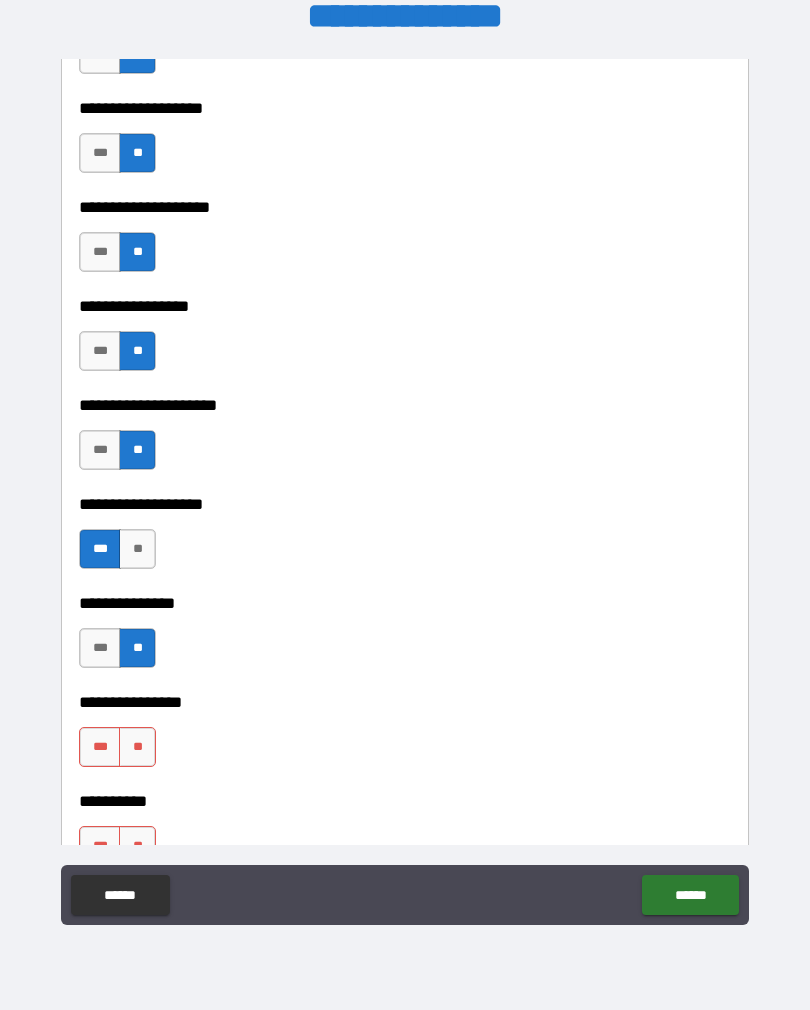click on "**" at bounding box center (137, 747) 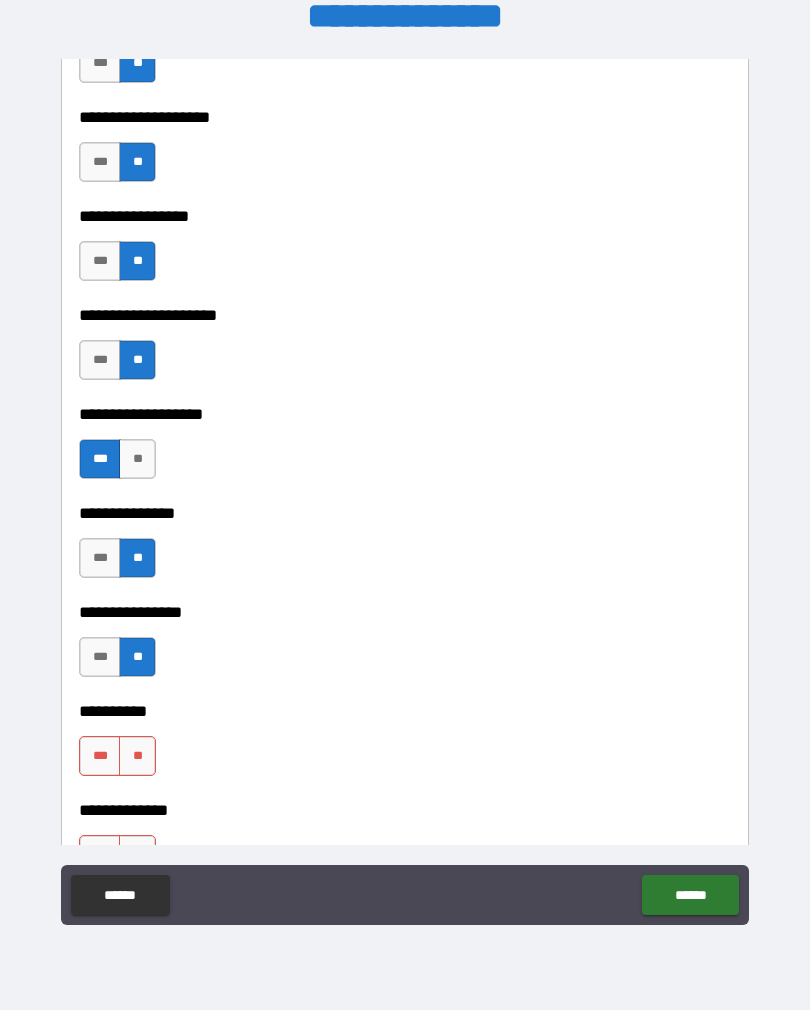 scroll, scrollTop: 8601, scrollLeft: 0, axis: vertical 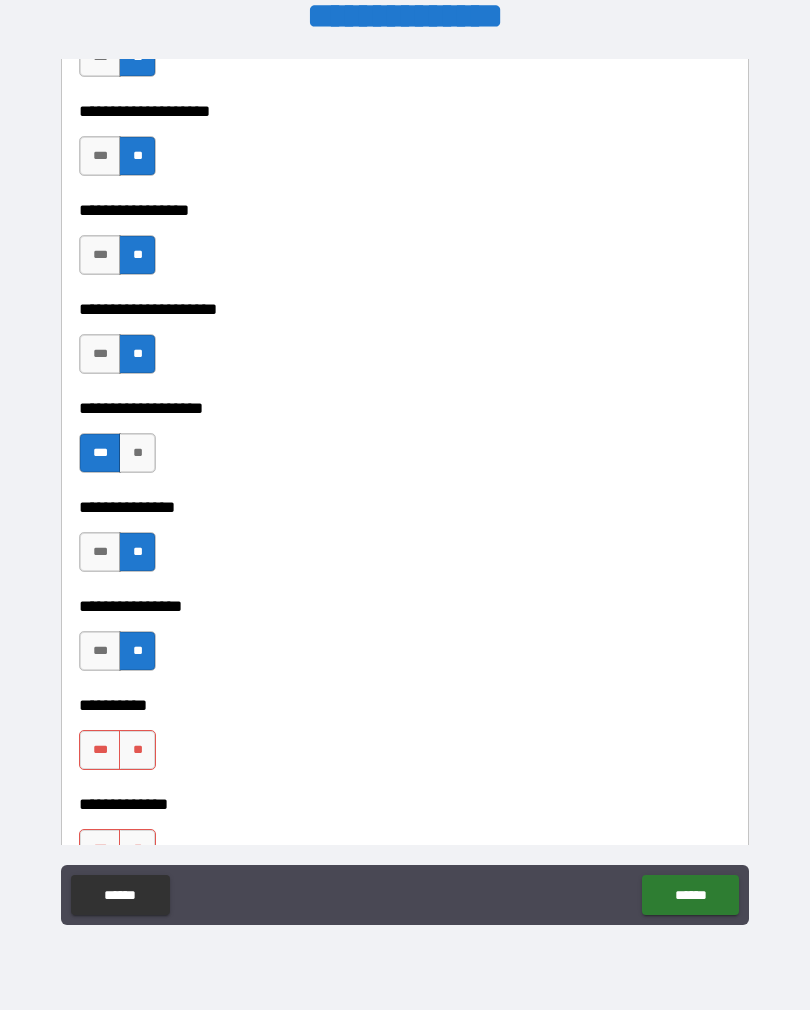click on "**" at bounding box center (137, 750) 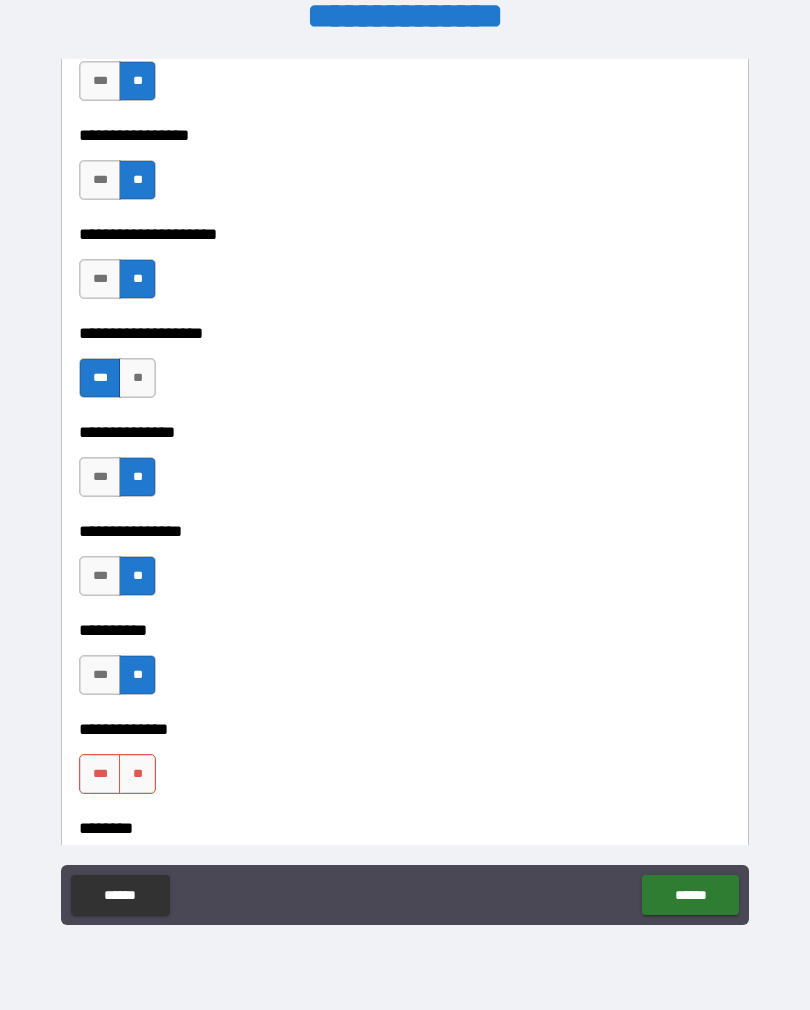 scroll, scrollTop: 8689, scrollLeft: 0, axis: vertical 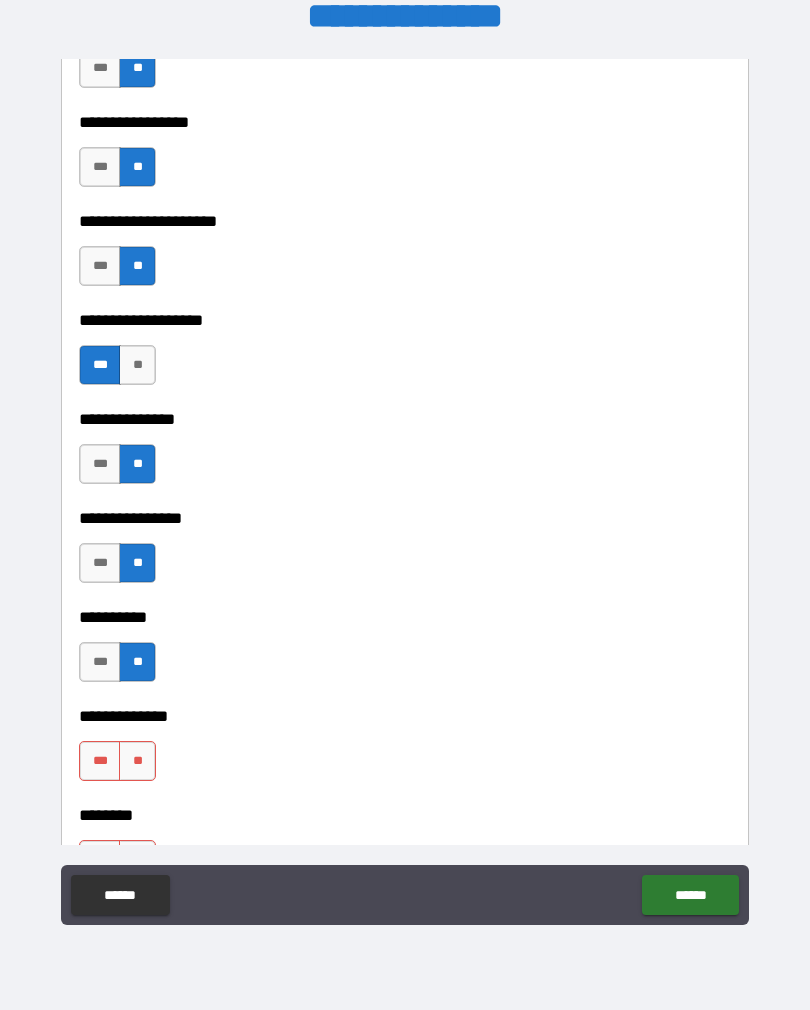click on "**" at bounding box center (137, 761) 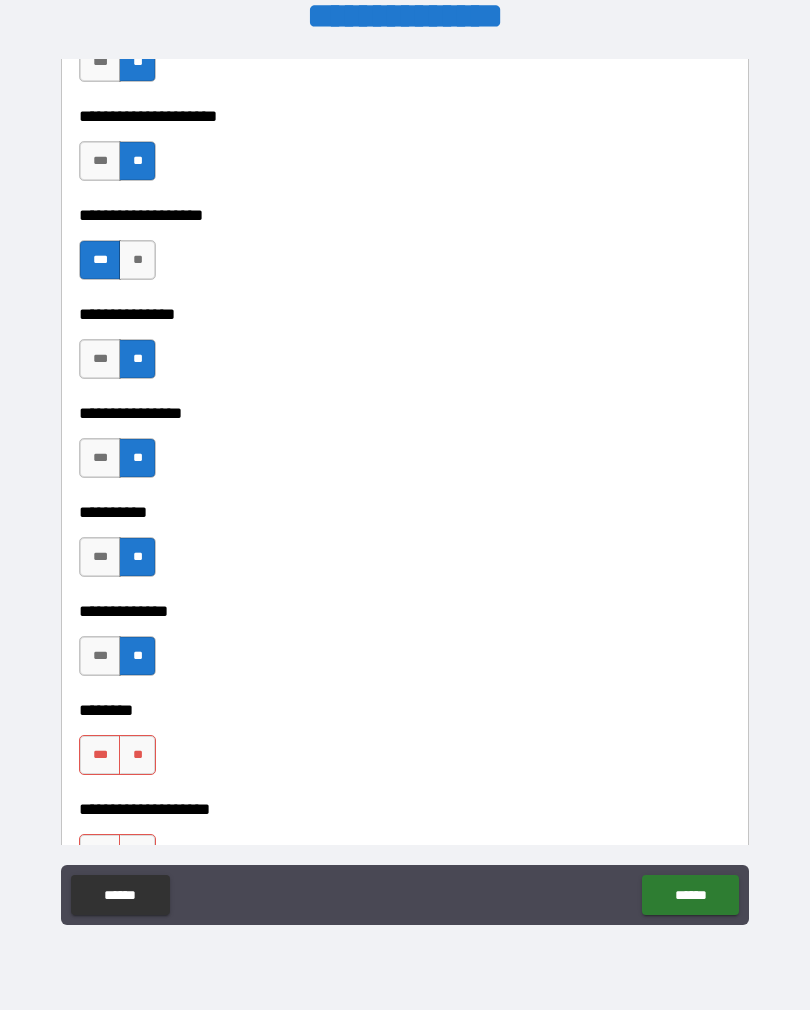 scroll, scrollTop: 8798, scrollLeft: 0, axis: vertical 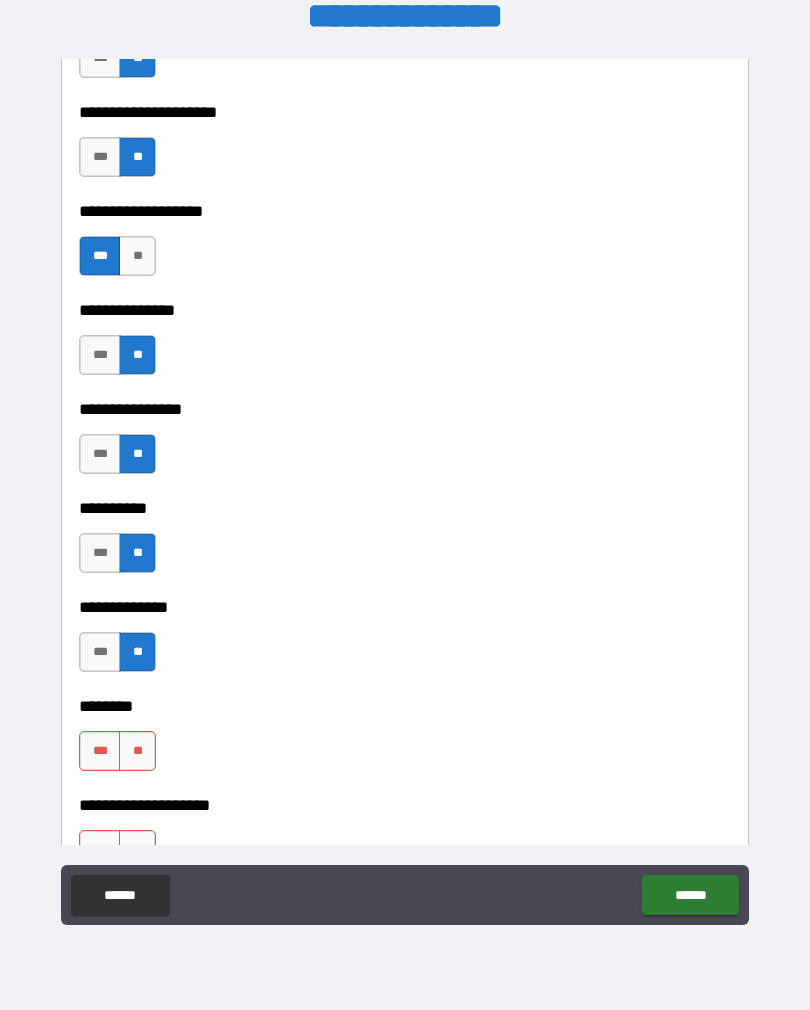 click on "**" at bounding box center (137, 751) 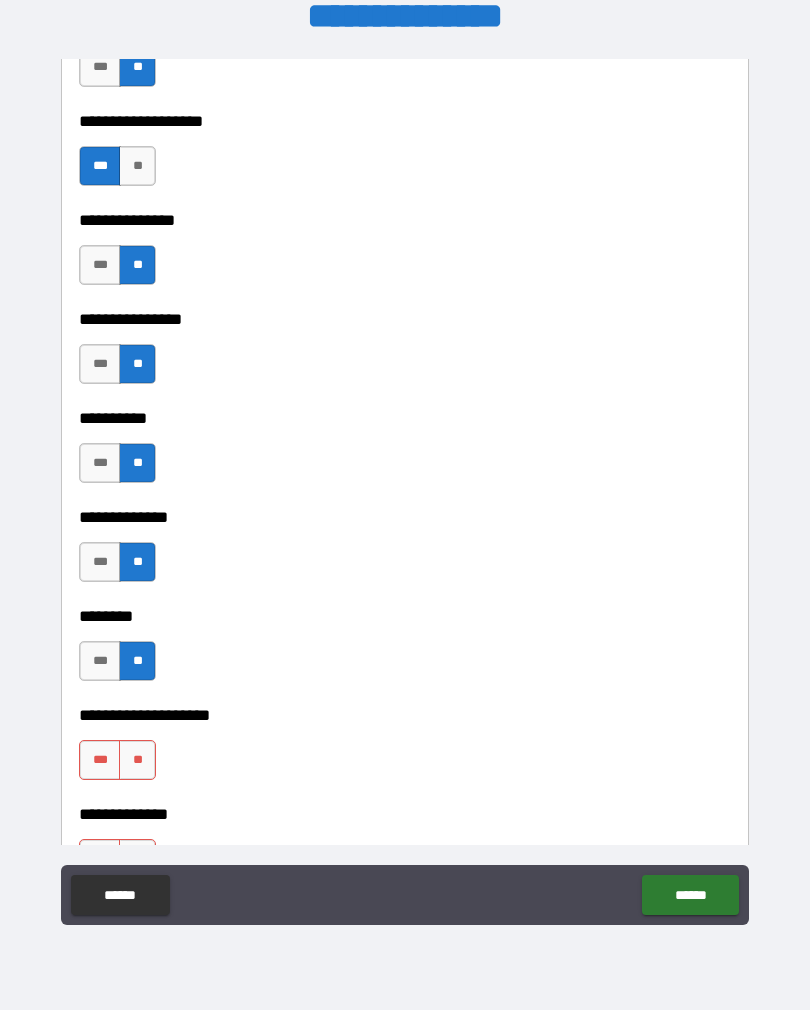 scroll, scrollTop: 8894, scrollLeft: 0, axis: vertical 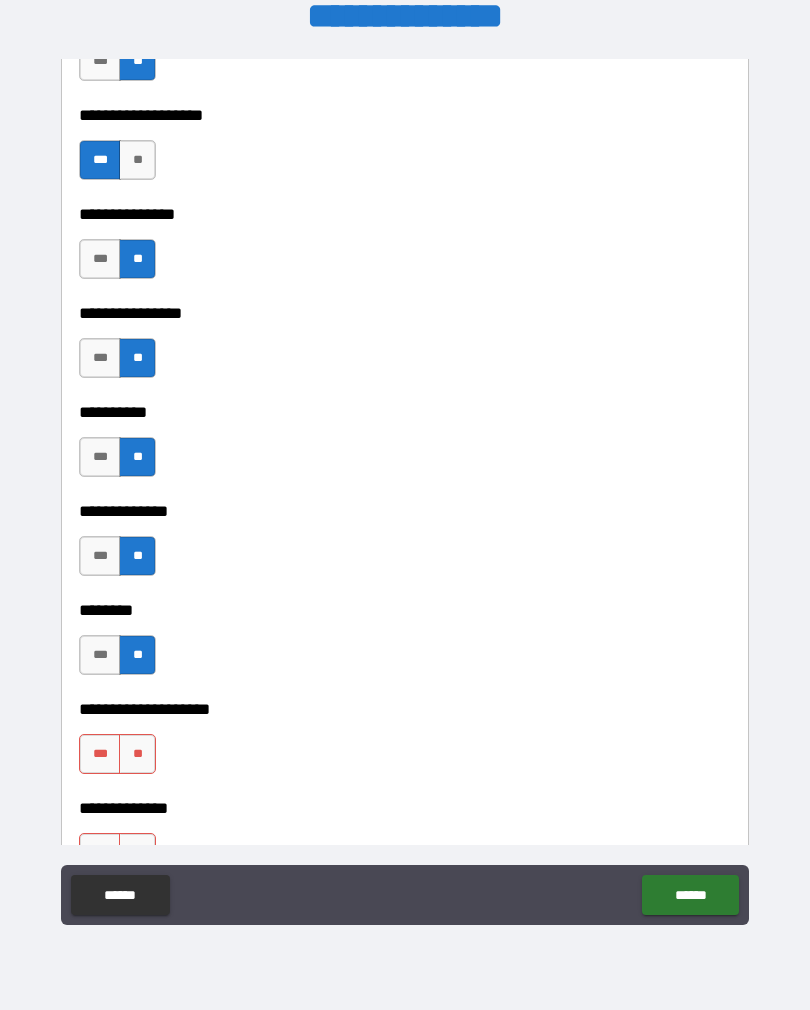 click on "**" at bounding box center (137, 754) 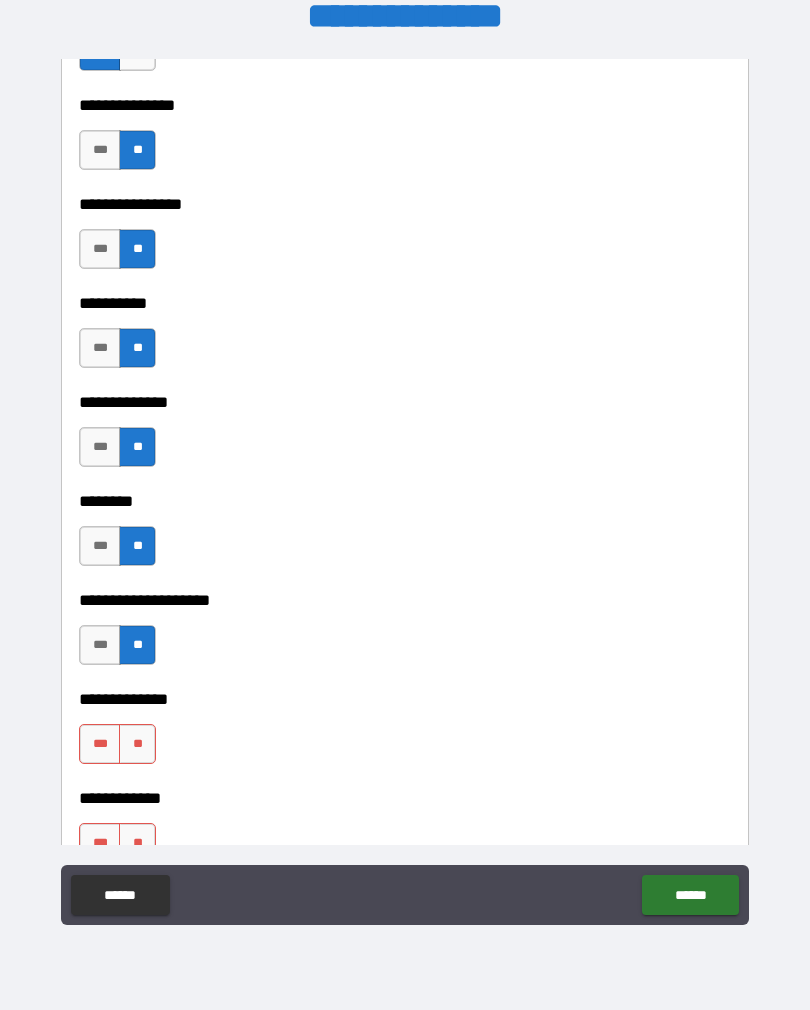 scroll, scrollTop: 9010, scrollLeft: 0, axis: vertical 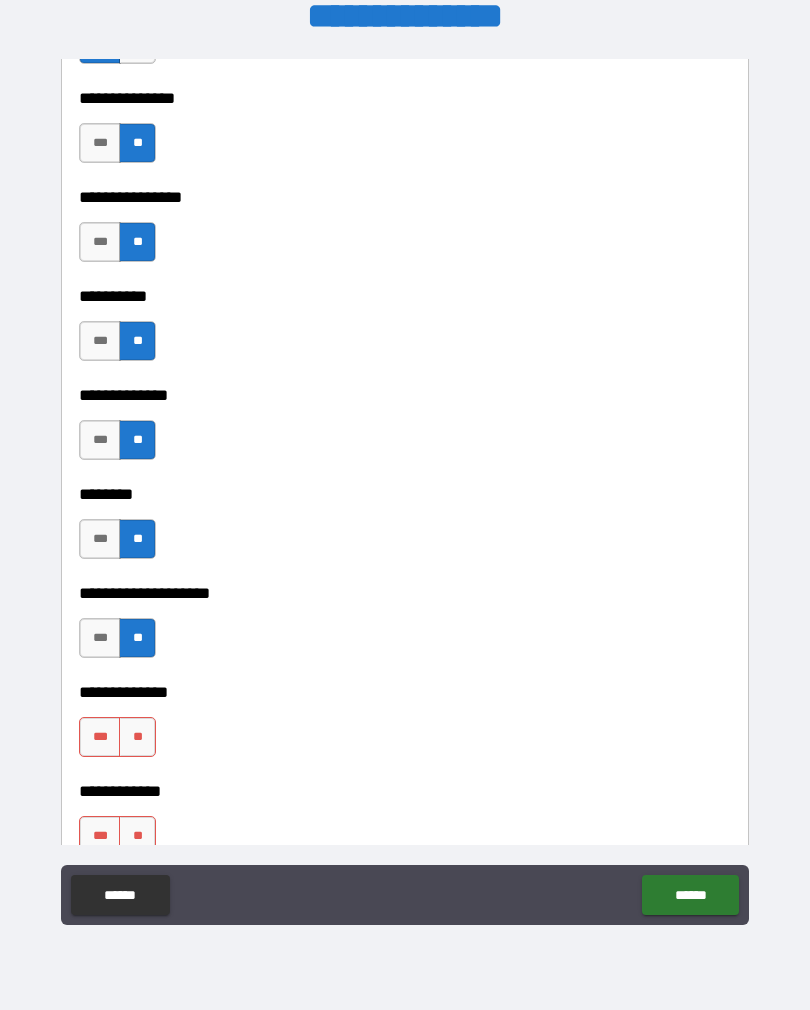 click on "**" at bounding box center (137, 737) 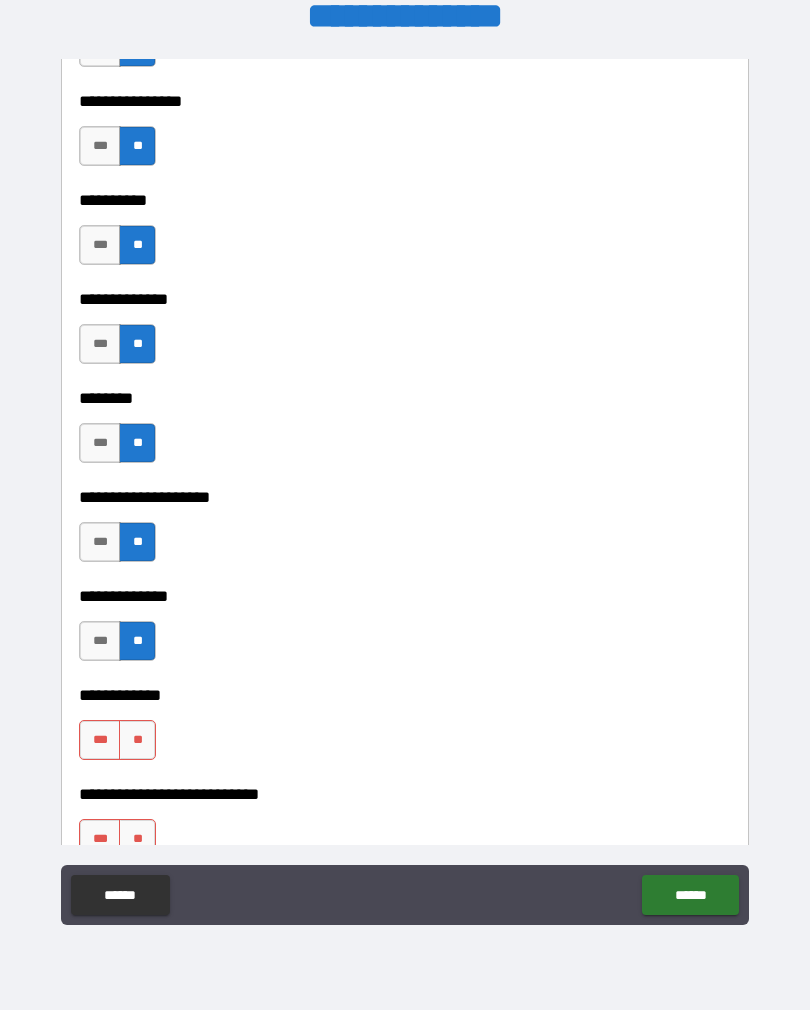 scroll, scrollTop: 9107, scrollLeft: 0, axis: vertical 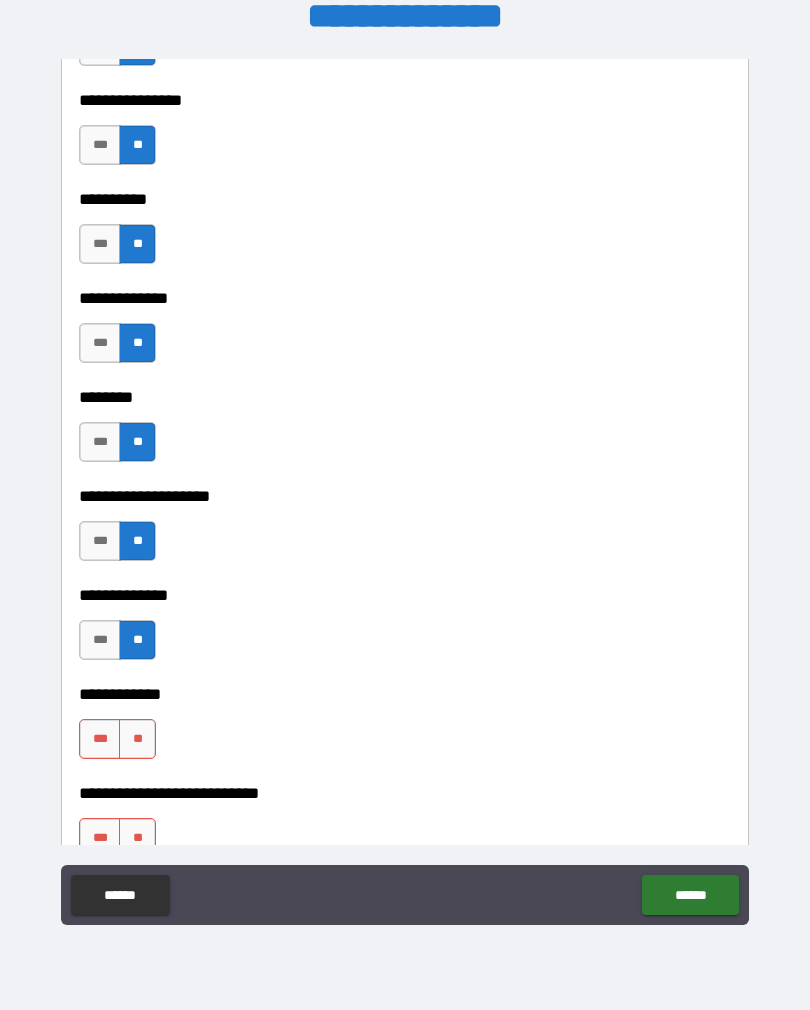 click on "**" at bounding box center [137, 739] 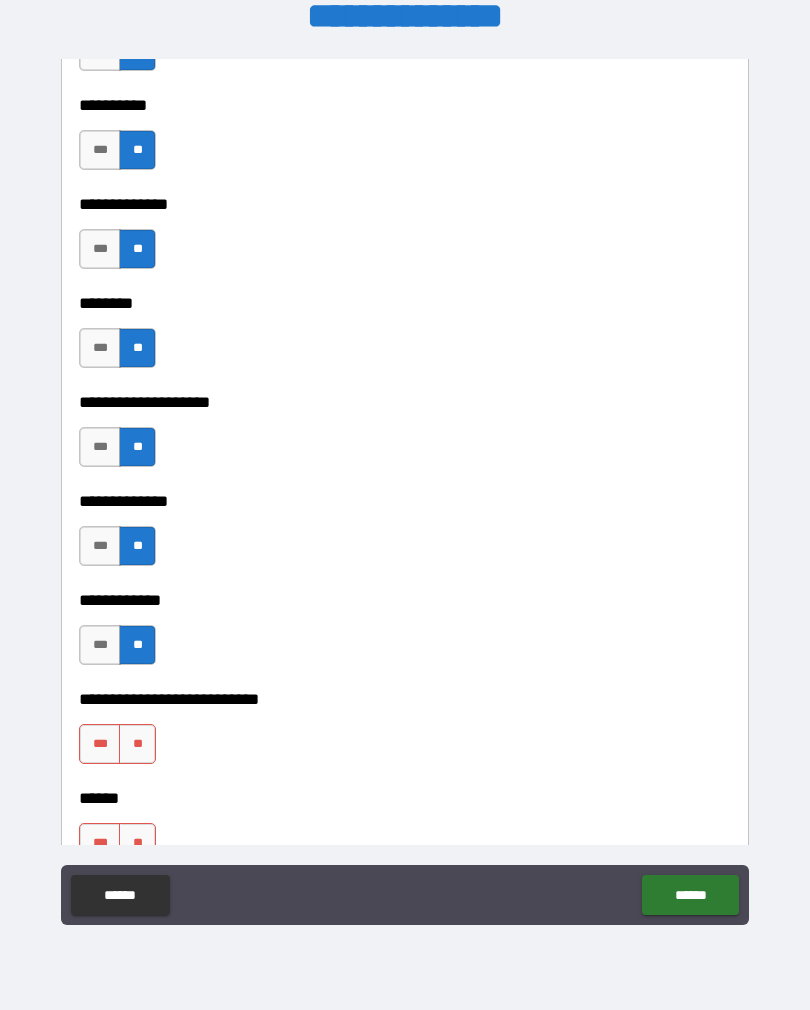 scroll, scrollTop: 9203, scrollLeft: 0, axis: vertical 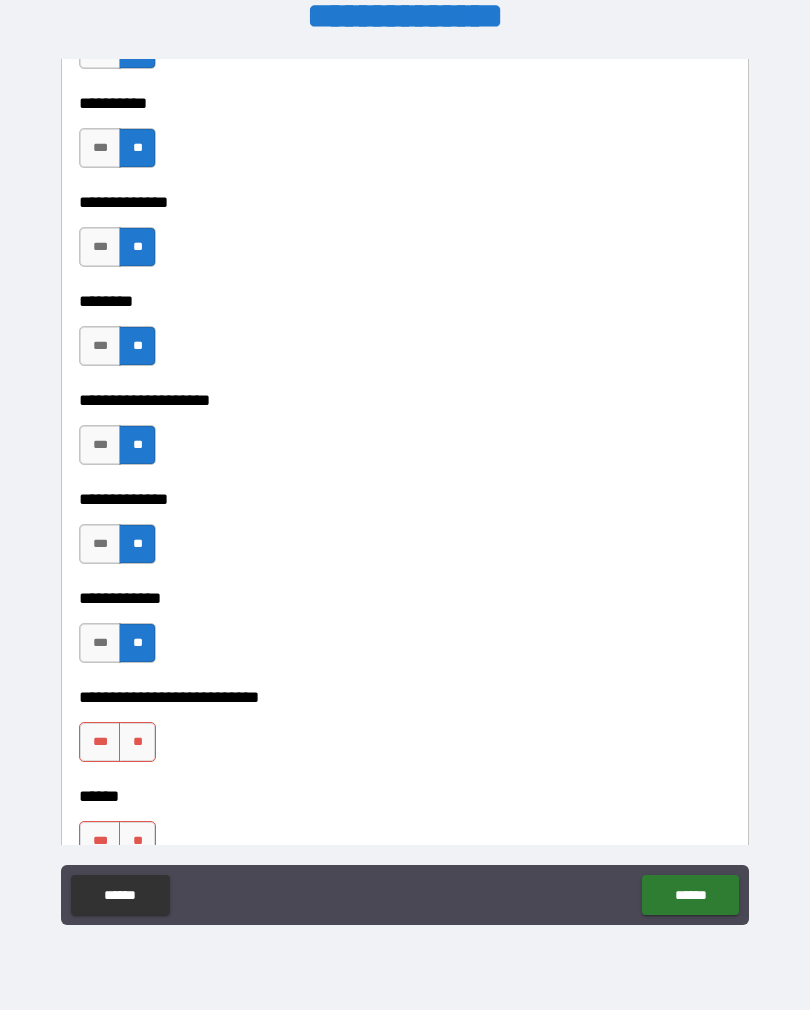 click on "**" at bounding box center (137, 742) 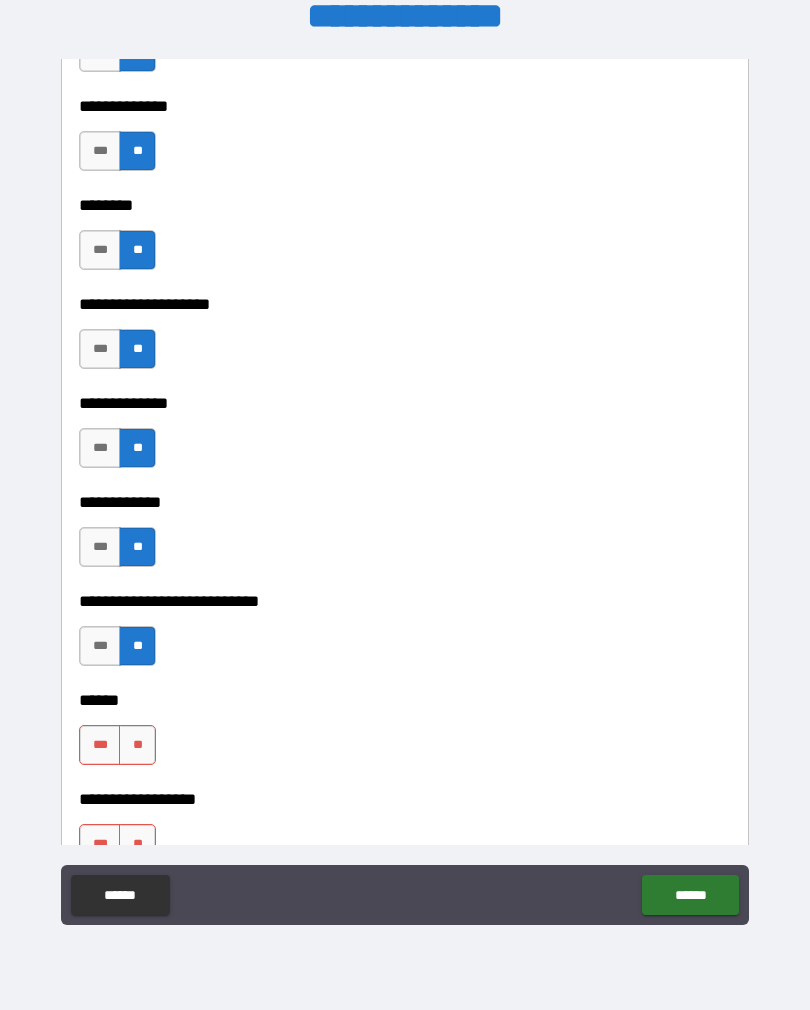 scroll, scrollTop: 9303, scrollLeft: 0, axis: vertical 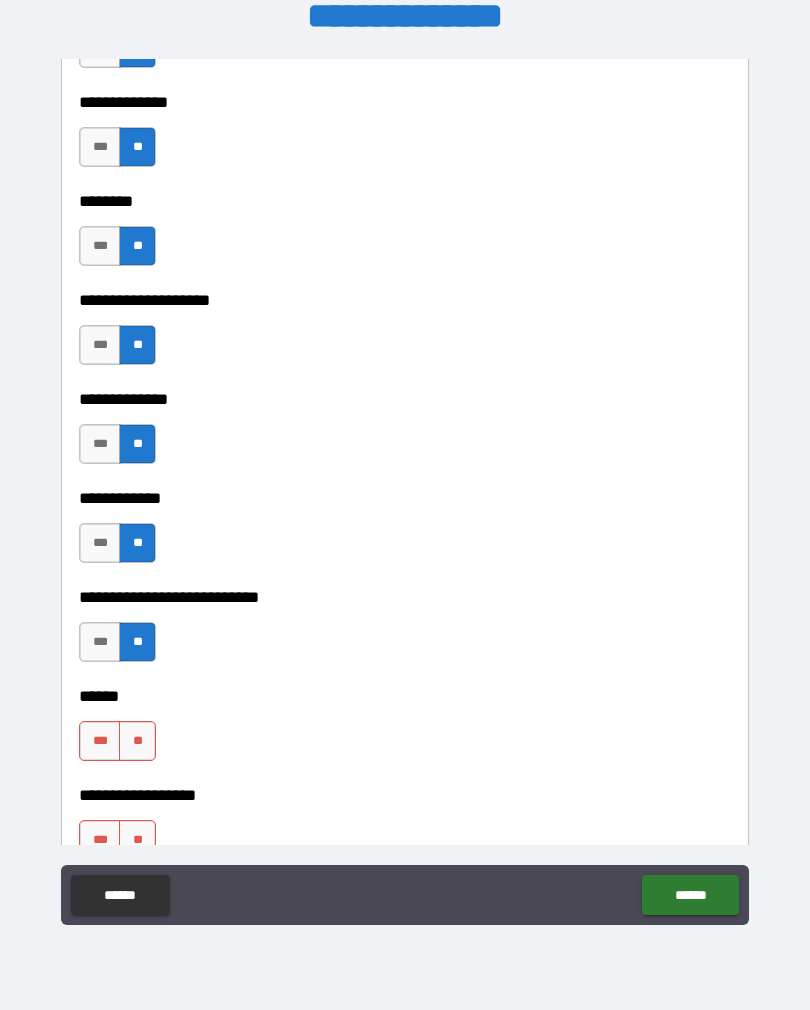 click on "**" at bounding box center (137, 741) 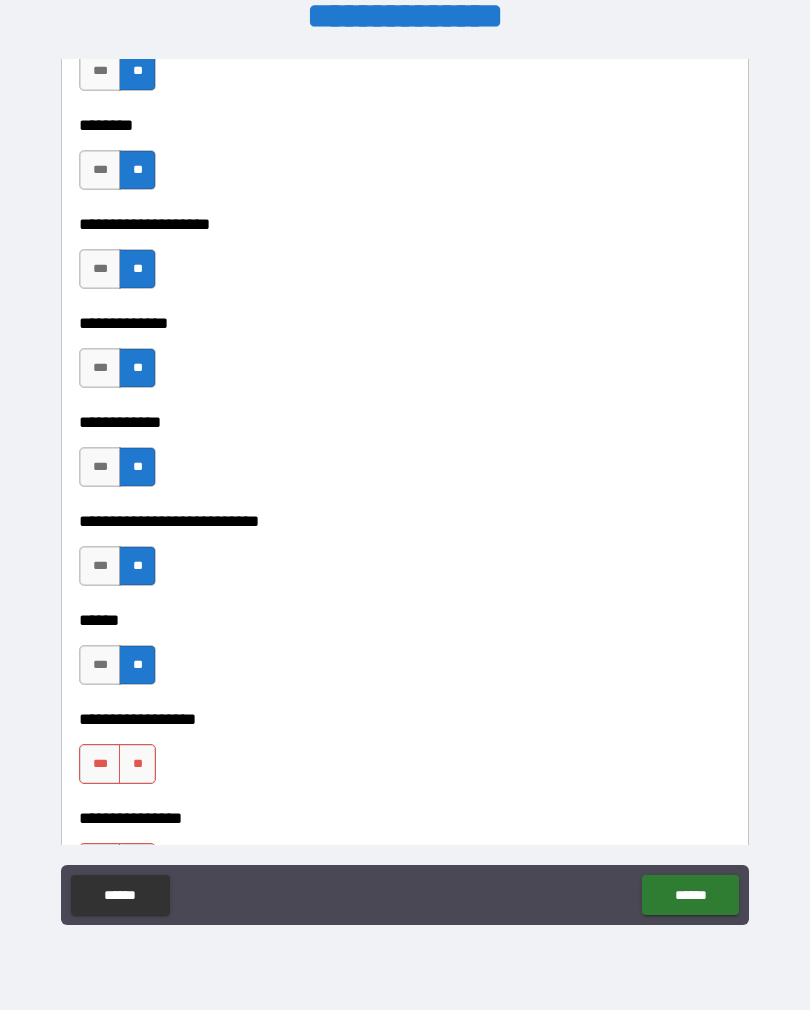 scroll, scrollTop: 9380, scrollLeft: 0, axis: vertical 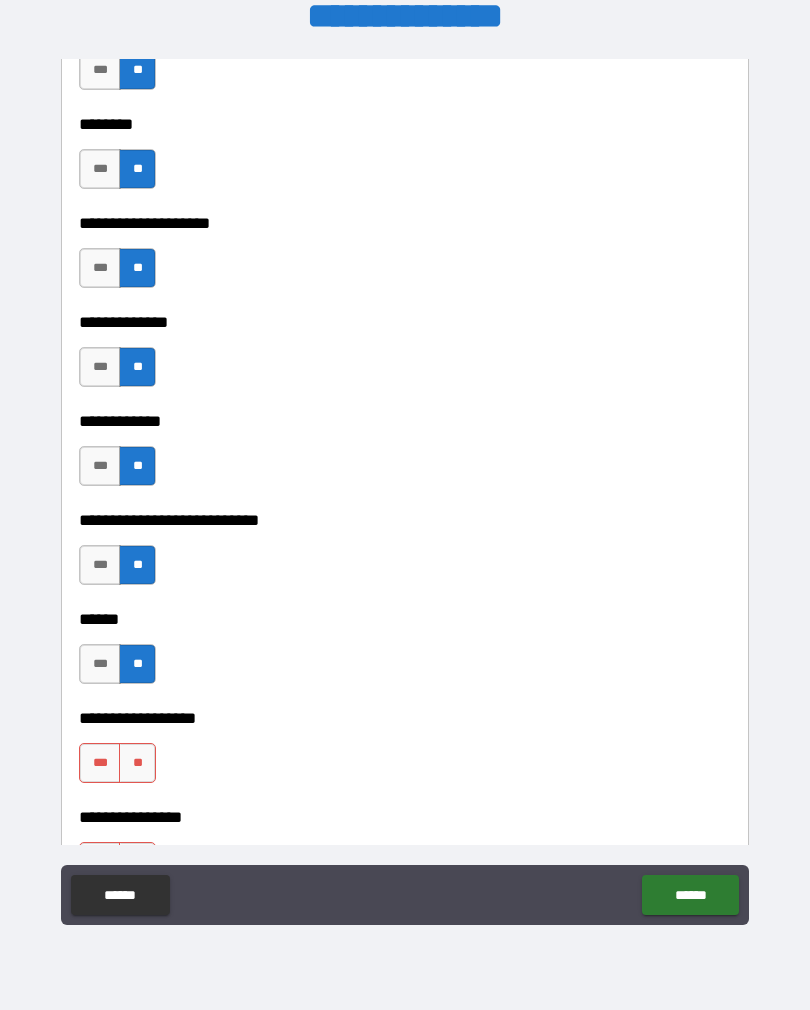 click on "**" at bounding box center [137, 763] 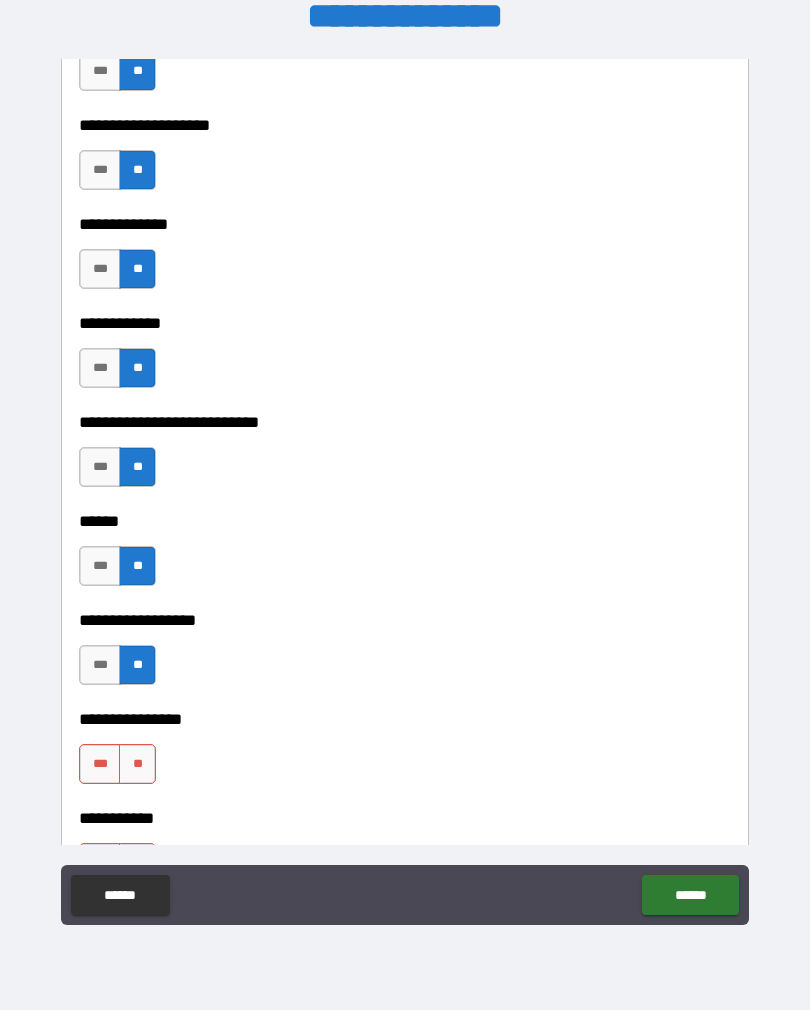 scroll, scrollTop: 9493, scrollLeft: 0, axis: vertical 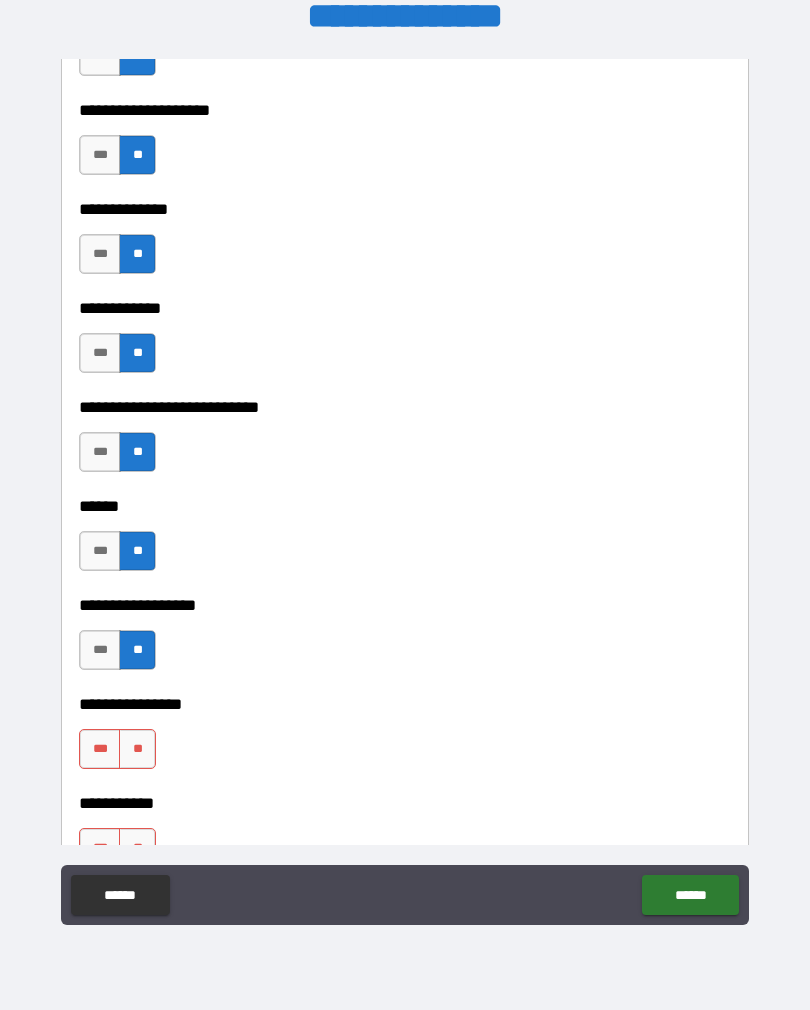 click on "**" at bounding box center [137, 749] 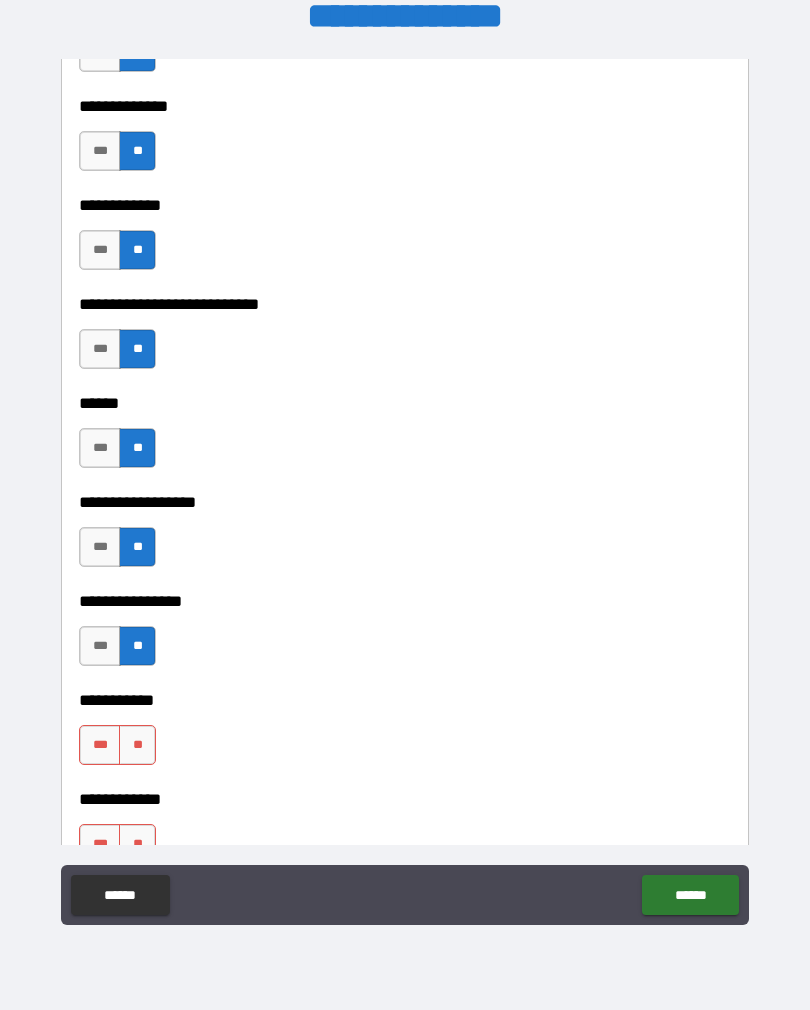 scroll, scrollTop: 9606, scrollLeft: 0, axis: vertical 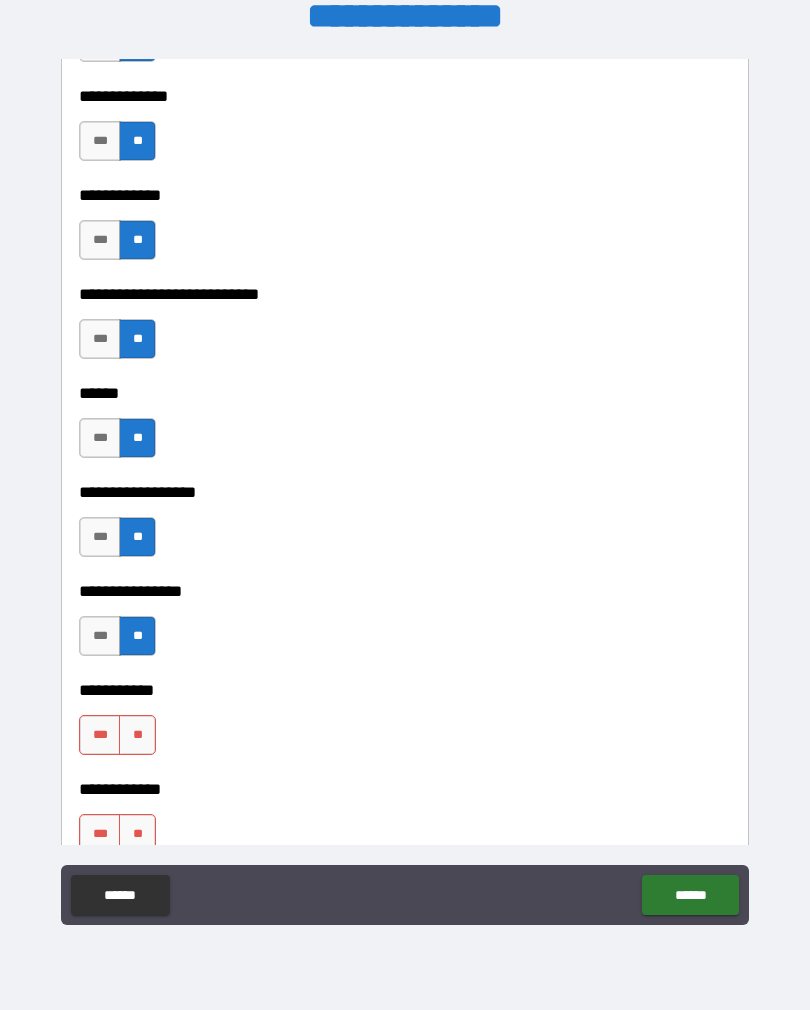 click on "**" at bounding box center [137, 735] 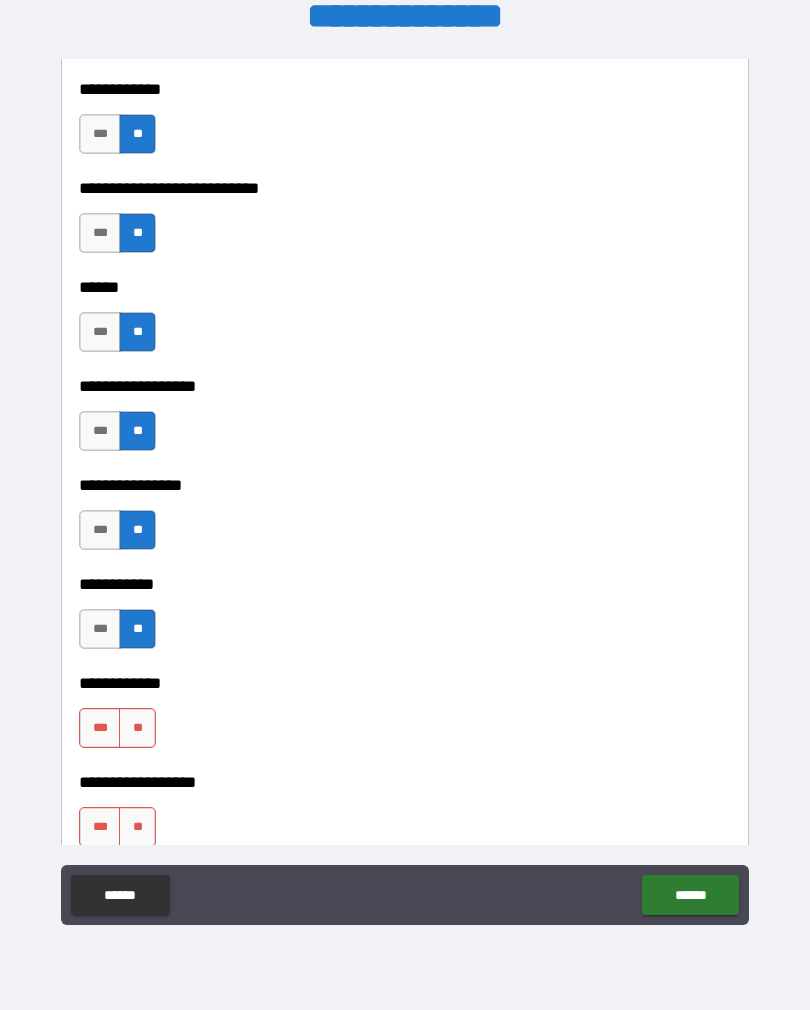 scroll, scrollTop: 9710, scrollLeft: 0, axis: vertical 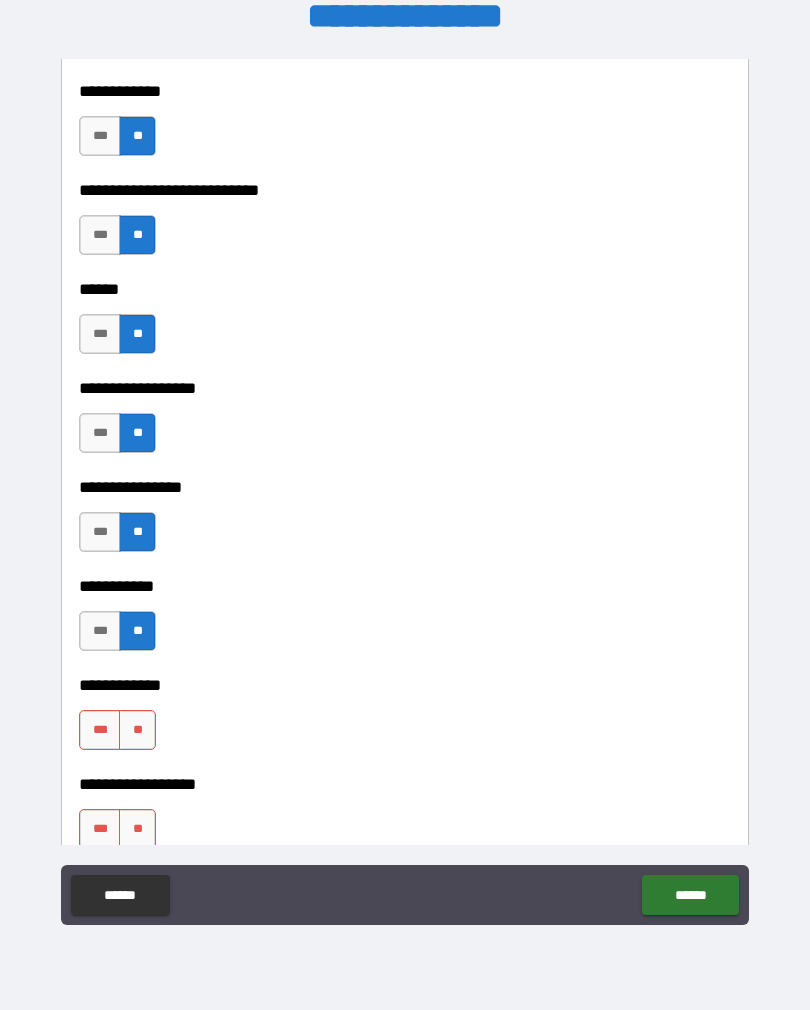 click on "**" at bounding box center [137, 730] 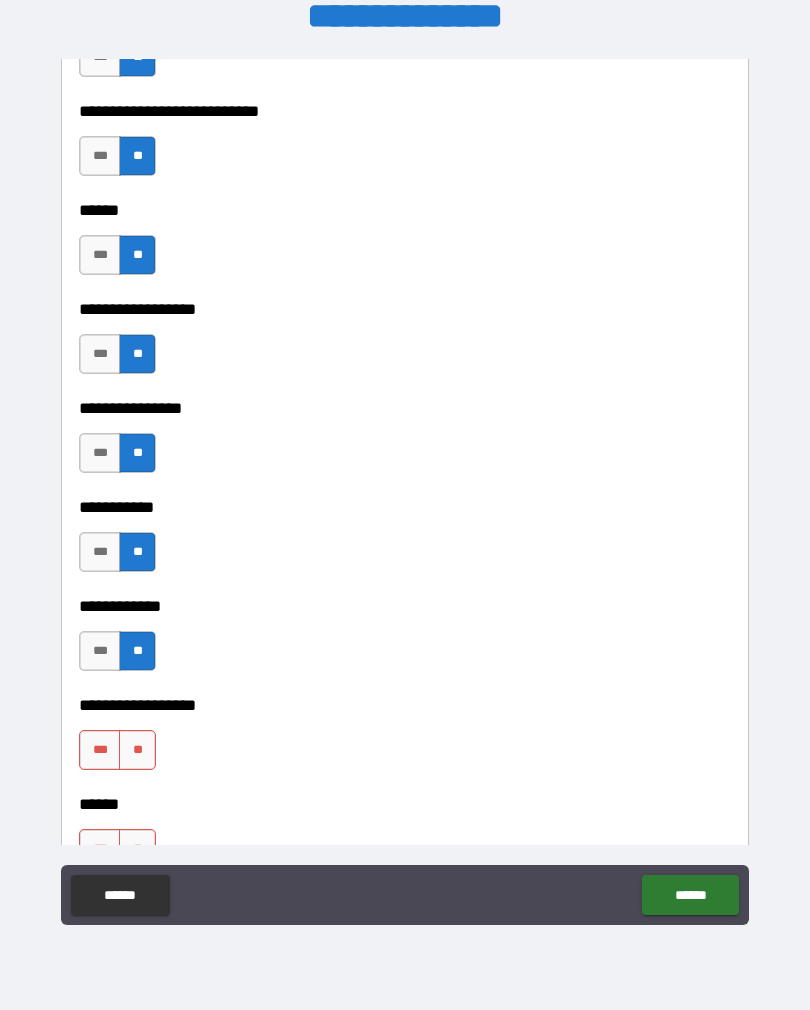 scroll, scrollTop: 9790, scrollLeft: 0, axis: vertical 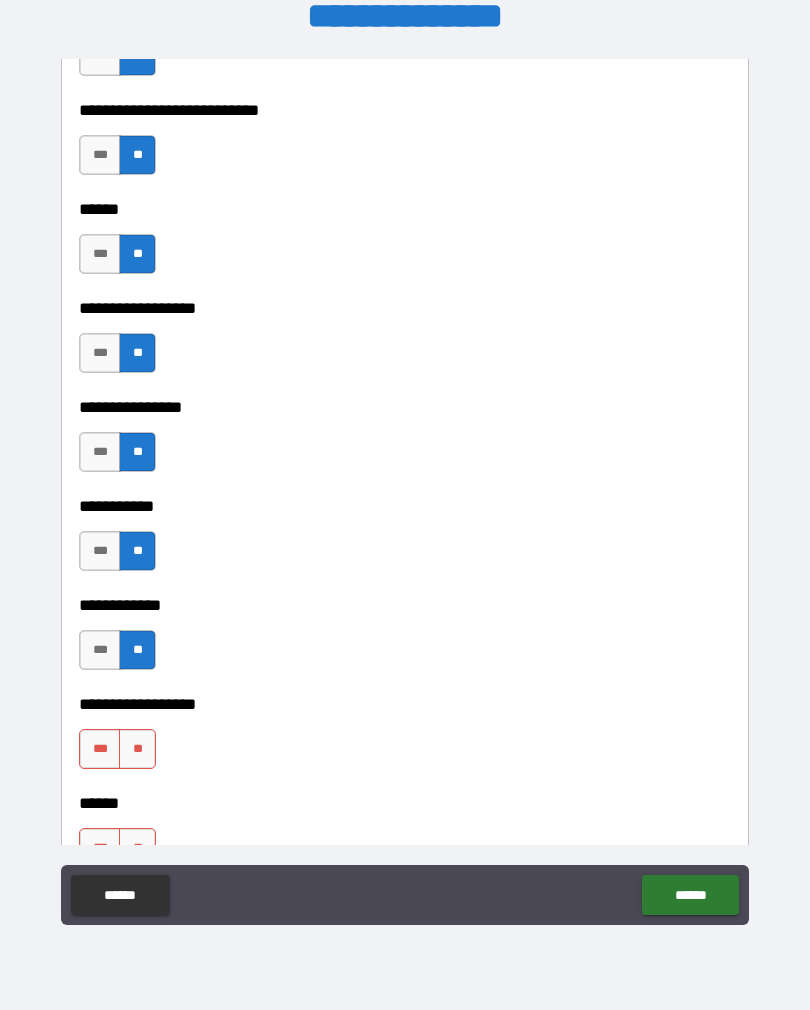 click on "**" at bounding box center [137, 749] 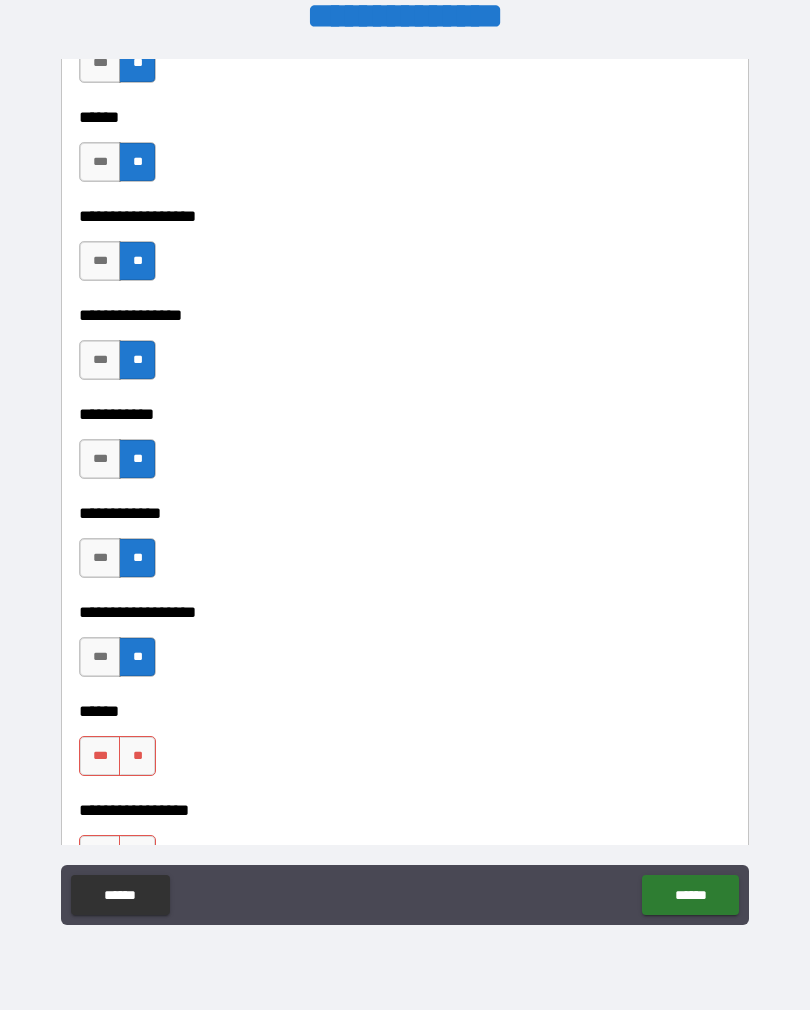 scroll, scrollTop: 9883, scrollLeft: 0, axis: vertical 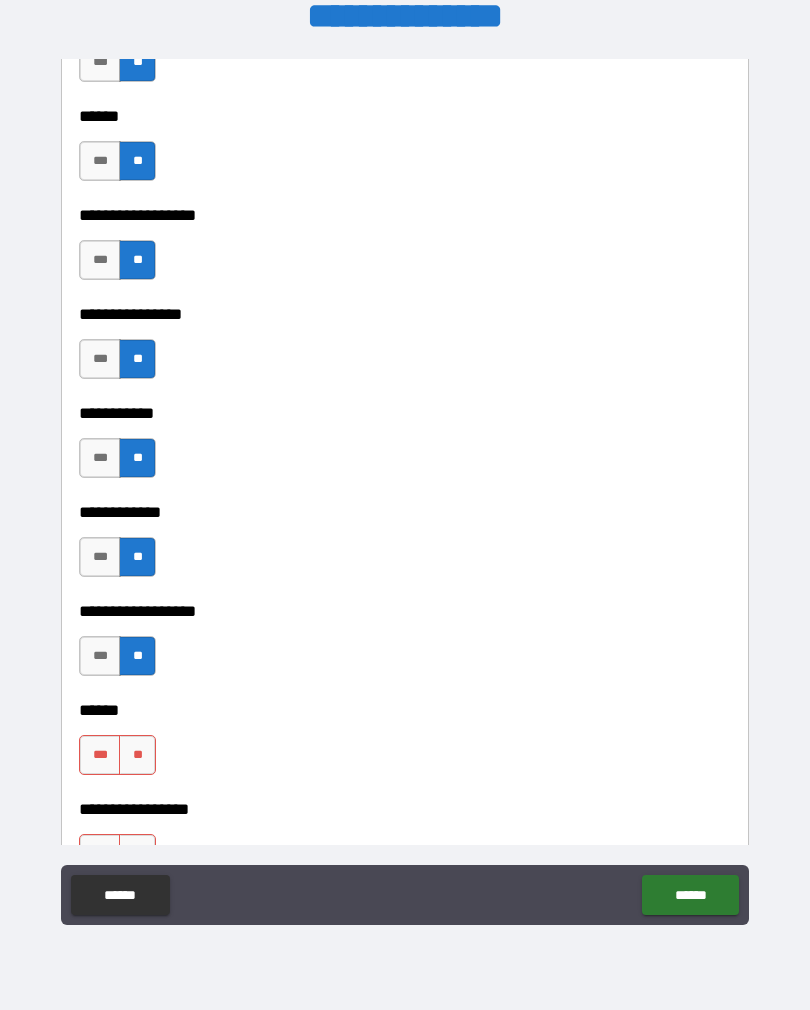 click on "**" at bounding box center (137, 755) 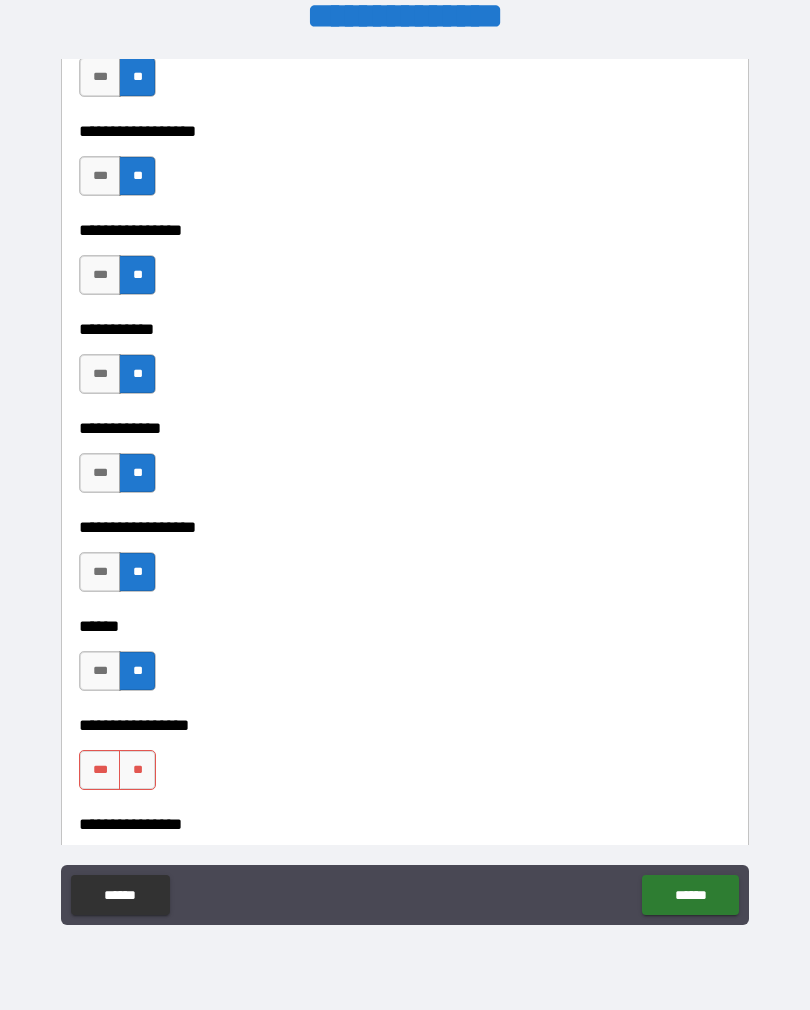 scroll, scrollTop: 9968, scrollLeft: 0, axis: vertical 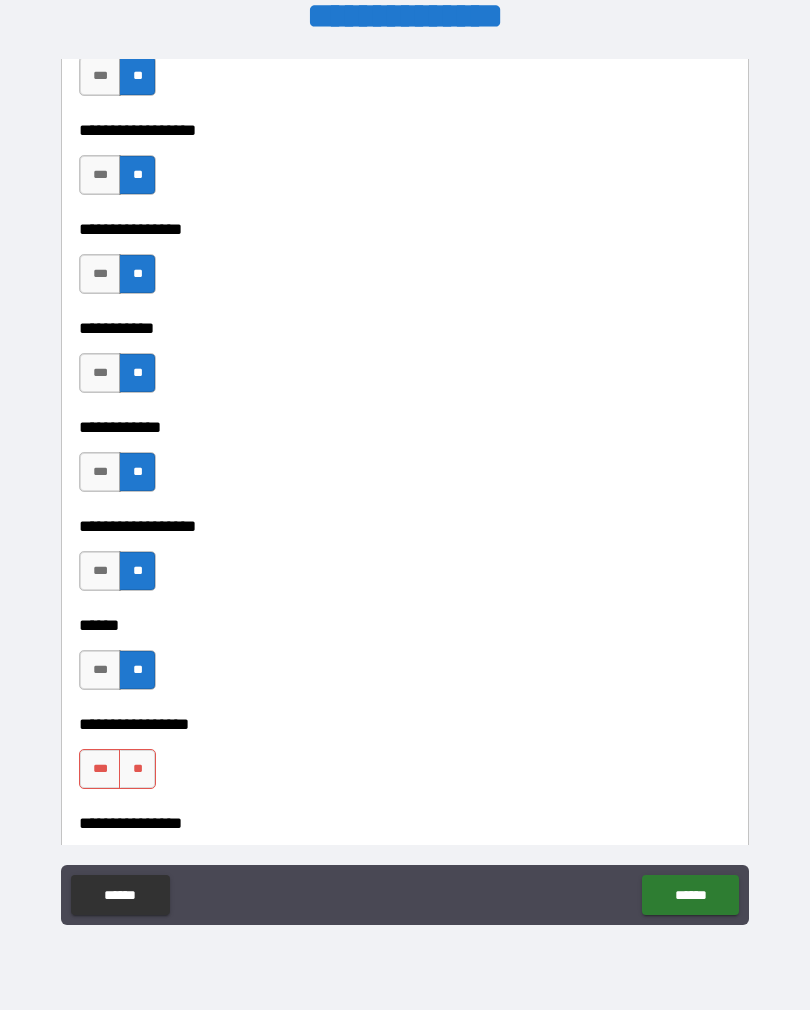 click on "**" at bounding box center (137, 769) 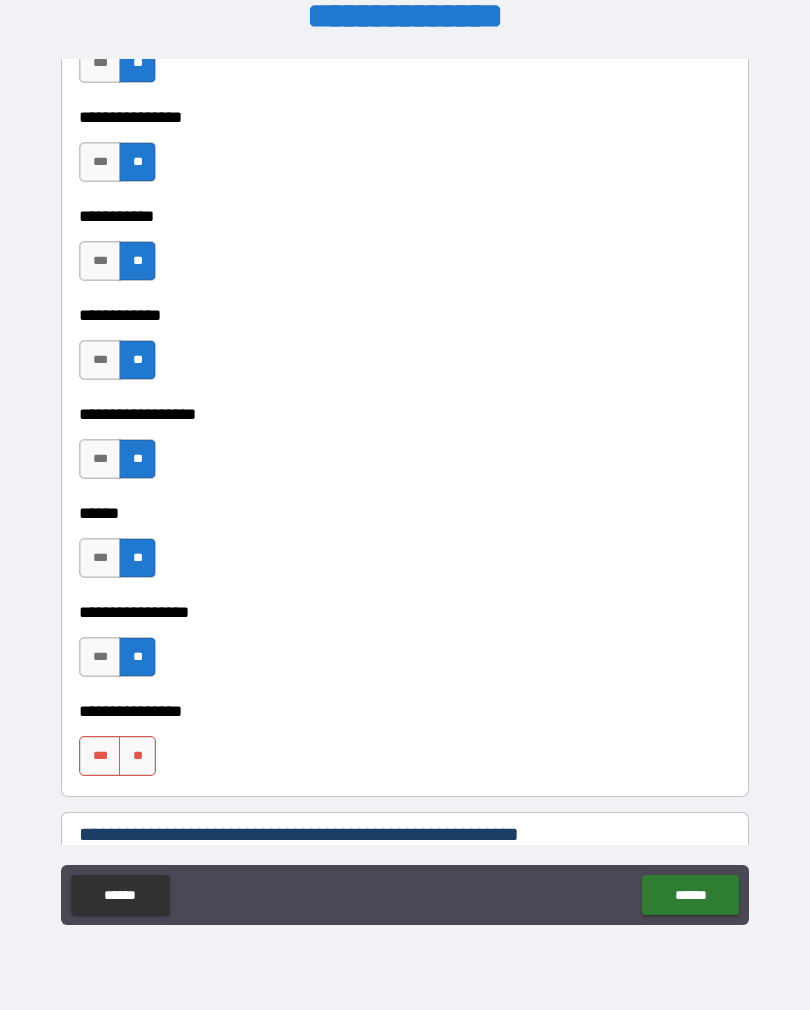scroll, scrollTop: 10084, scrollLeft: 0, axis: vertical 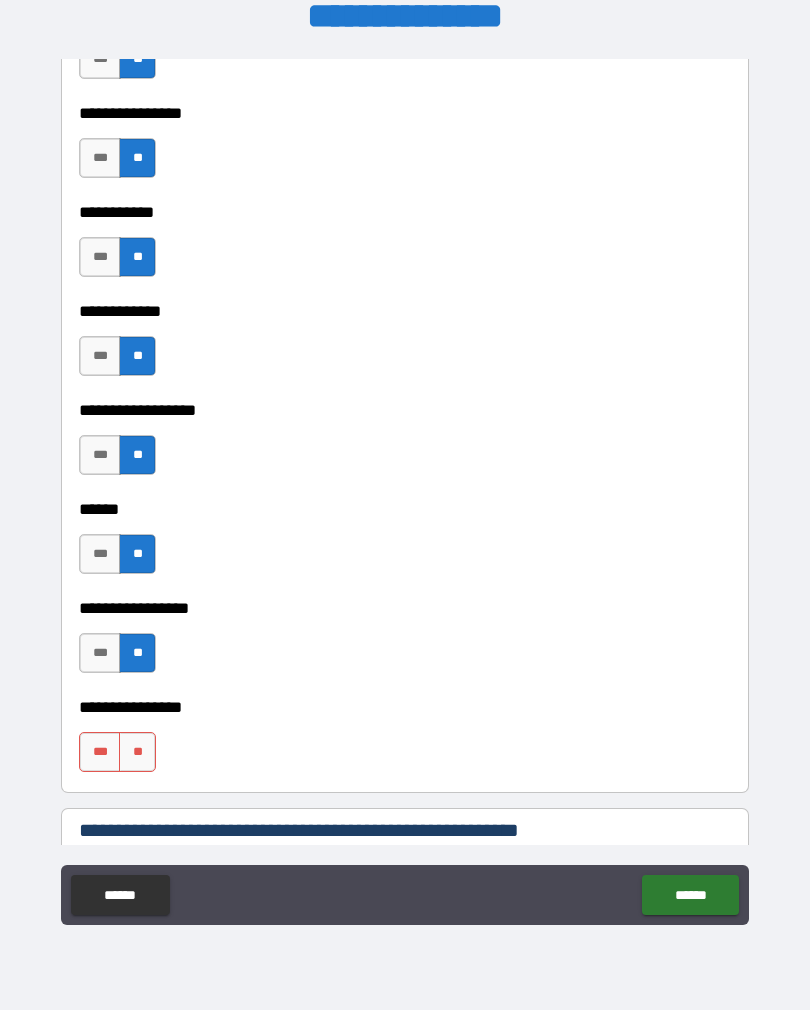click on "**" at bounding box center (137, 752) 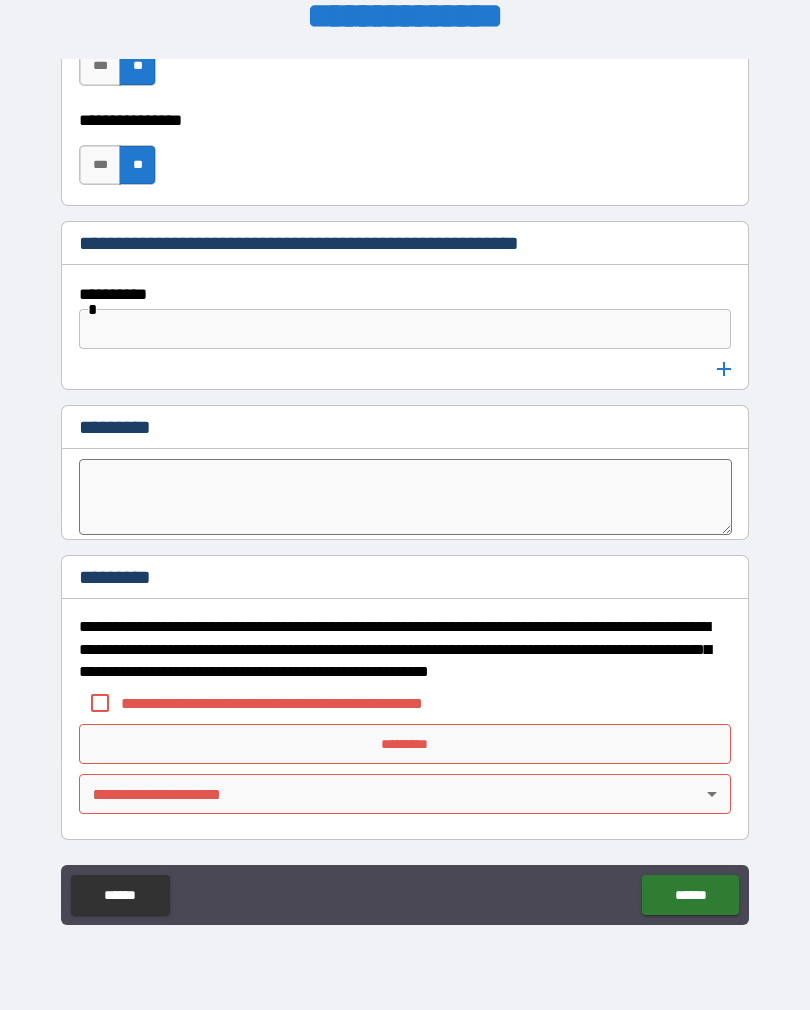 scroll, scrollTop: 10671, scrollLeft: 0, axis: vertical 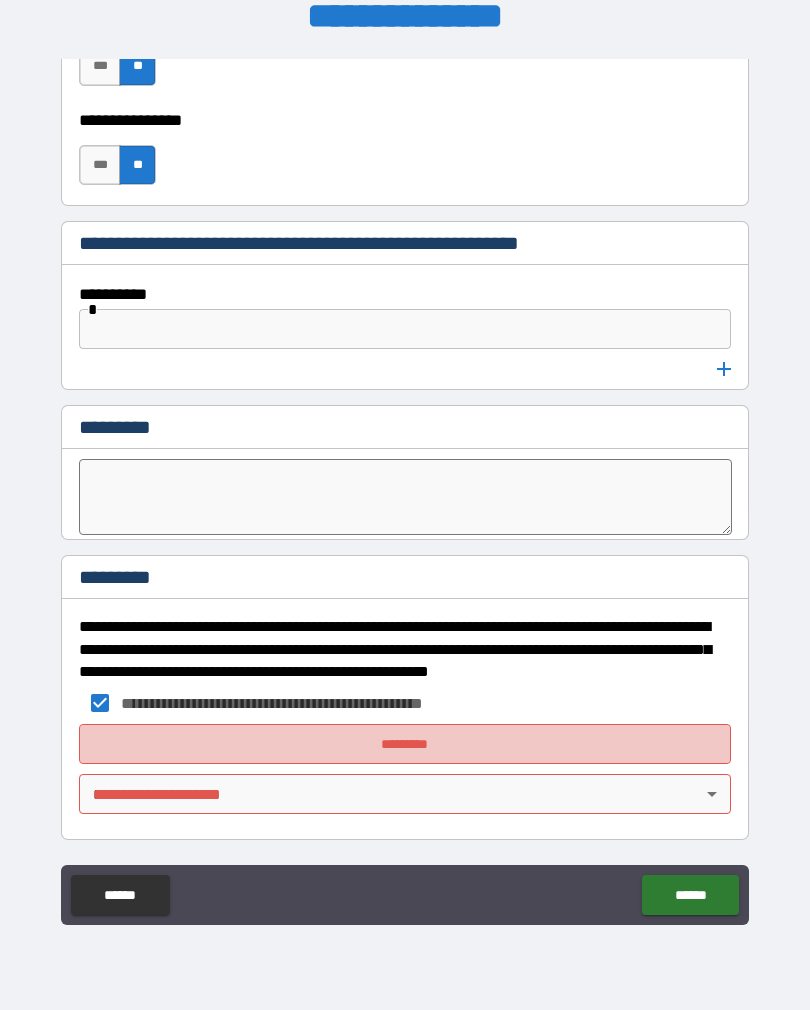 click on "*********" at bounding box center (405, 744) 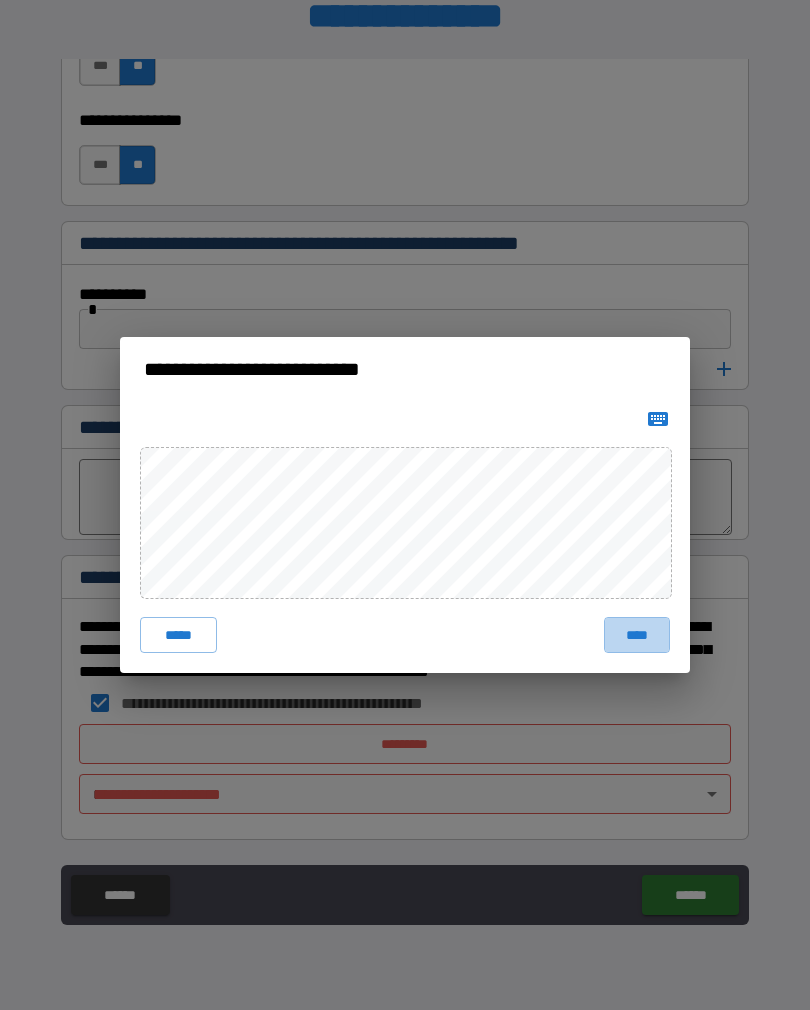 click on "****" at bounding box center (637, 635) 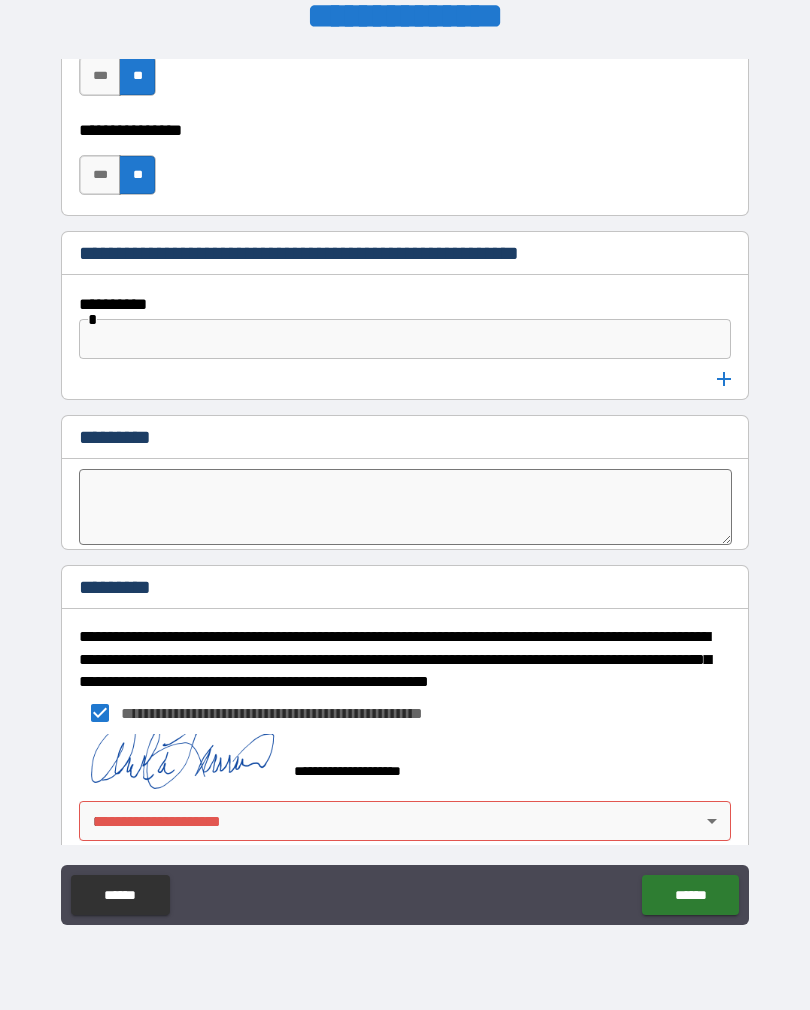 click on "**********" at bounding box center [405, 489] 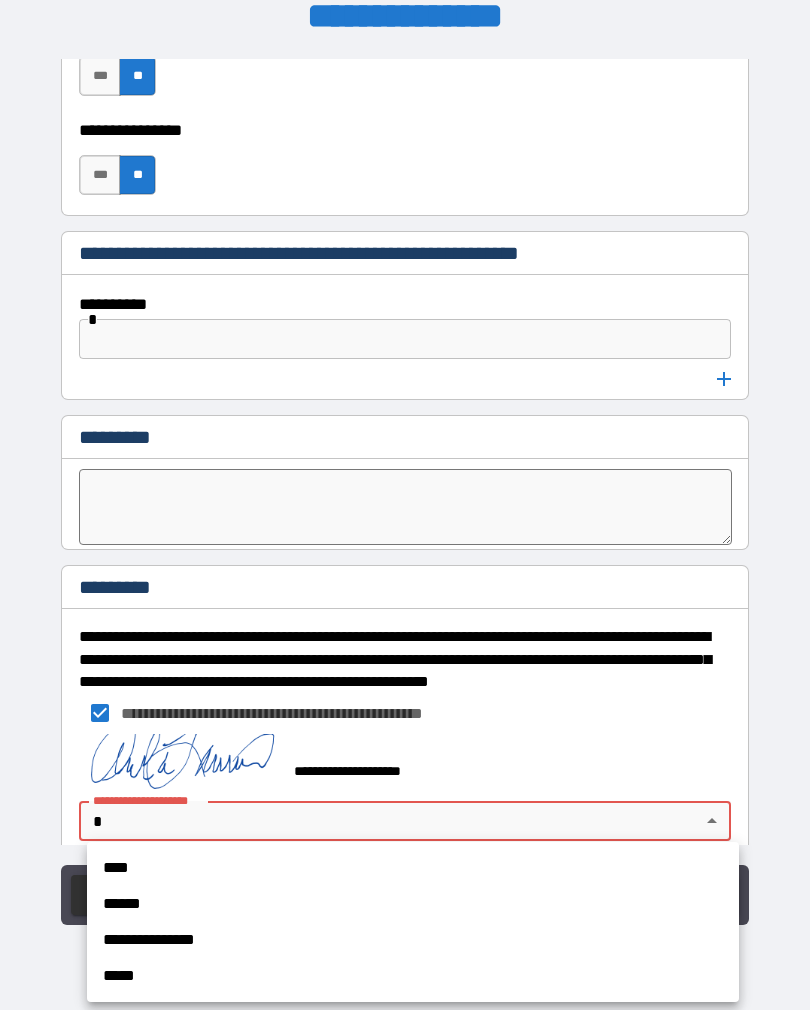 click on "****" at bounding box center [413, 868] 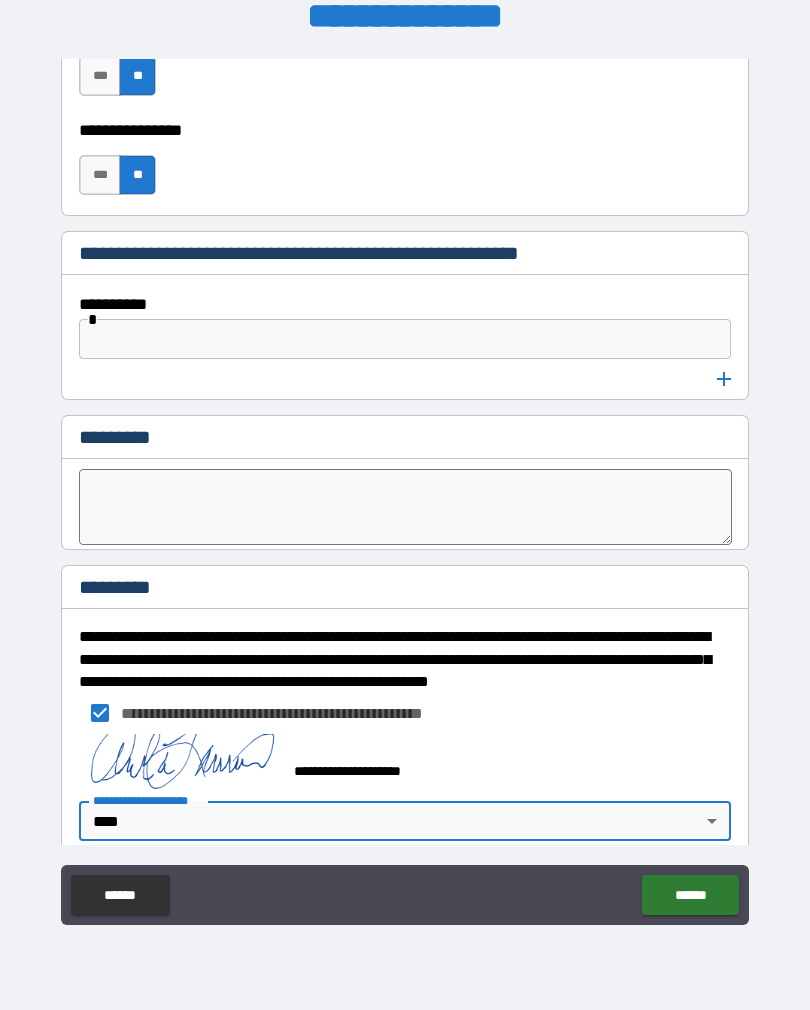 click on "******" at bounding box center [690, 895] 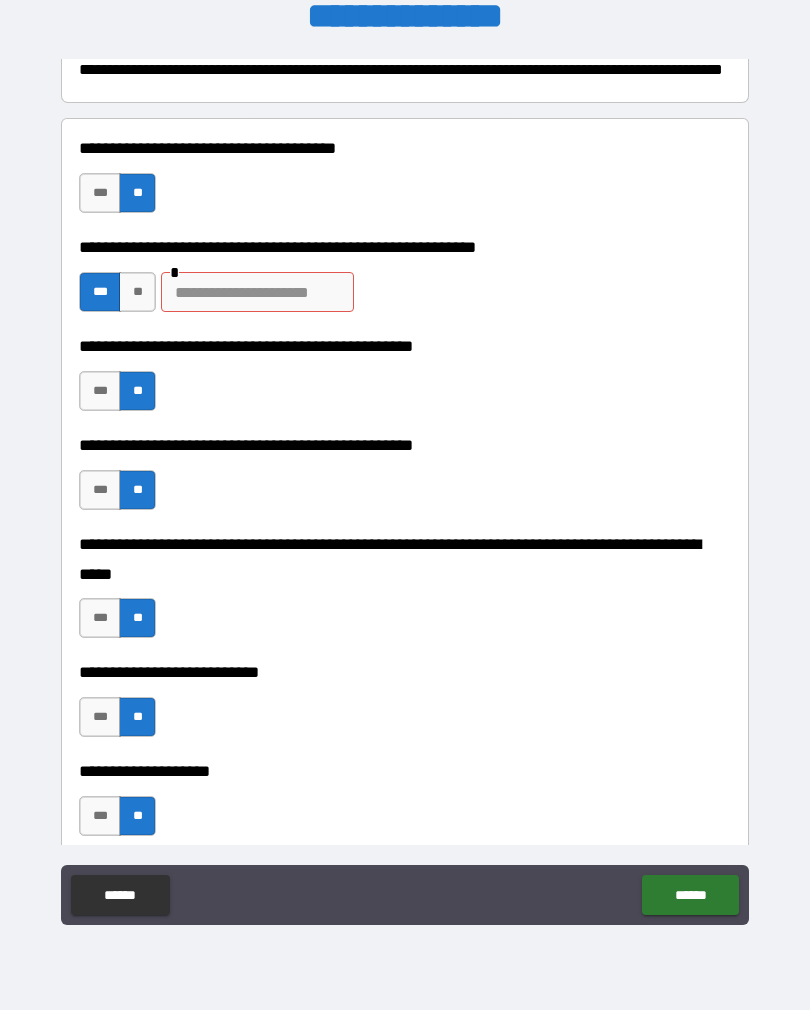 scroll, scrollTop: 325, scrollLeft: 0, axis: vertical 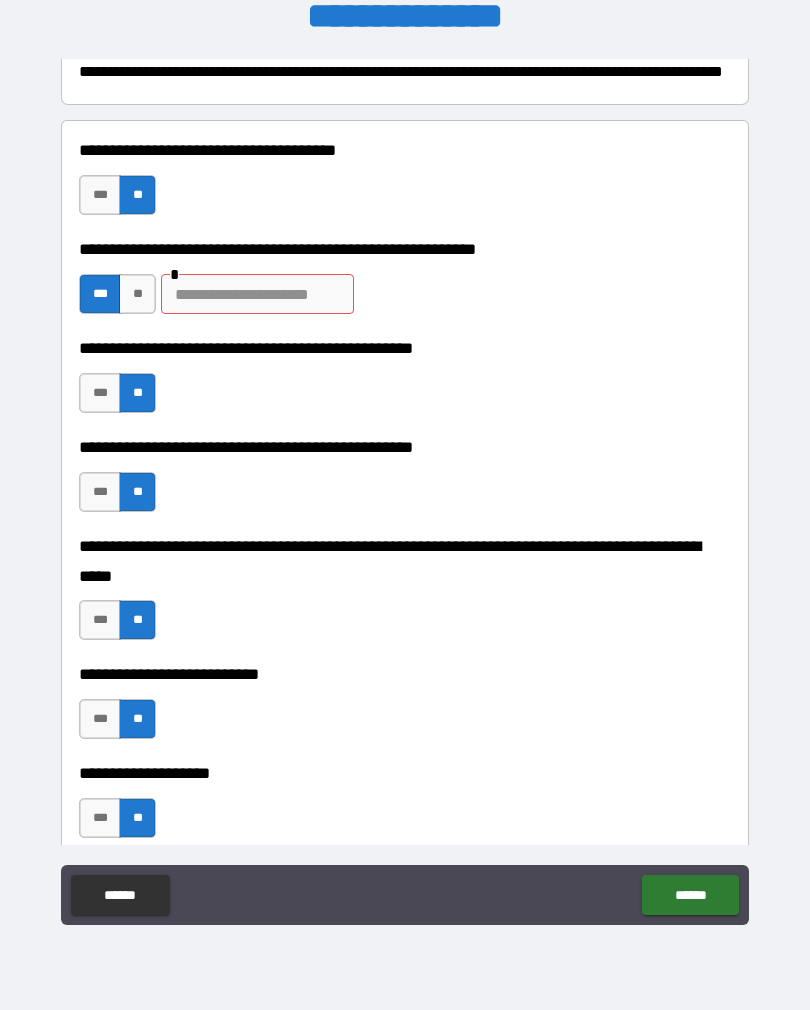 click at bounding box center [257, 294] 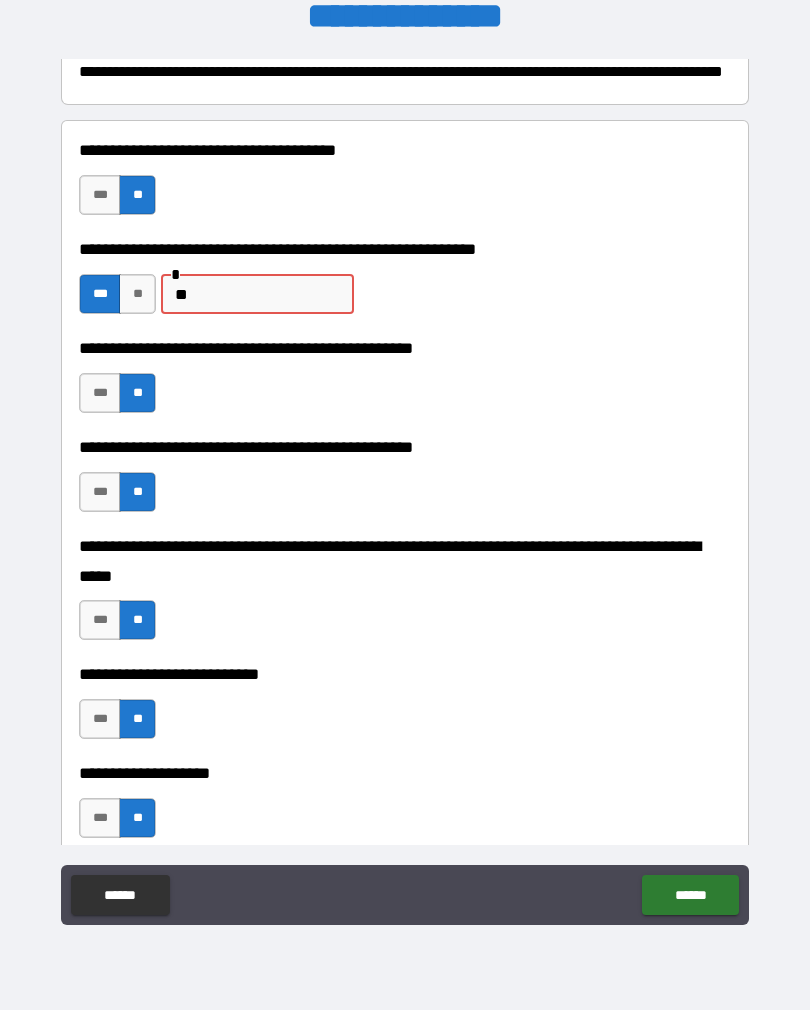type on "*" 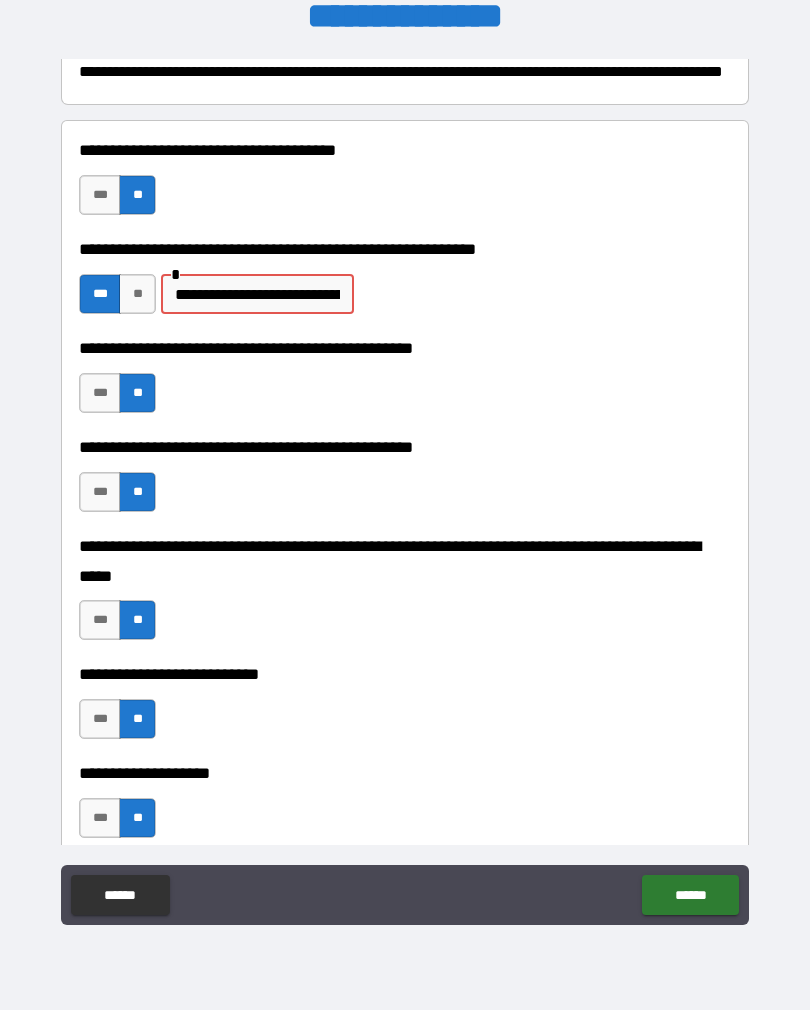 type on "**********" 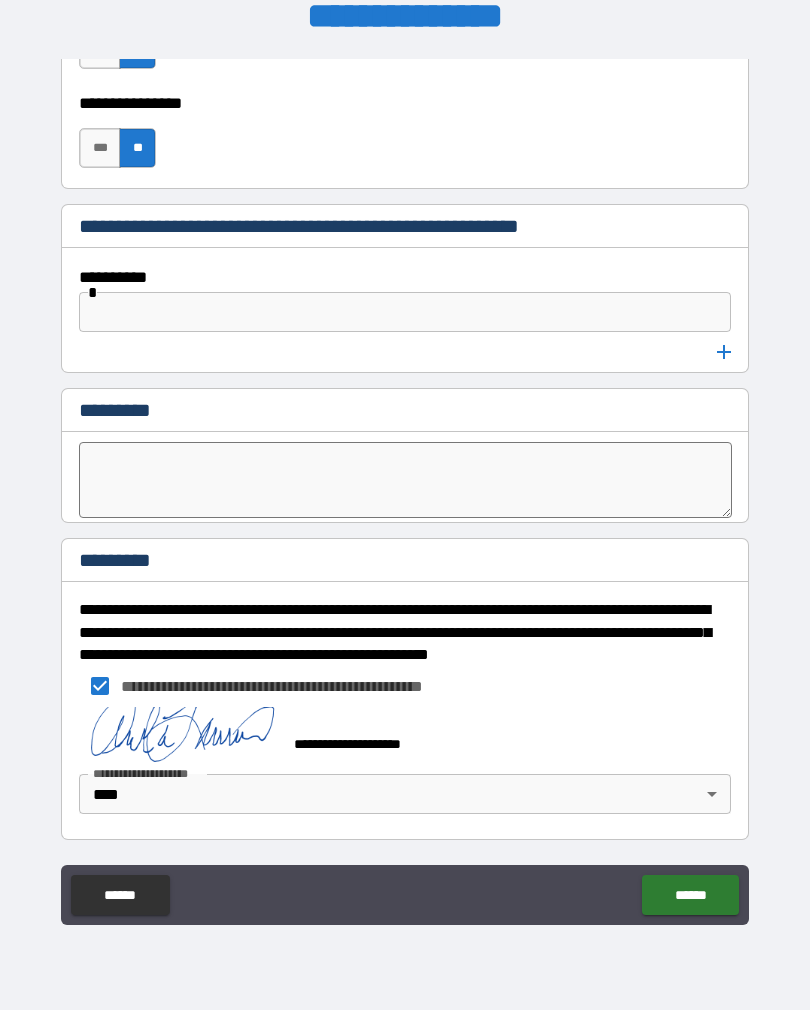 scroll, scrollTop: 10688, scrollLeft: 0, axis: vertical 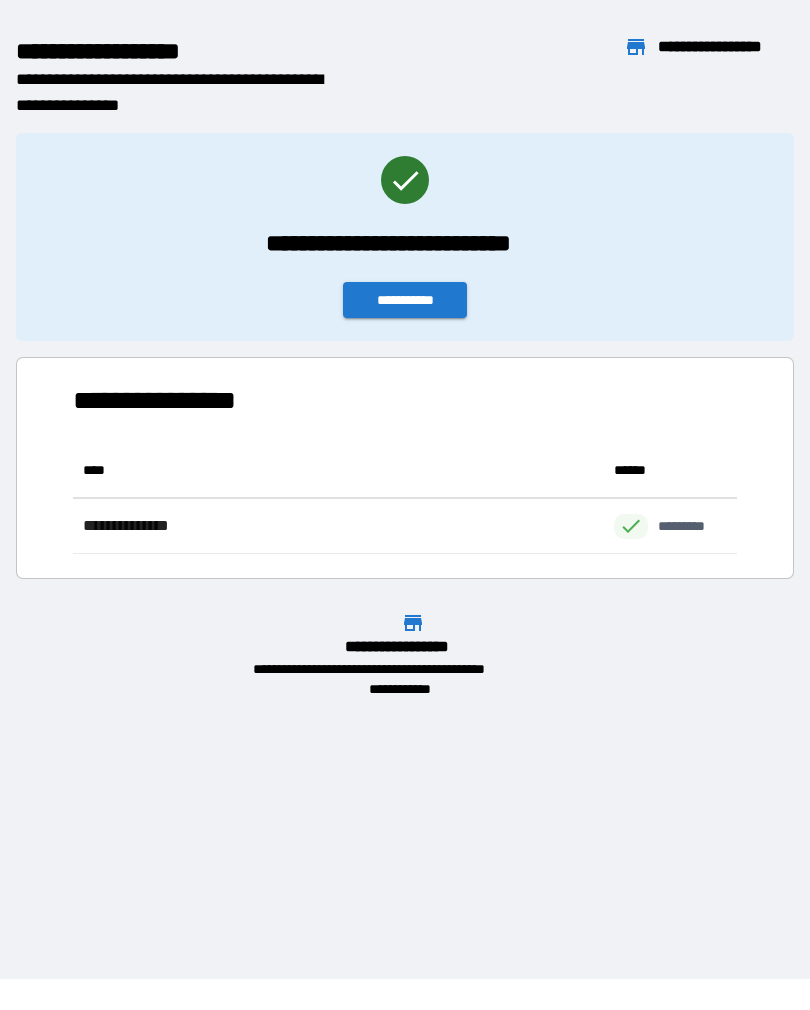 click on "**********" at bounding box center [405, 300] 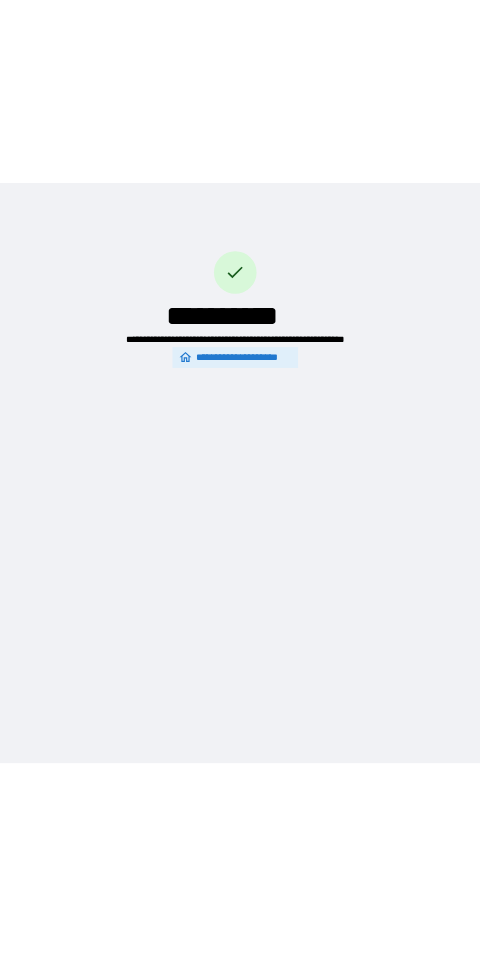 scroll, scrollTop: 0, scrollLeft: 0, axis: both 